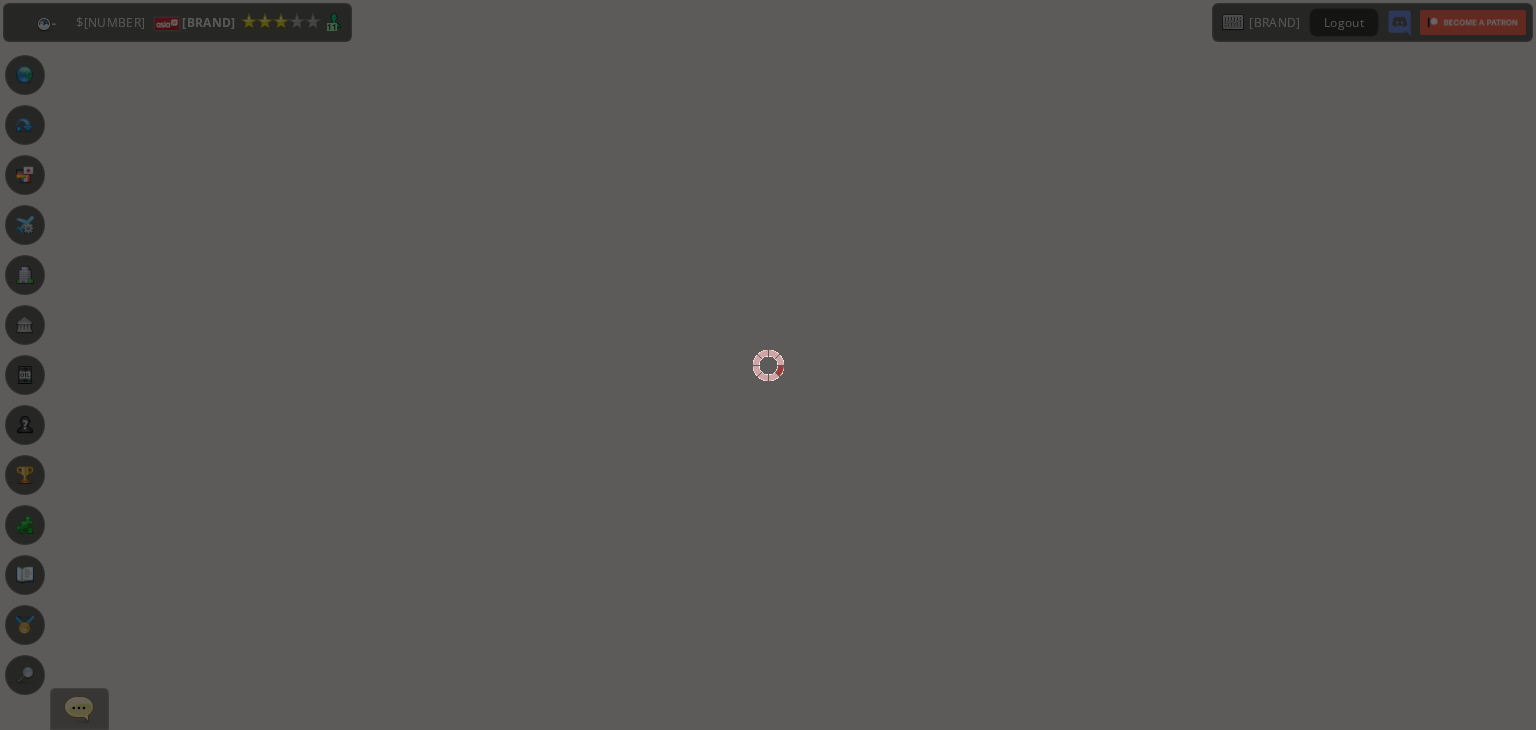 scroll, scrollTop: 0, scrollLeft: 0, axis: both 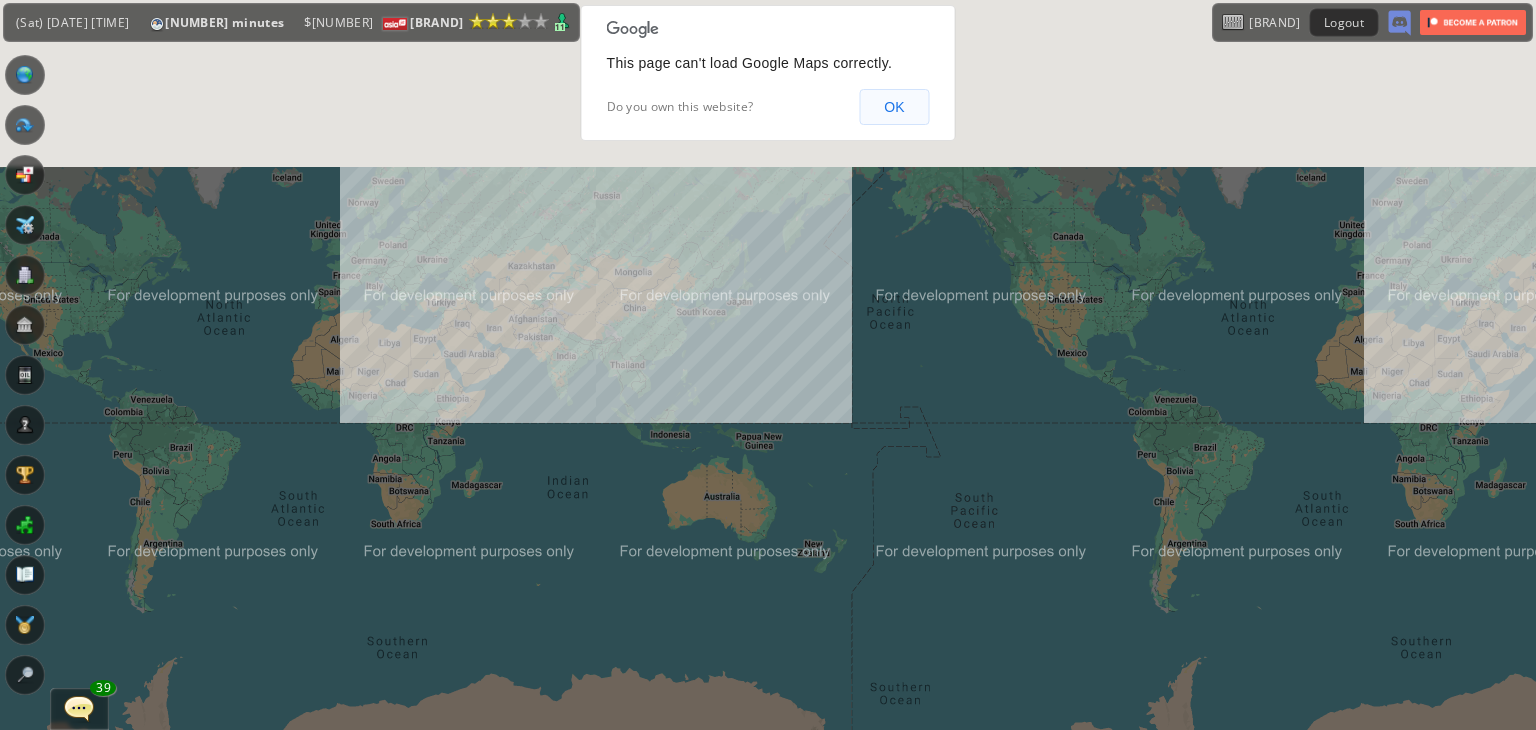 click on "OK" at bounding box center [894, 107] 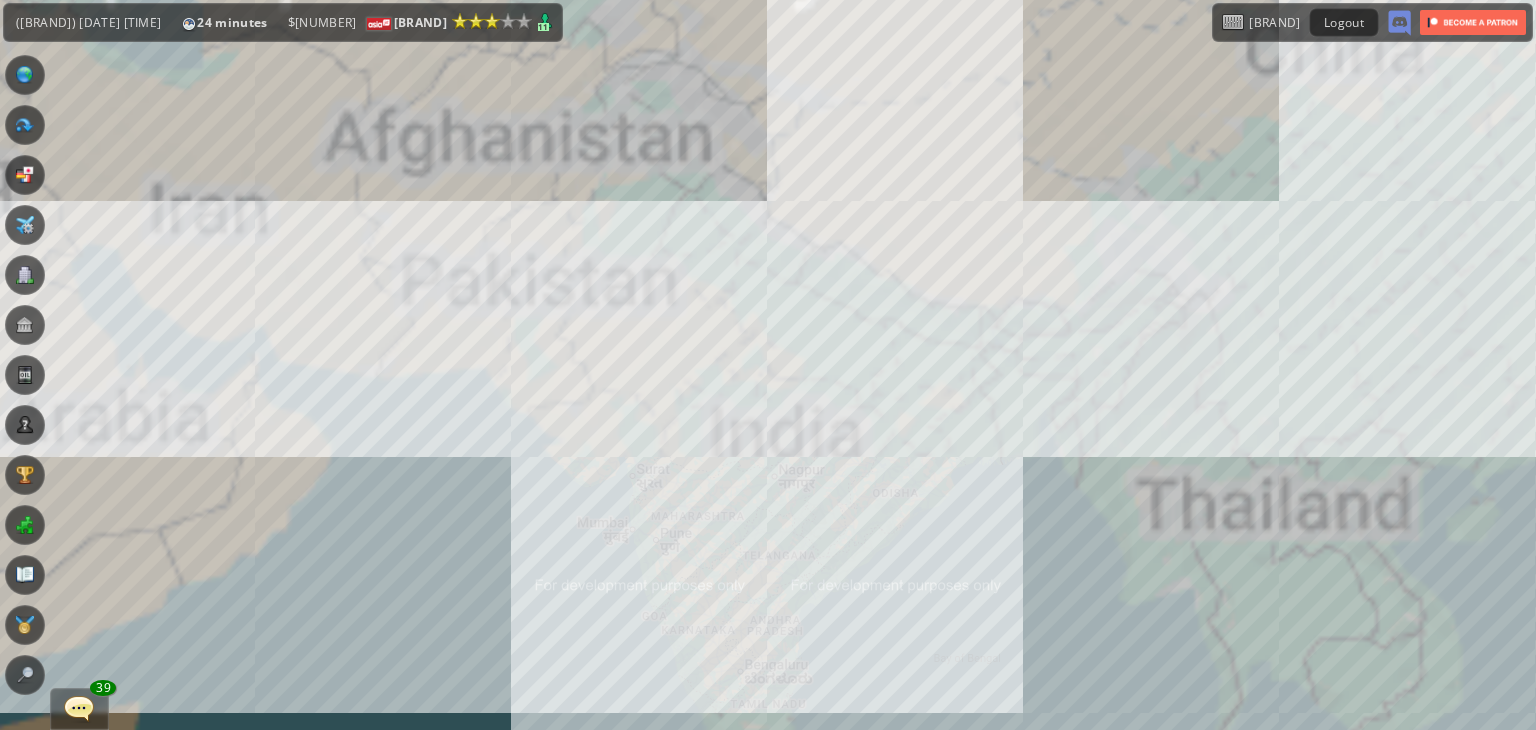 click on "To navigate, press the arrow keys." at bounding box center [768, 365] 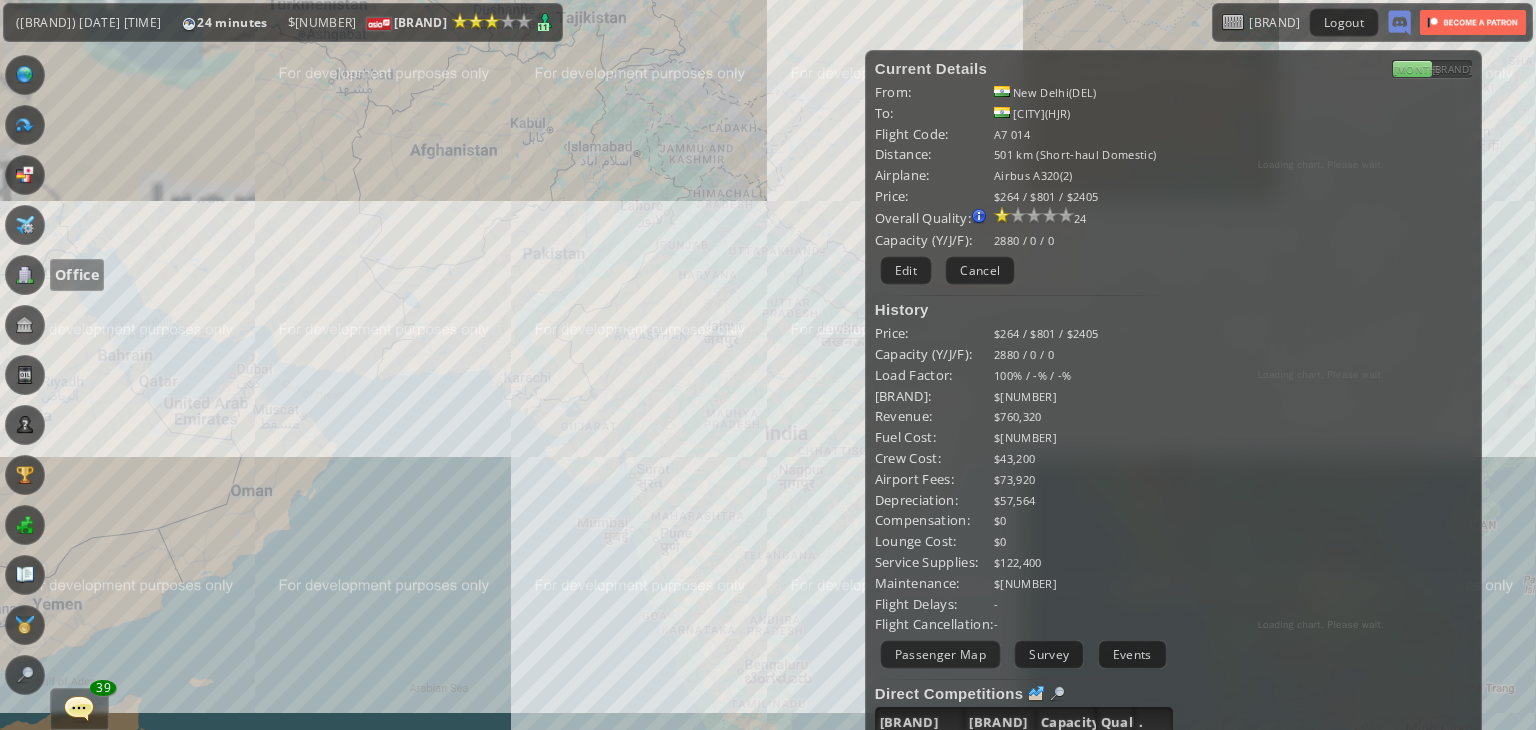 click at bounding box center [25, 275] 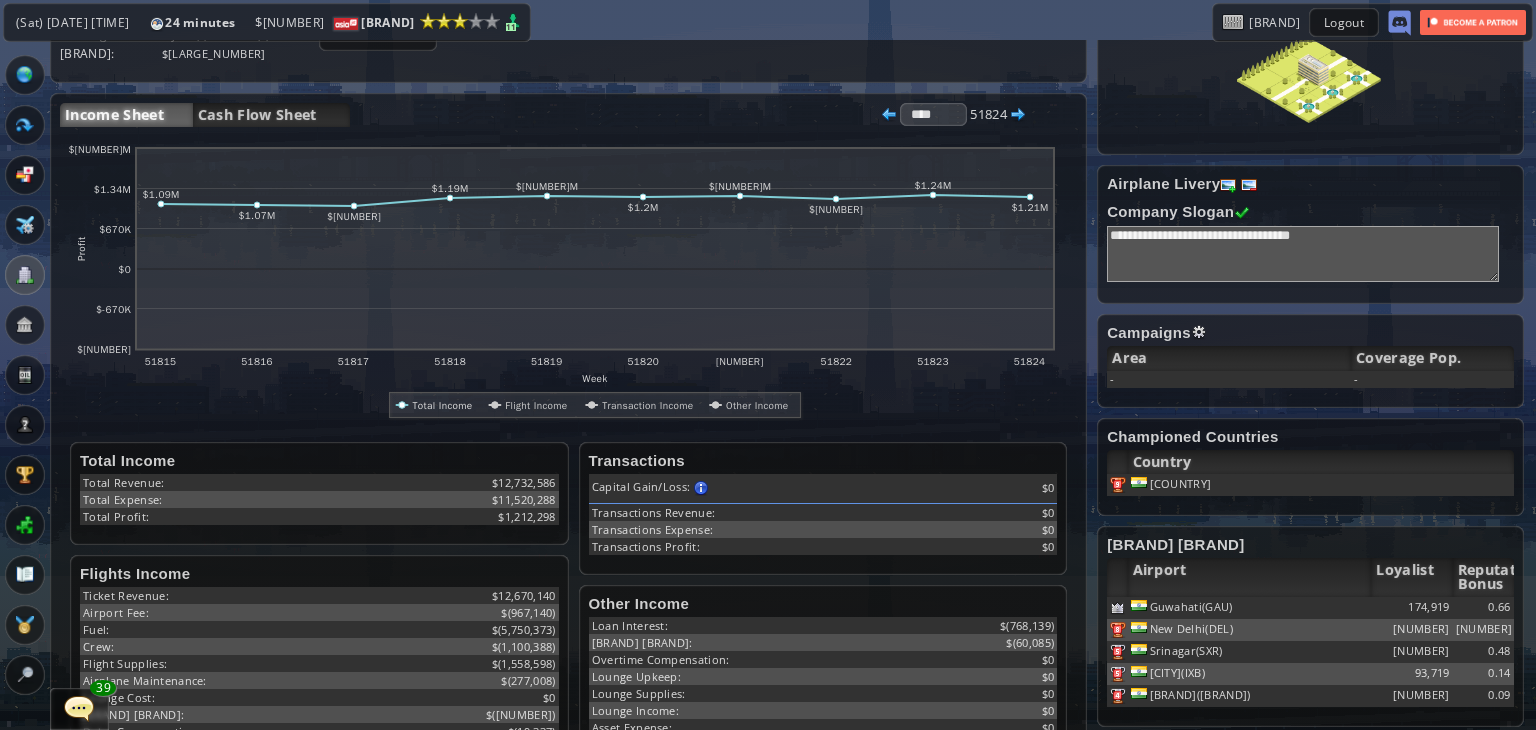 scroll, scrollTop: 100, scrollLeft: 0, axis: vertical 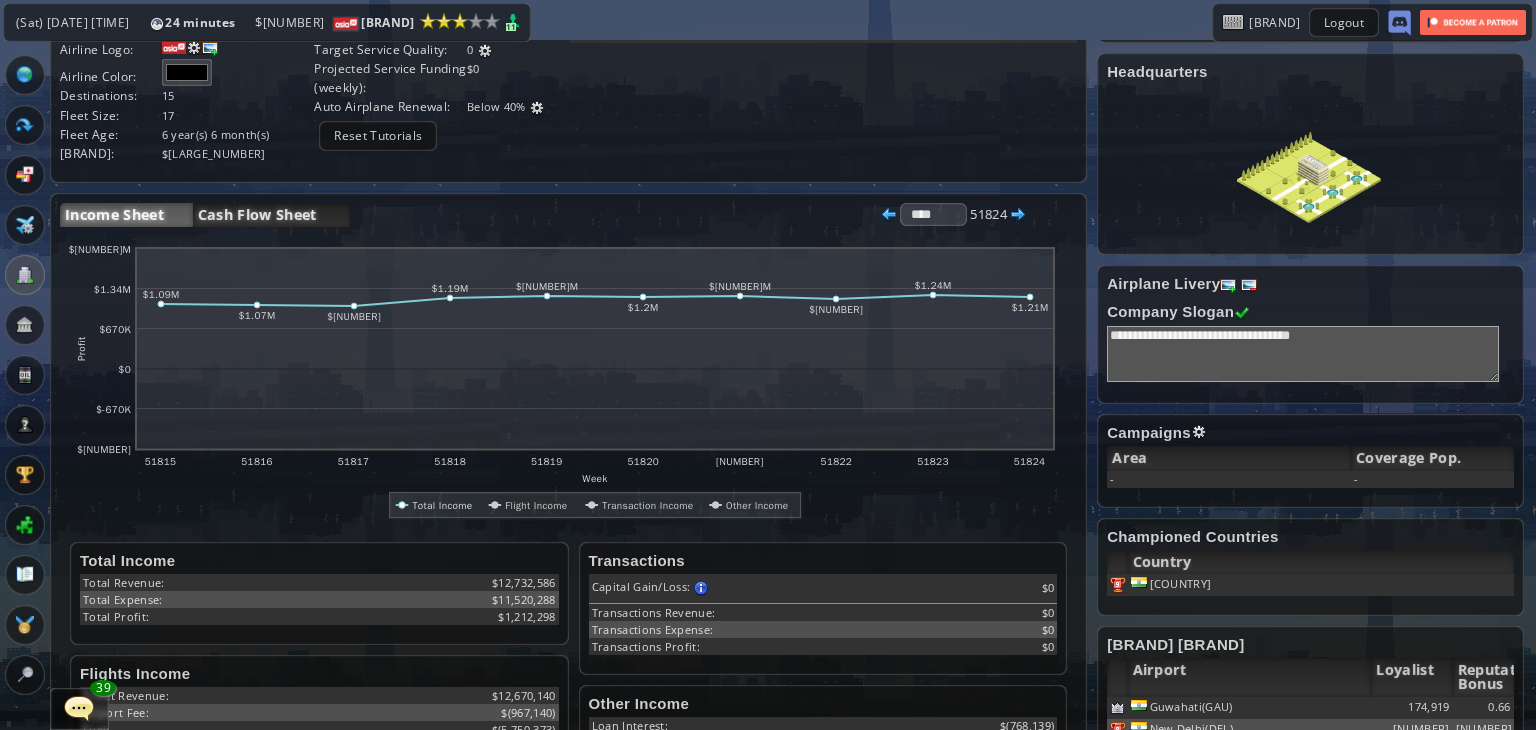 click on "Cash Flow Sheet" at bounding box center [271, 215] 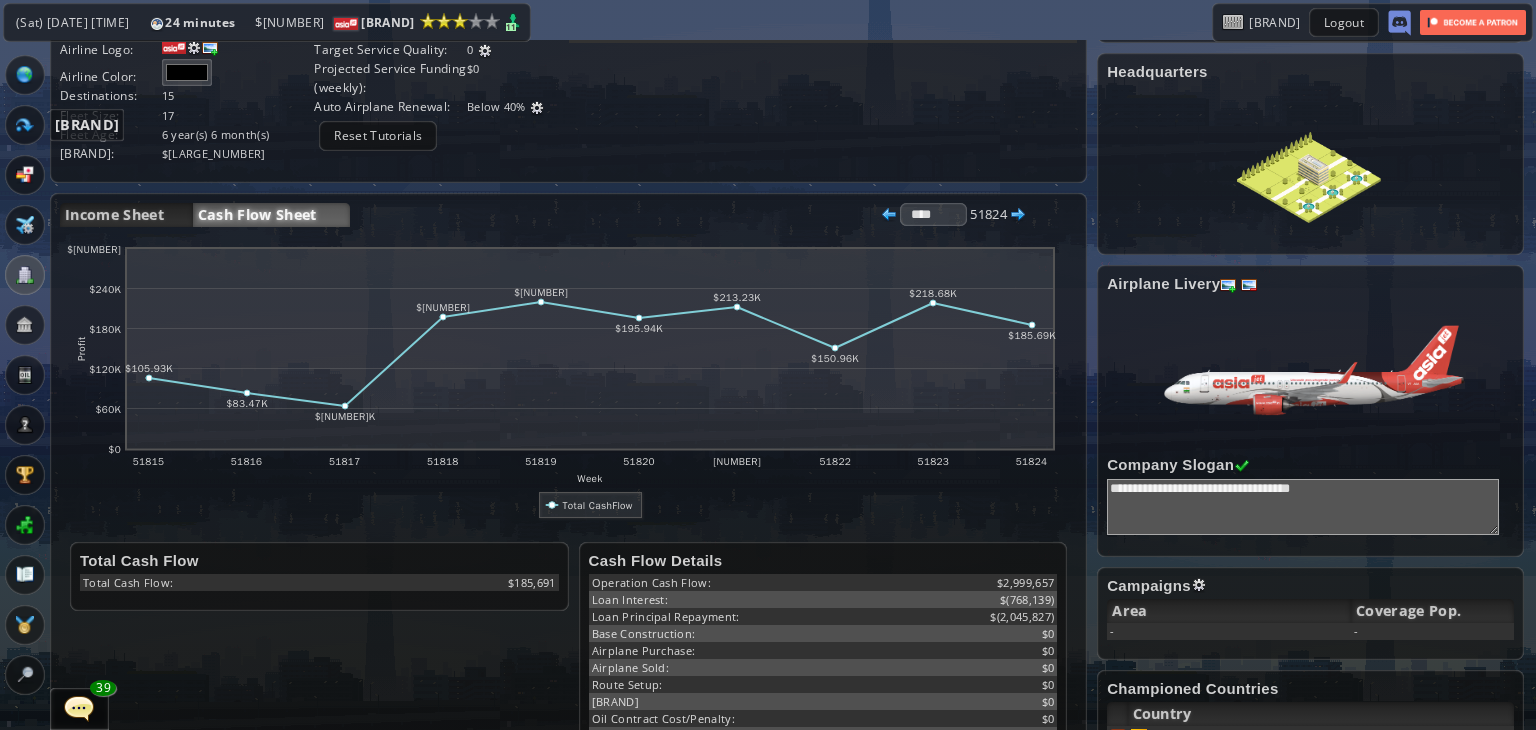 click at bounding box center [25, 125] 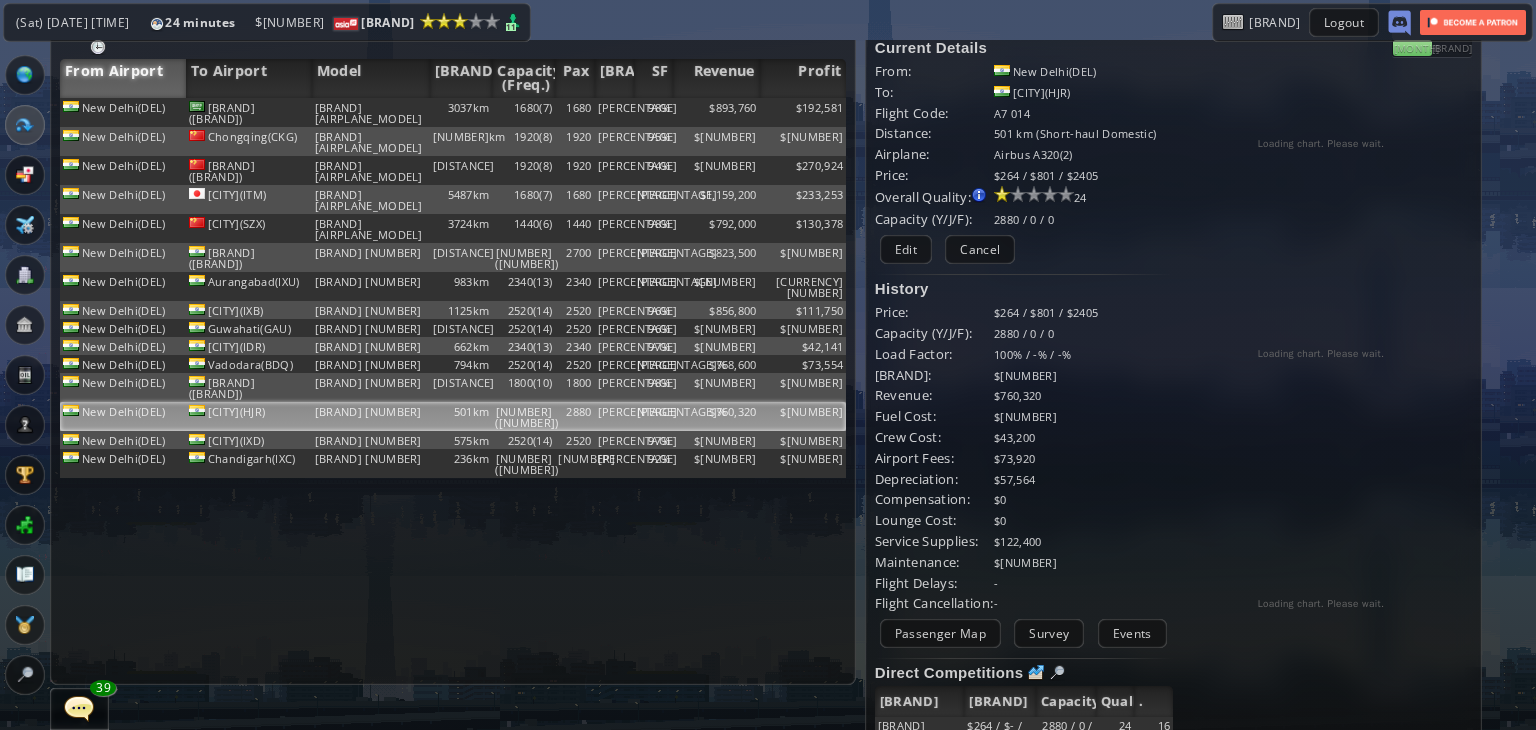 scroll, scrollTop: 0, scrollLeft: 0, axis: both 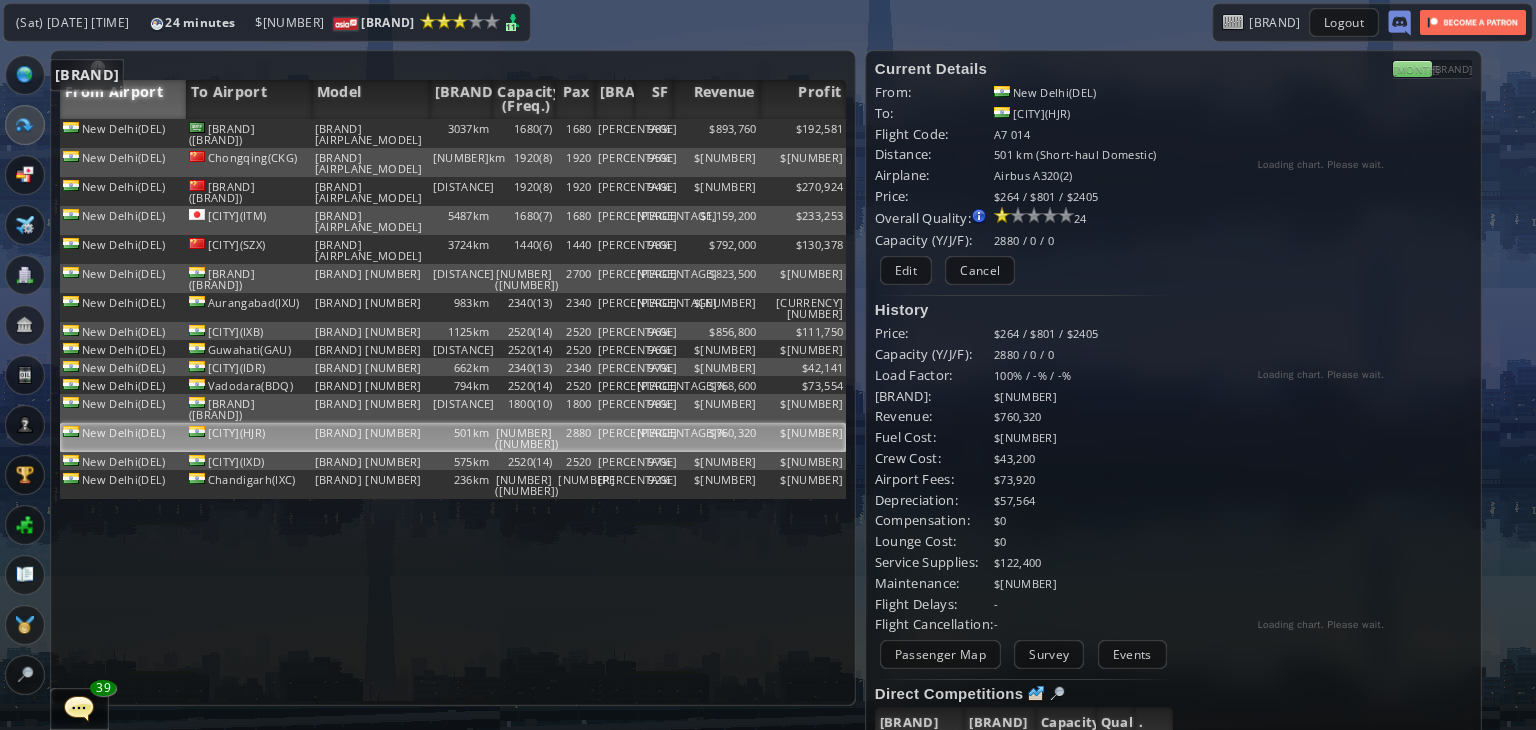 click at bounding box center (25, 75) 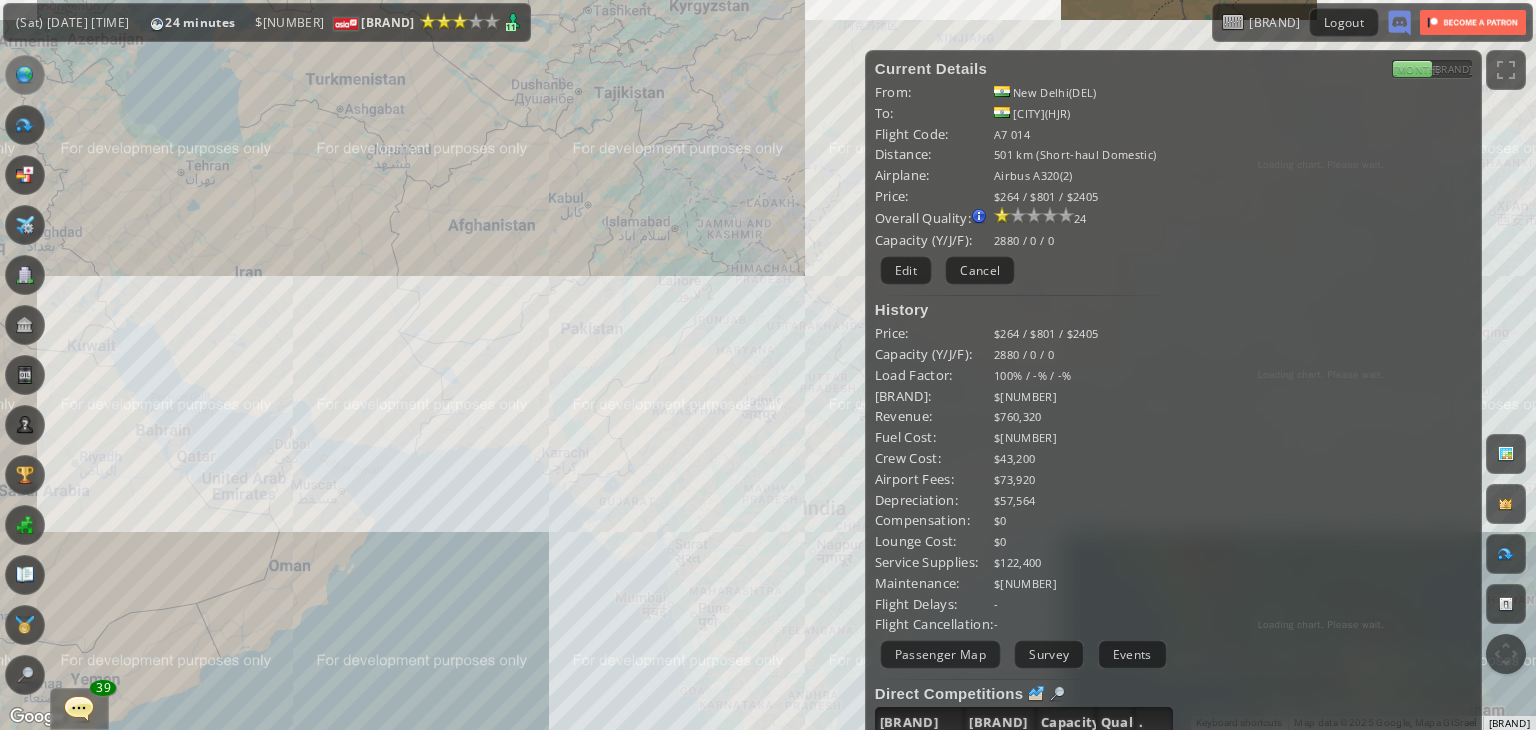 click on "To navigate, press the arrow keys." at bounding box center (768, 365) 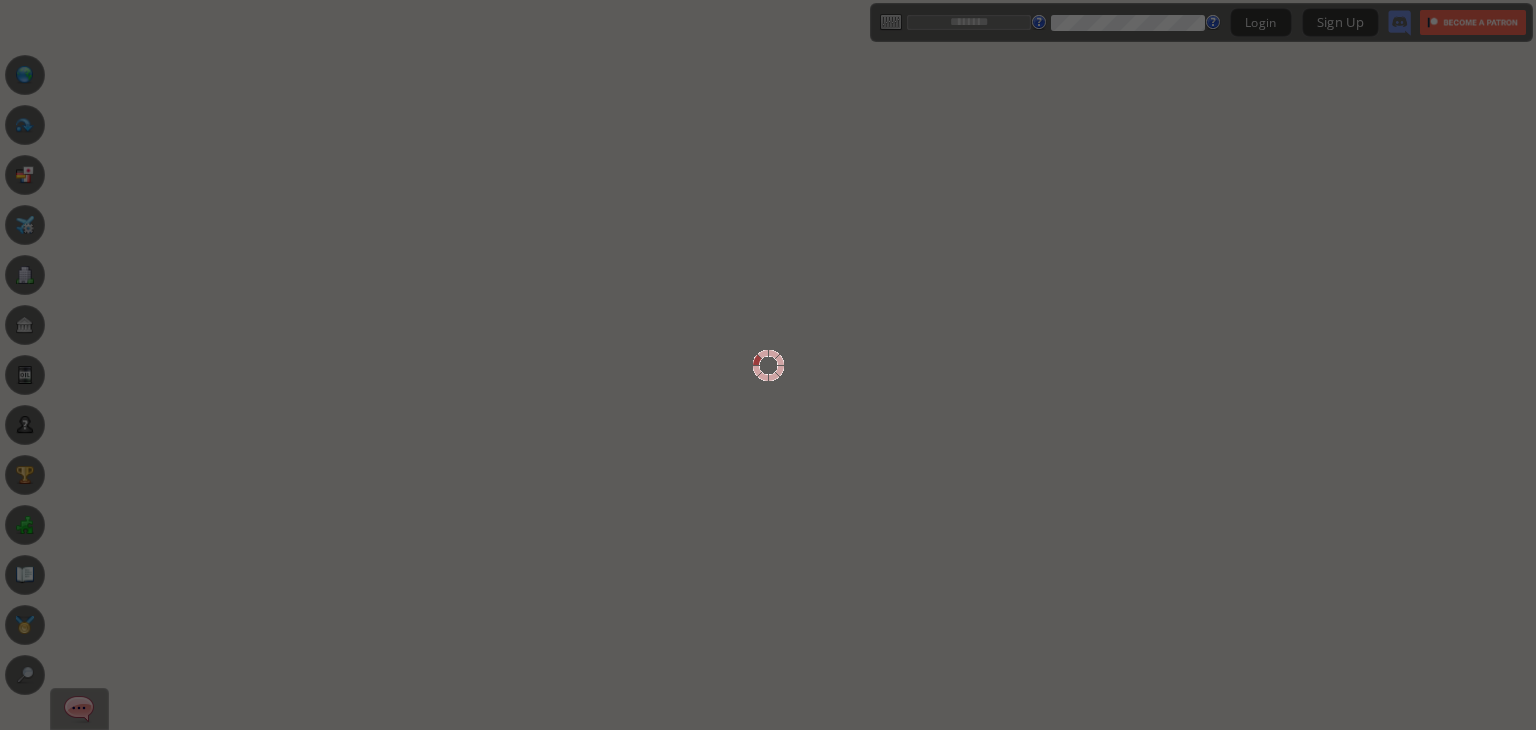 scroll, scrollTop: 0, scrollLeft: 0, axis: both 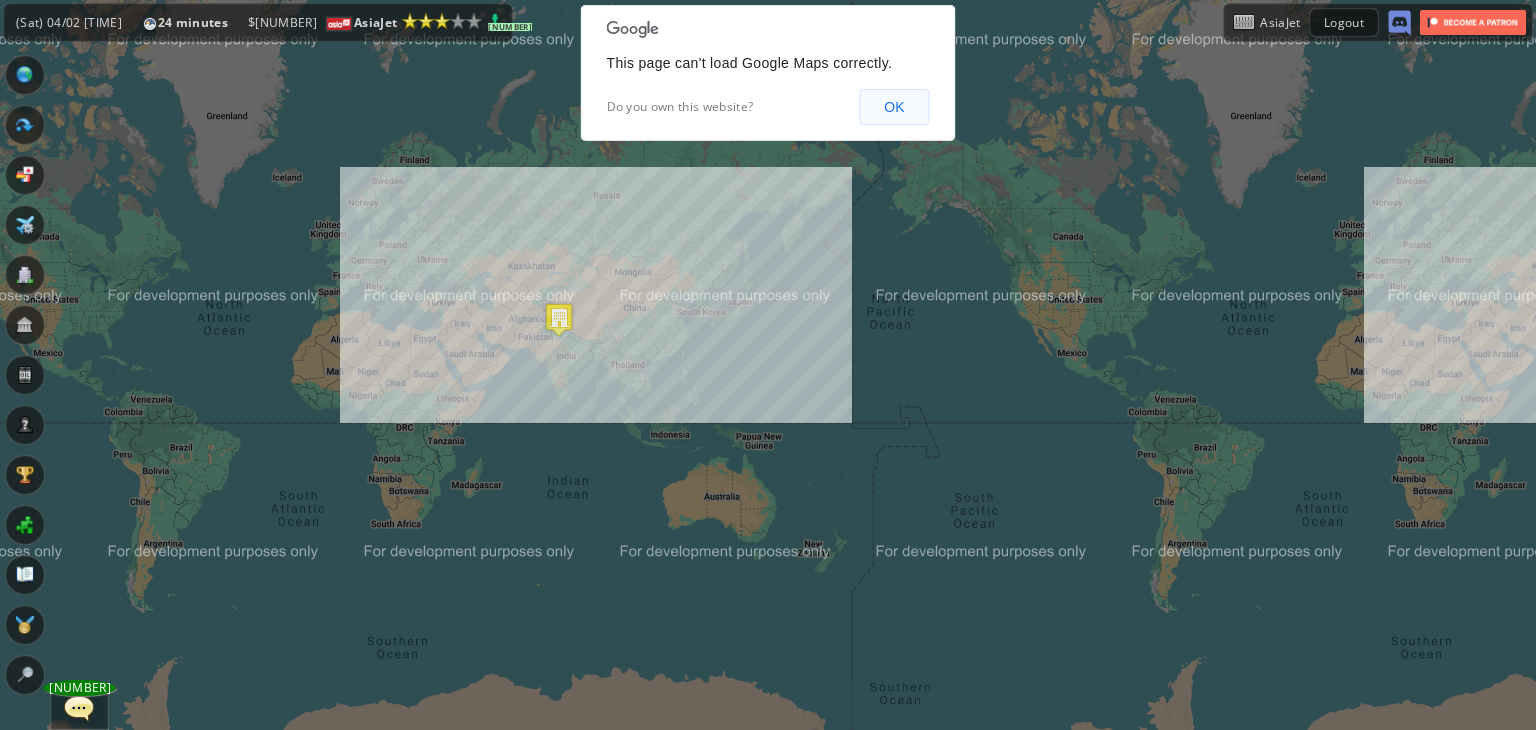 click on "OK" at bounding box center [894, 107] 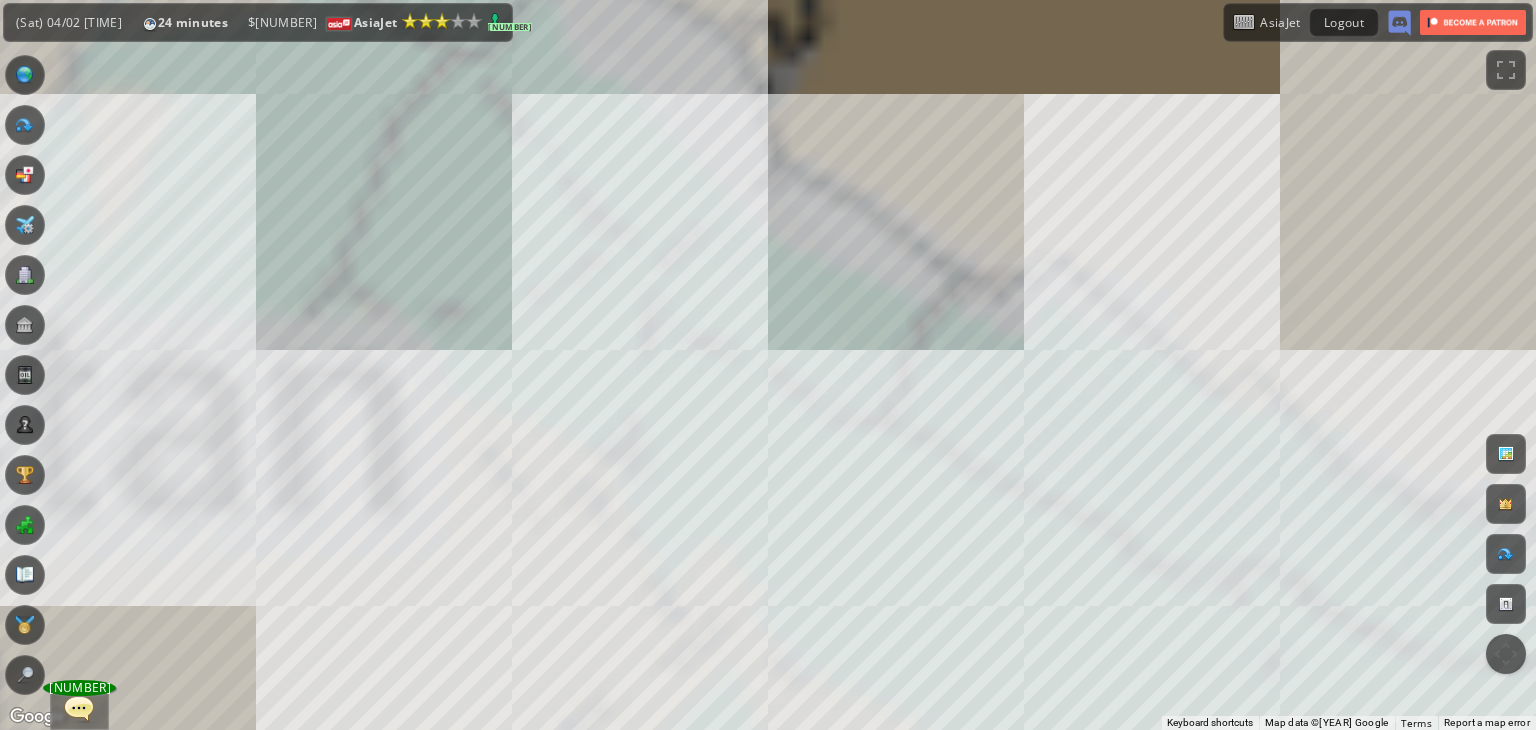 click on "To navigate, press the arrow keys." at bounding box center [768, 365] 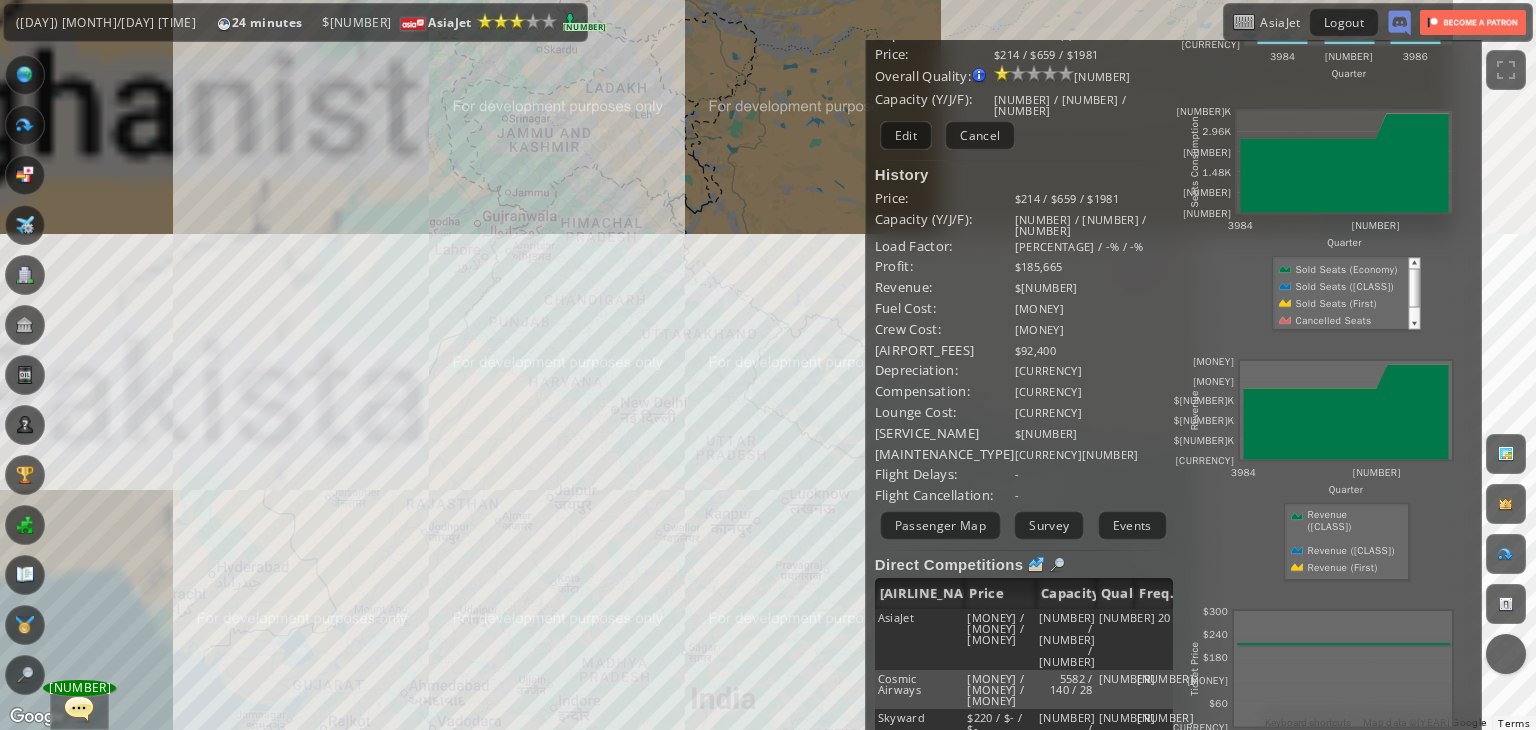 scroll, scrollTop: 347, scrollLeft: 0, axis: vertical 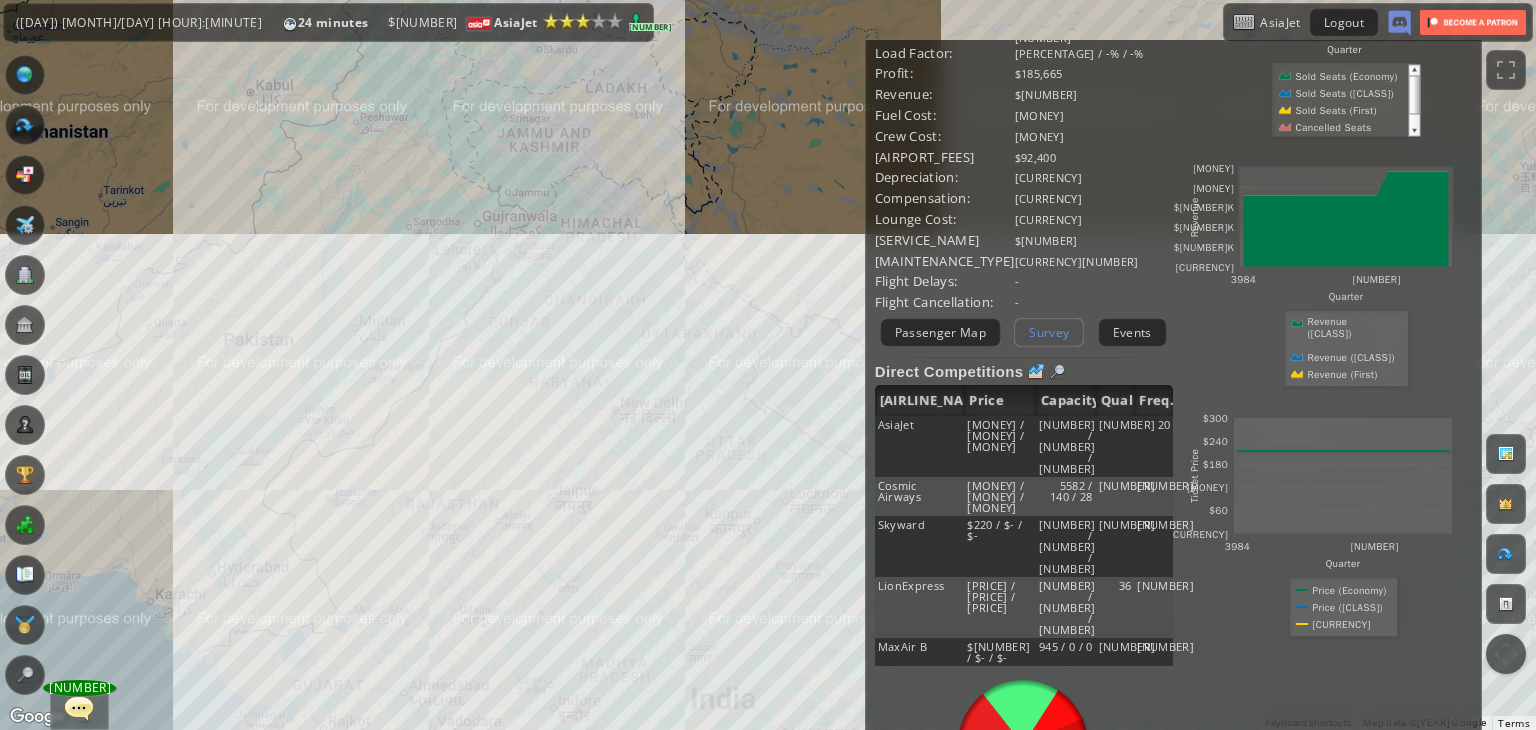 click on "Survey" at bounding box center (1049, 332) 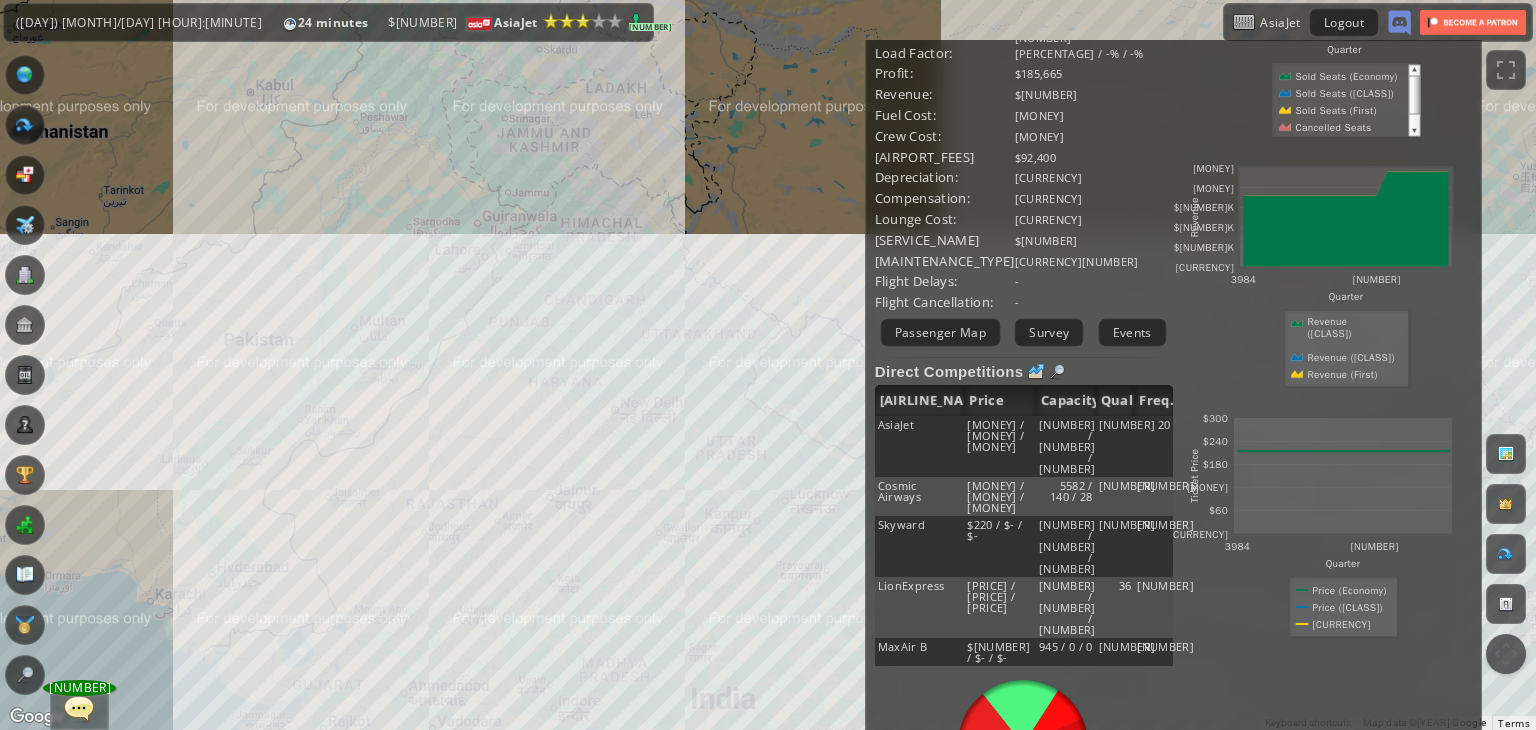 click at bounding box center (0, 0) 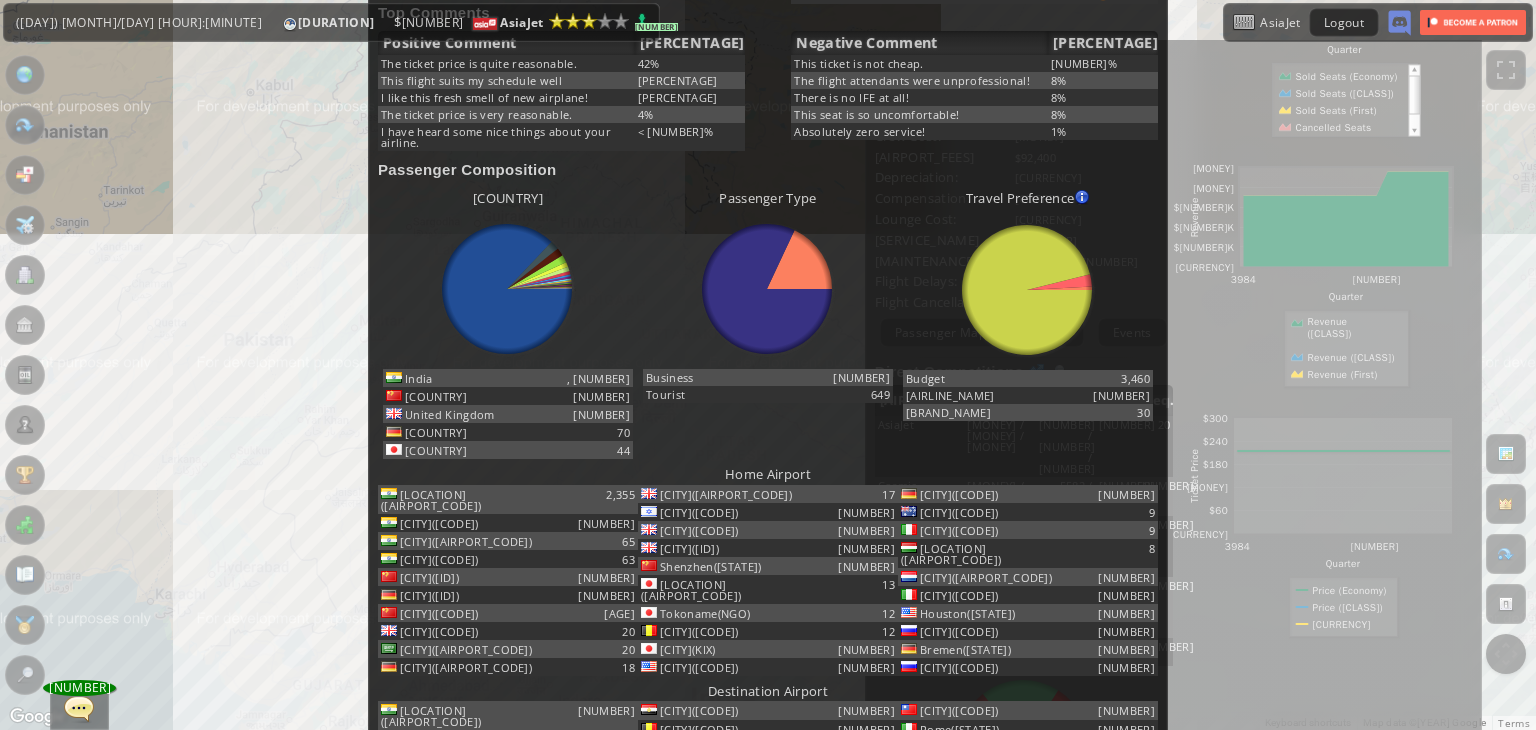 scroll, scrollTop: 100, scrollLeft: 0, axis: vertical 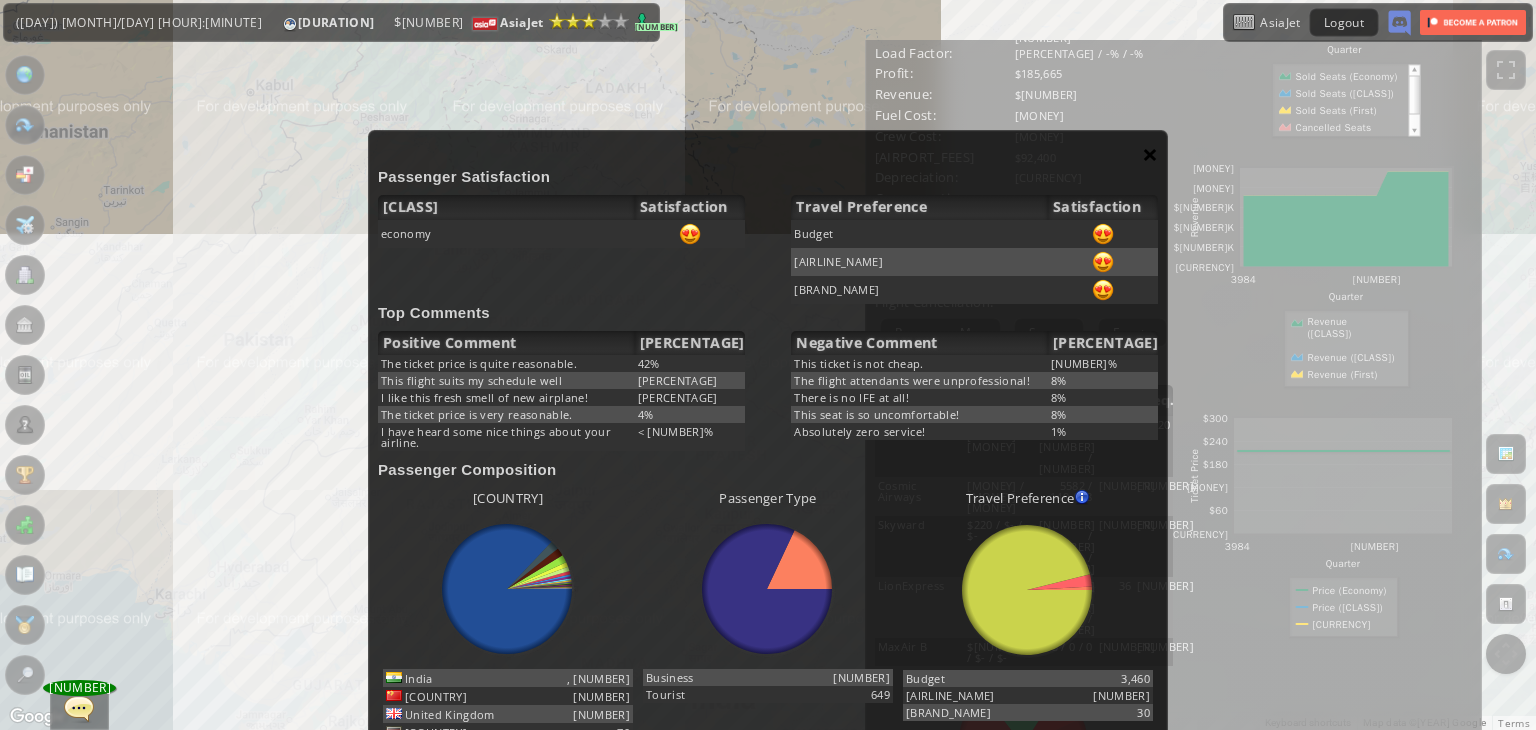 click on "×" at bounding box center (1150, 154) 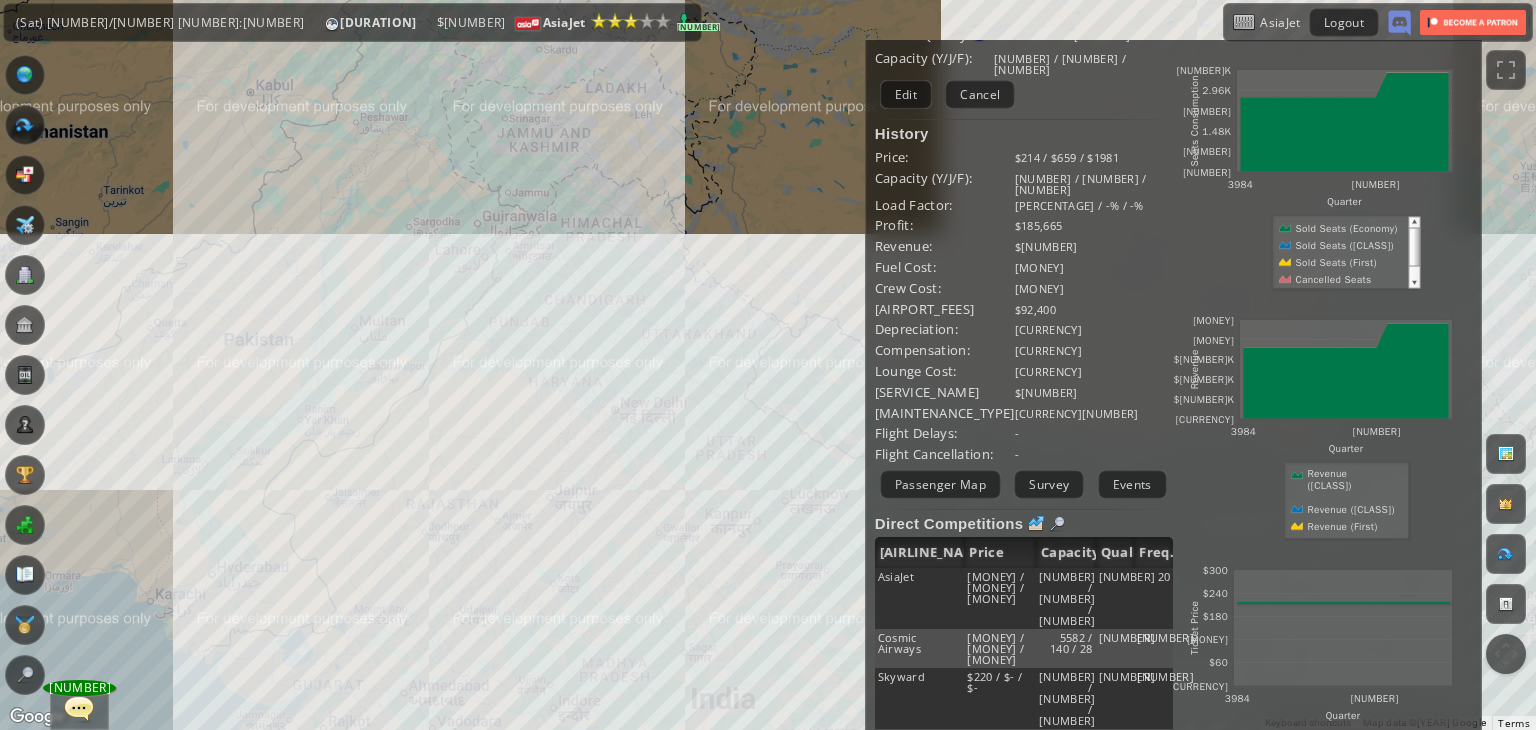 scroll, scrollTop: 147, scrollLeft: 0, axis: vertical 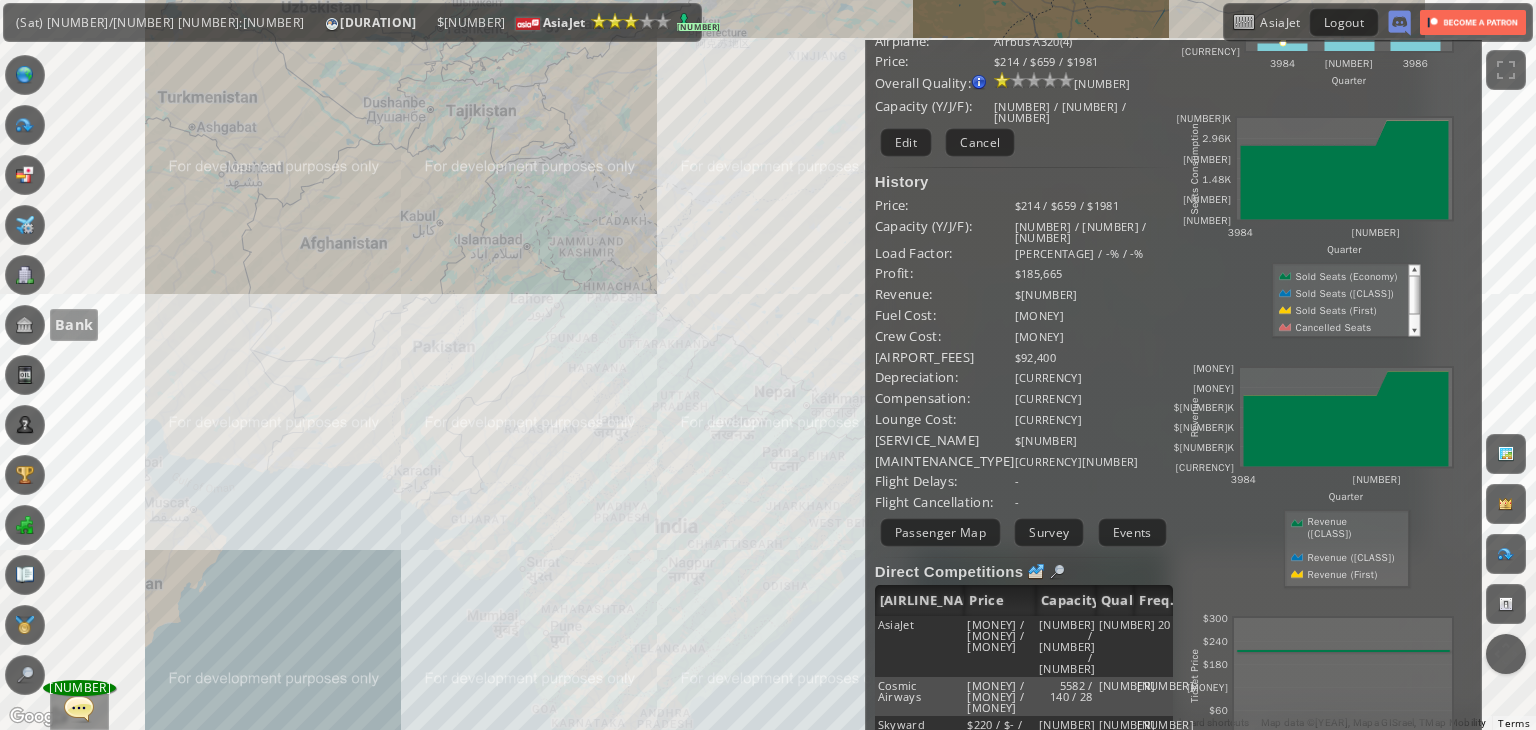 click at bounding box center [25, 325] 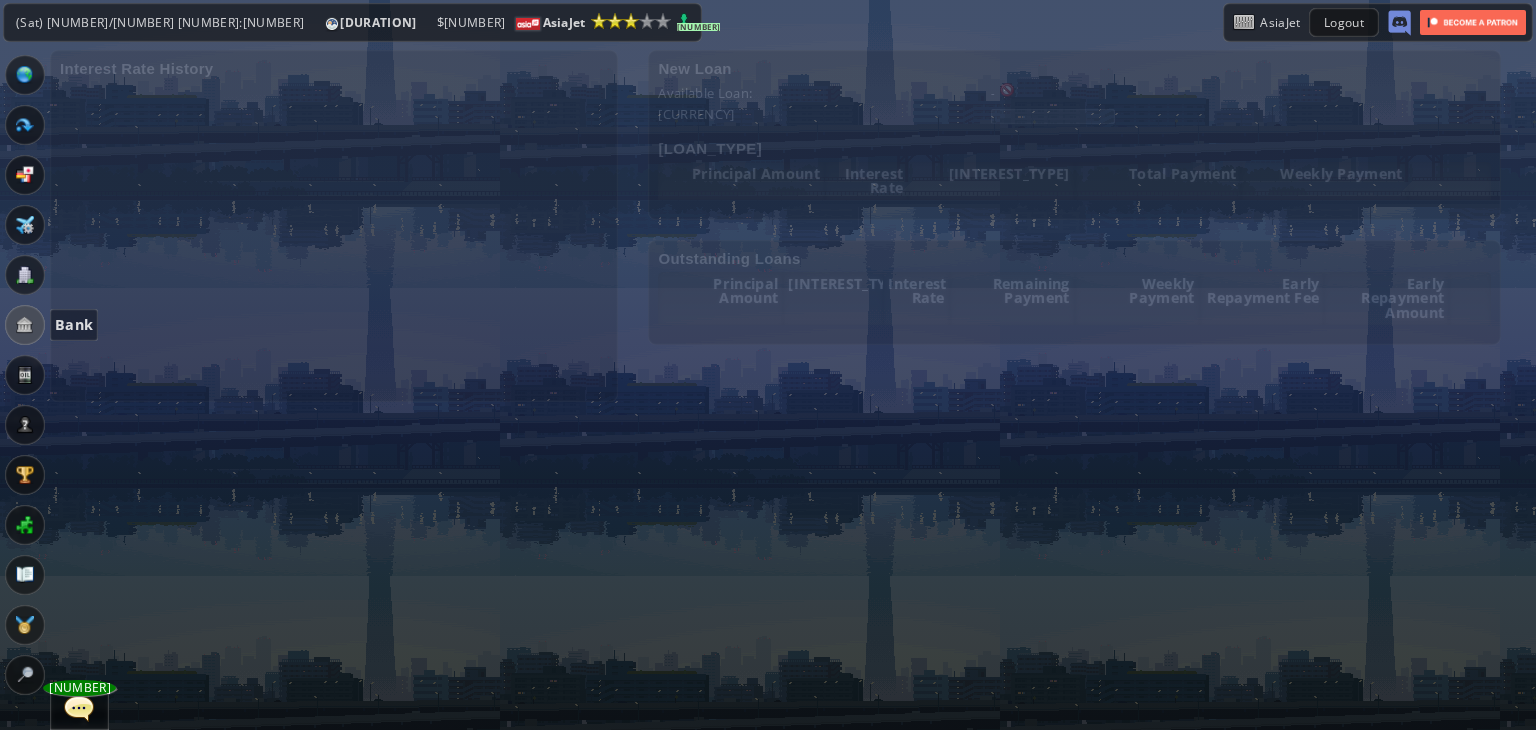 scroll, scrollTop: 0, scrollLeft: 0, axis: both 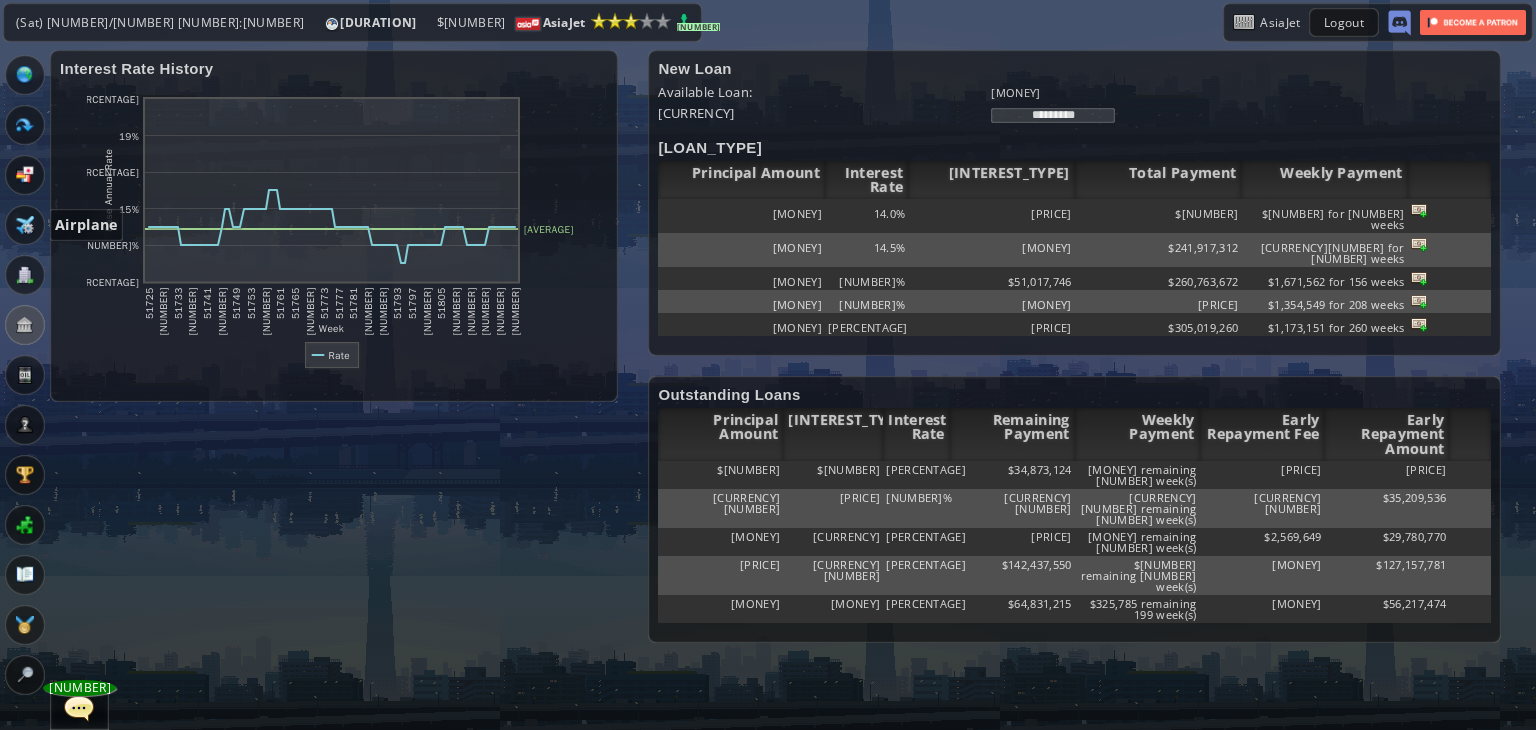 click at bounding box center (25, 225) 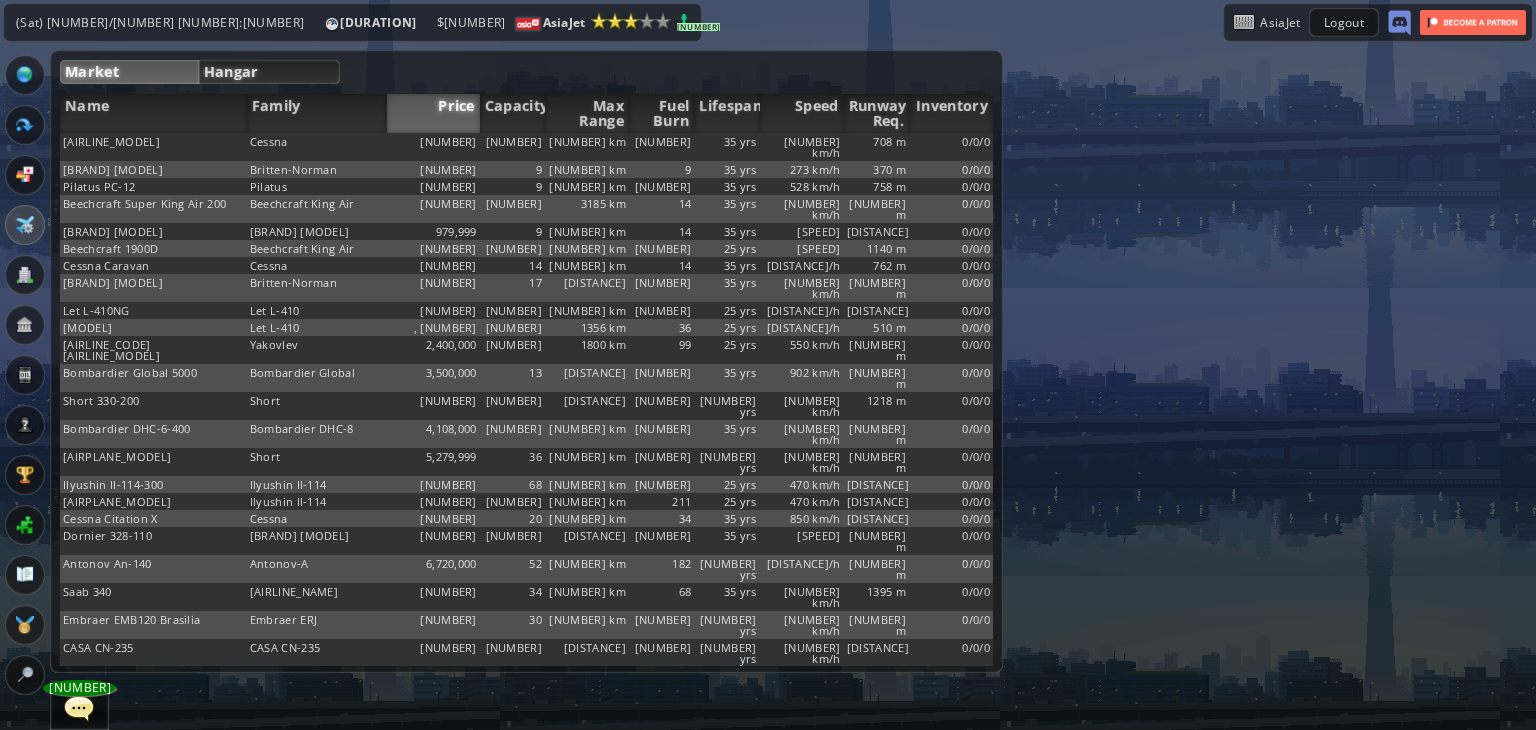 click on "Hangar" at bounding box center (269, 72) 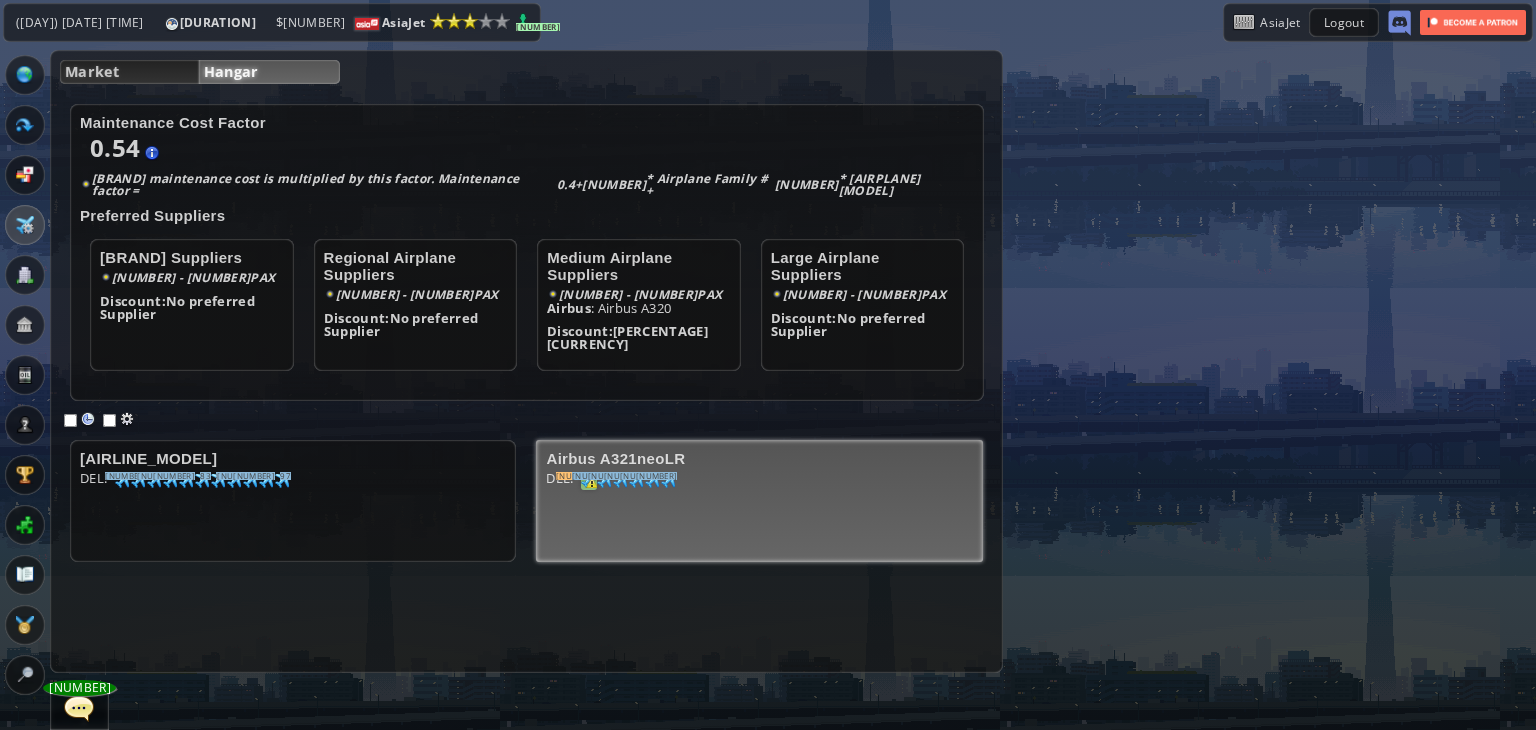 click at bounding box center [123, 480] 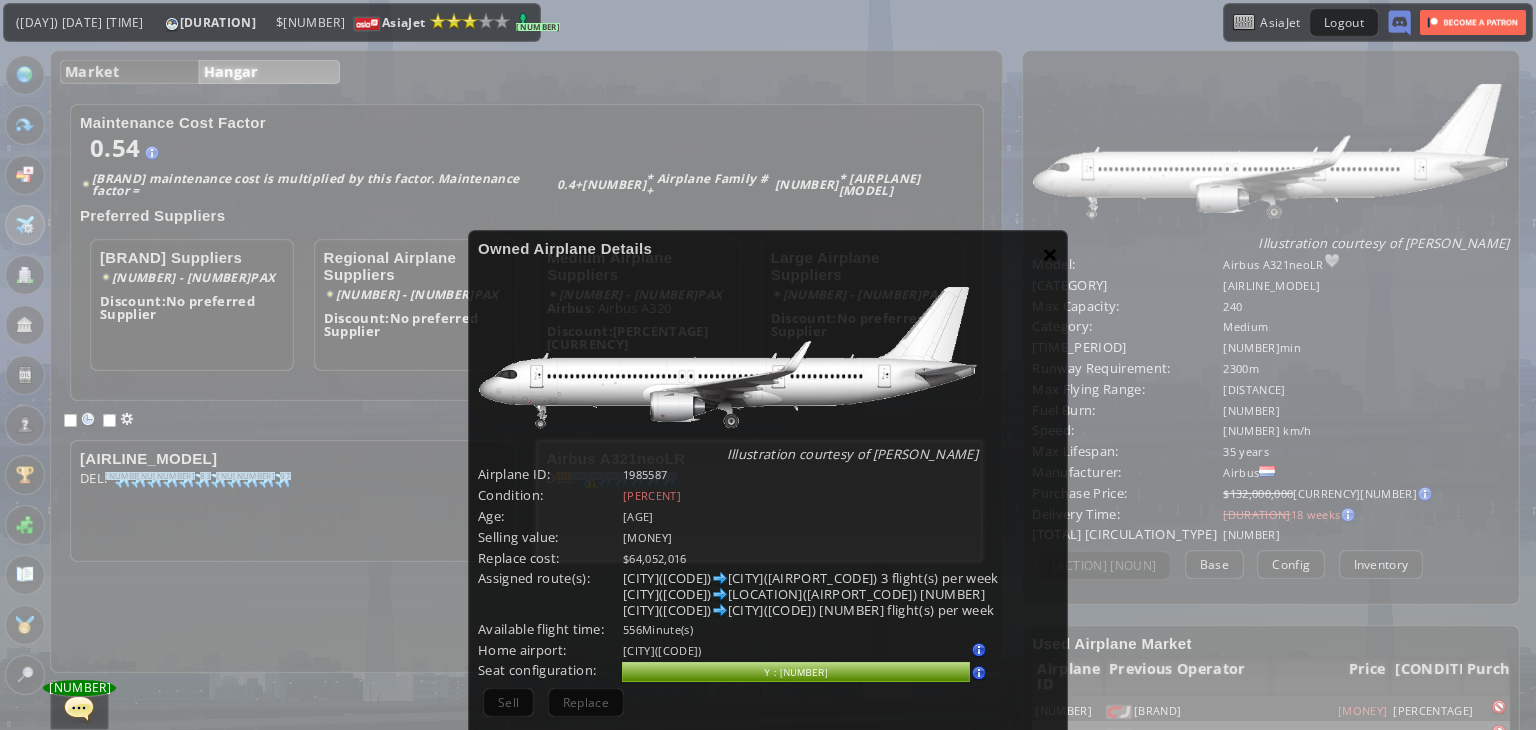 click on "×" at bounding box center [1050, 254] 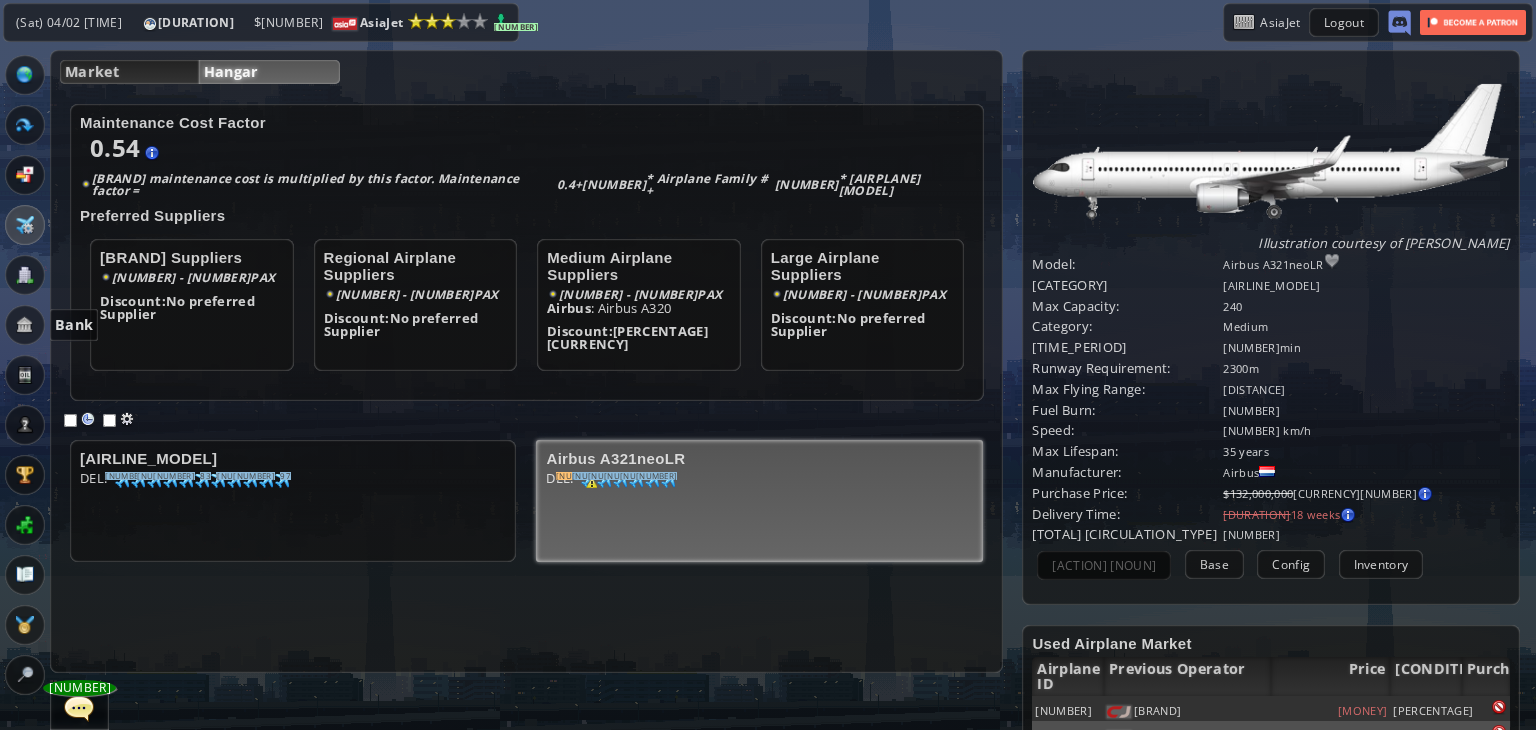 click at bounding box center [25, 325] 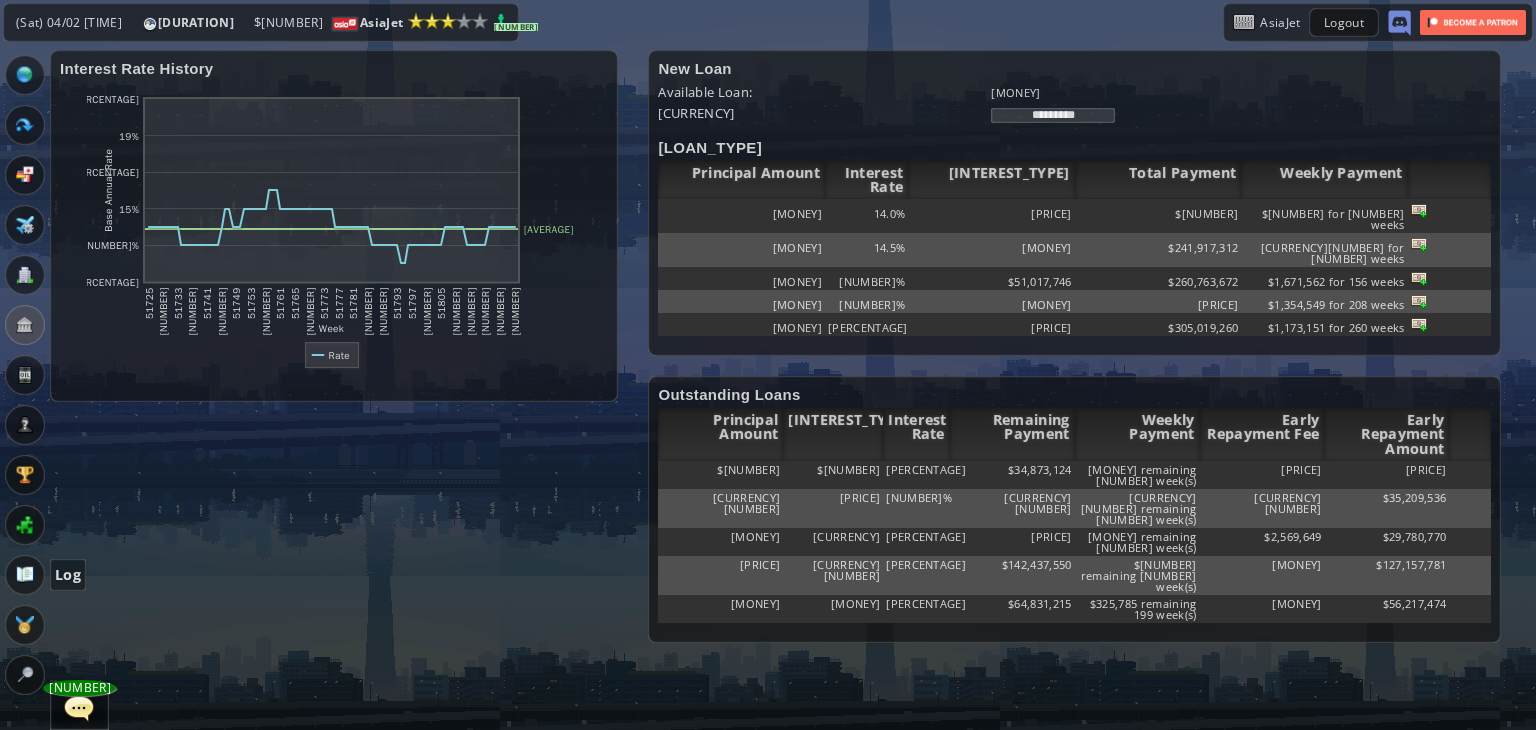 click at bounding box center (25, 575) 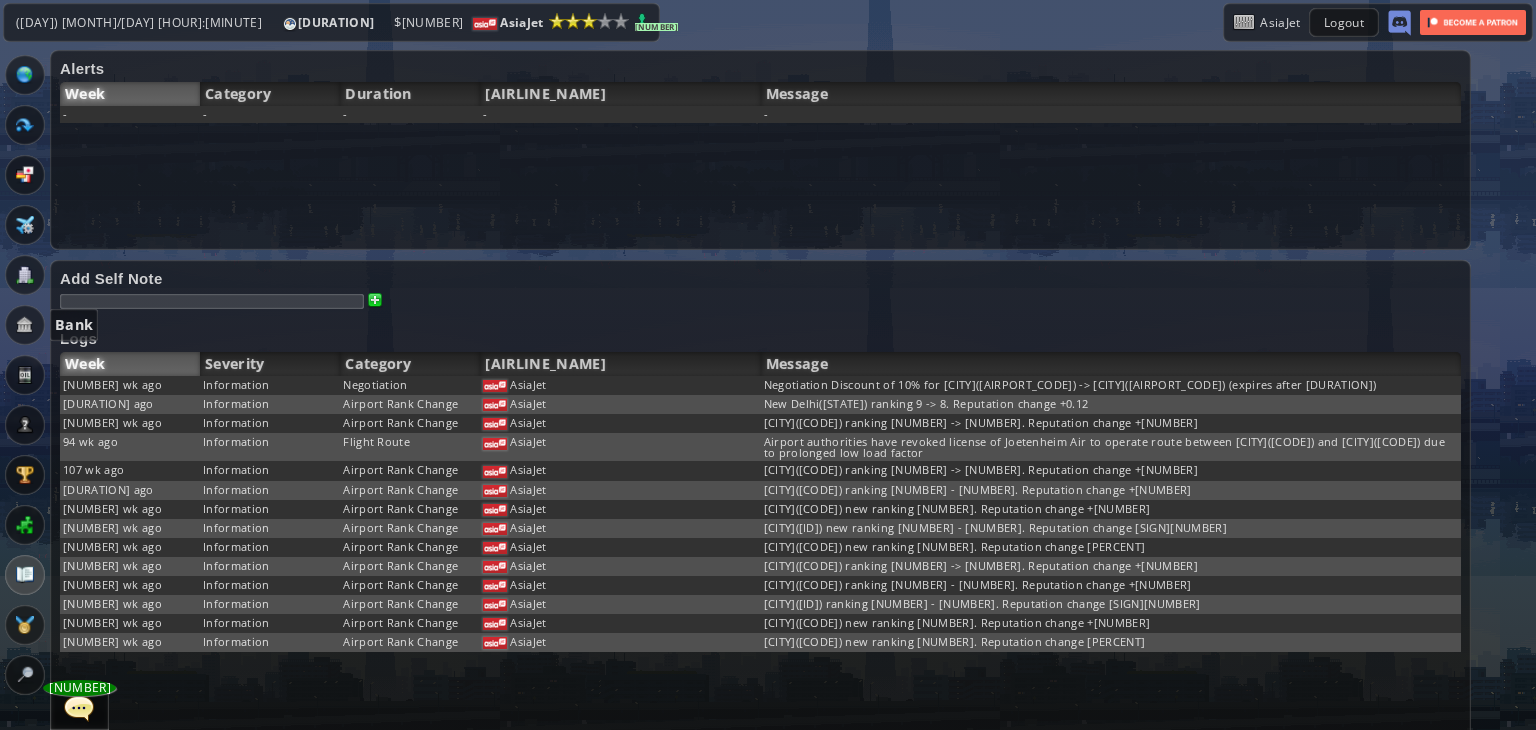 click at bounding box center [25, 325] 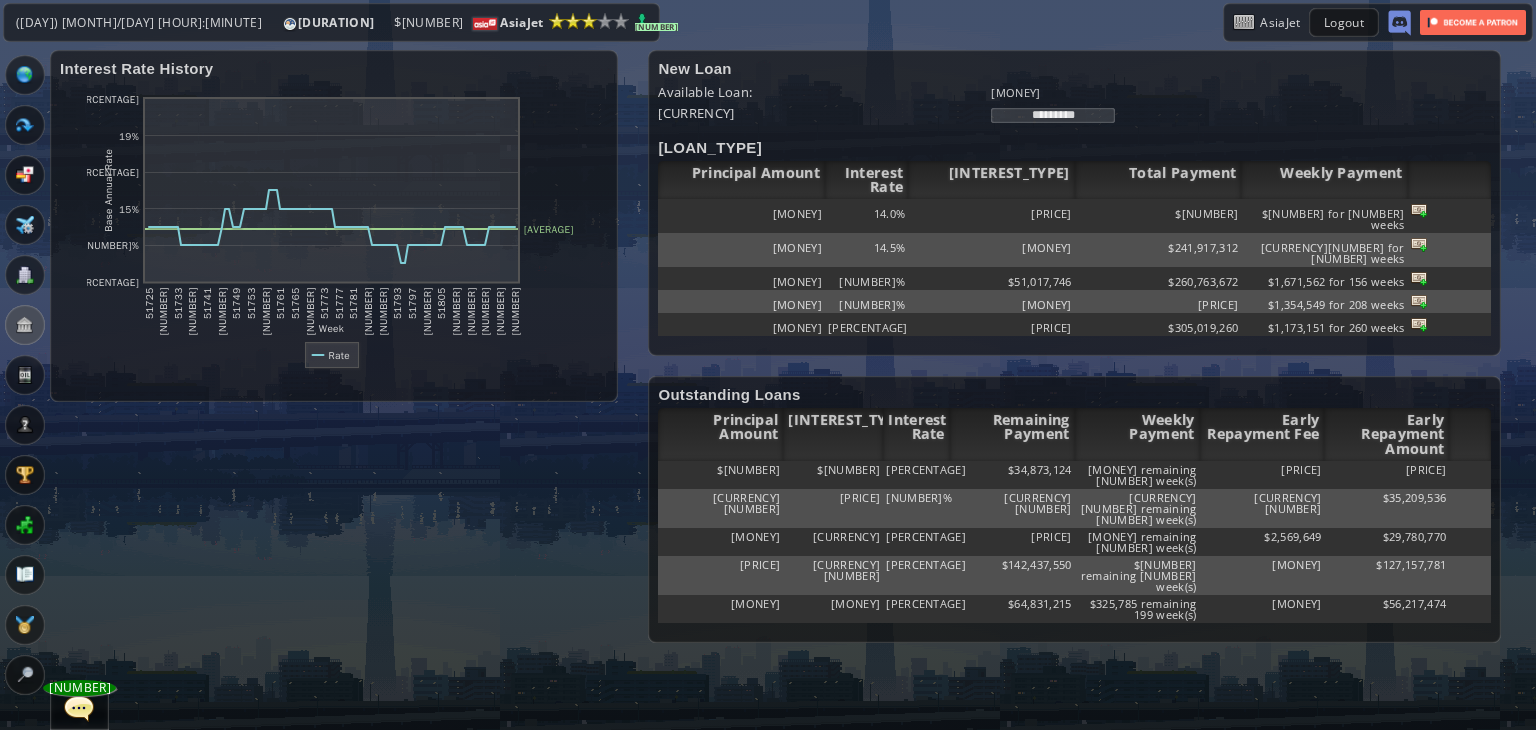 click at bounding box center (1419, 210) 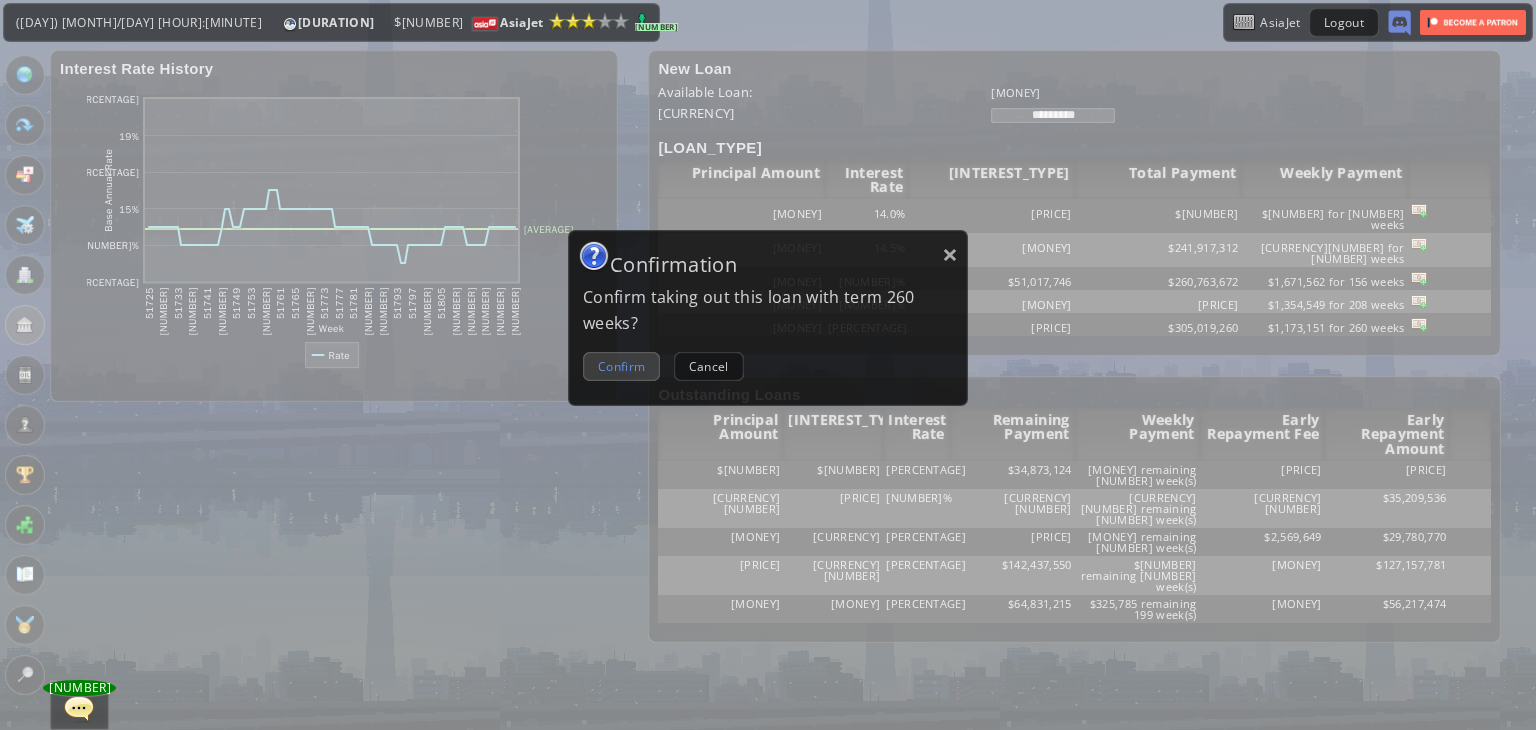 click on "Confirm" at bounding box center [621, 366] 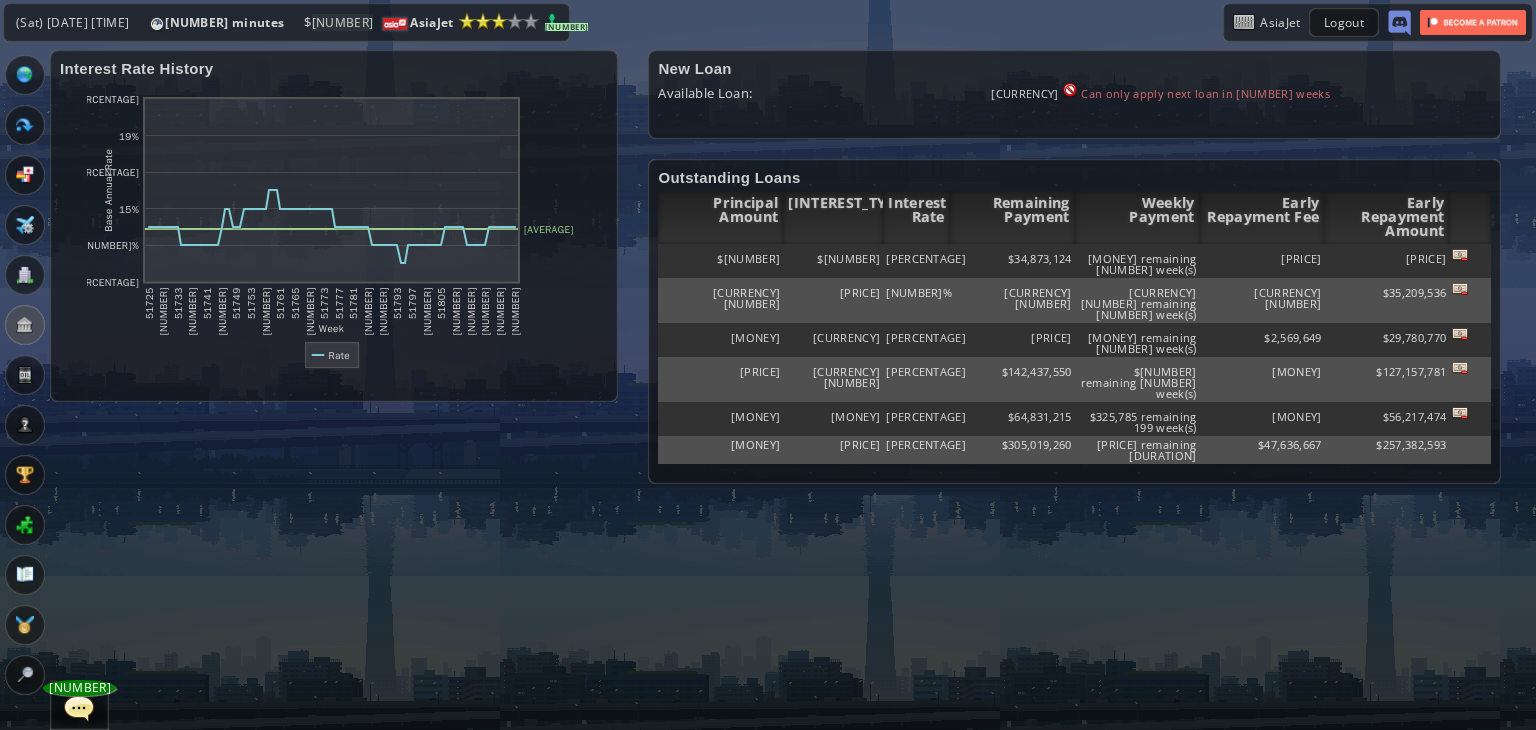 click at bounding box center [1460, 255] 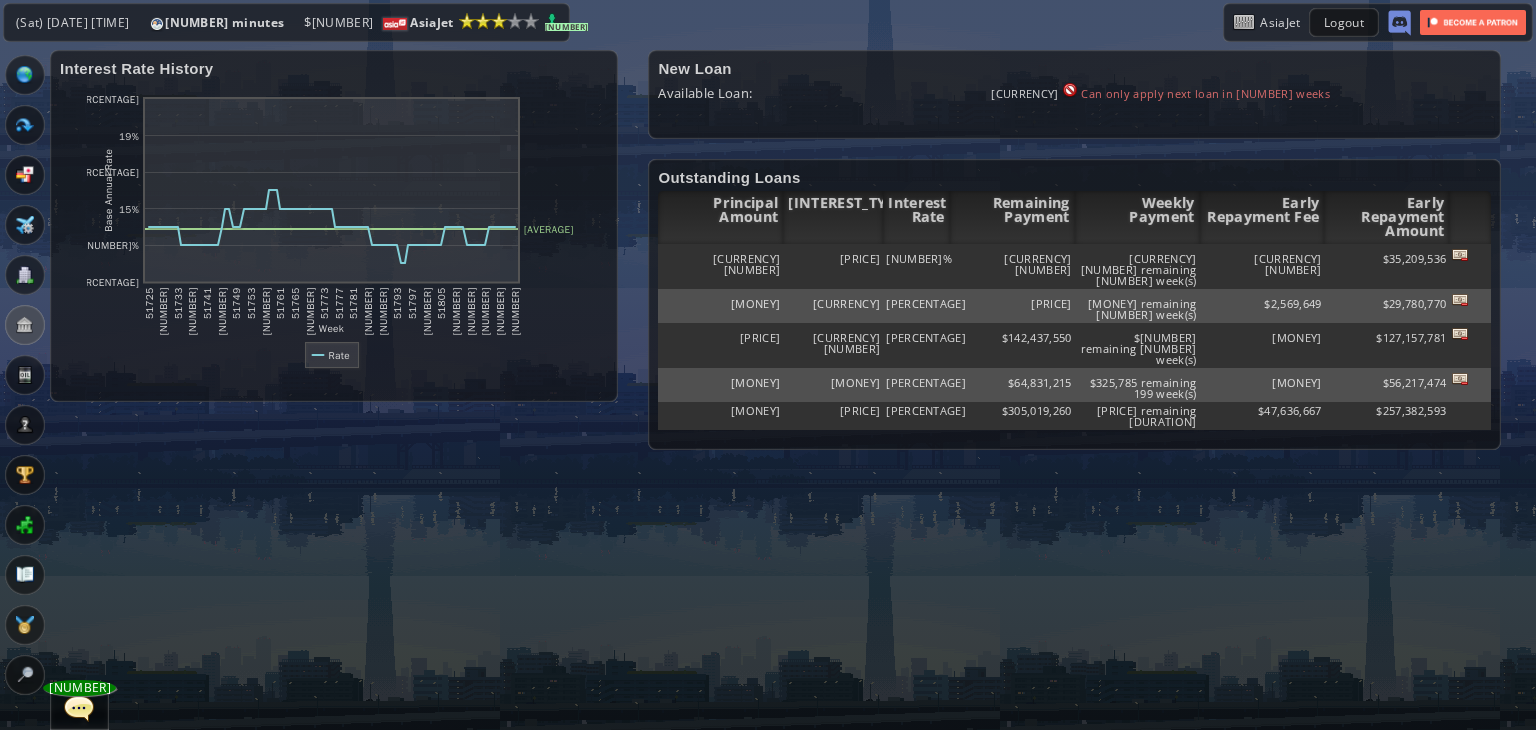 click at bounding box center (1460, 255) 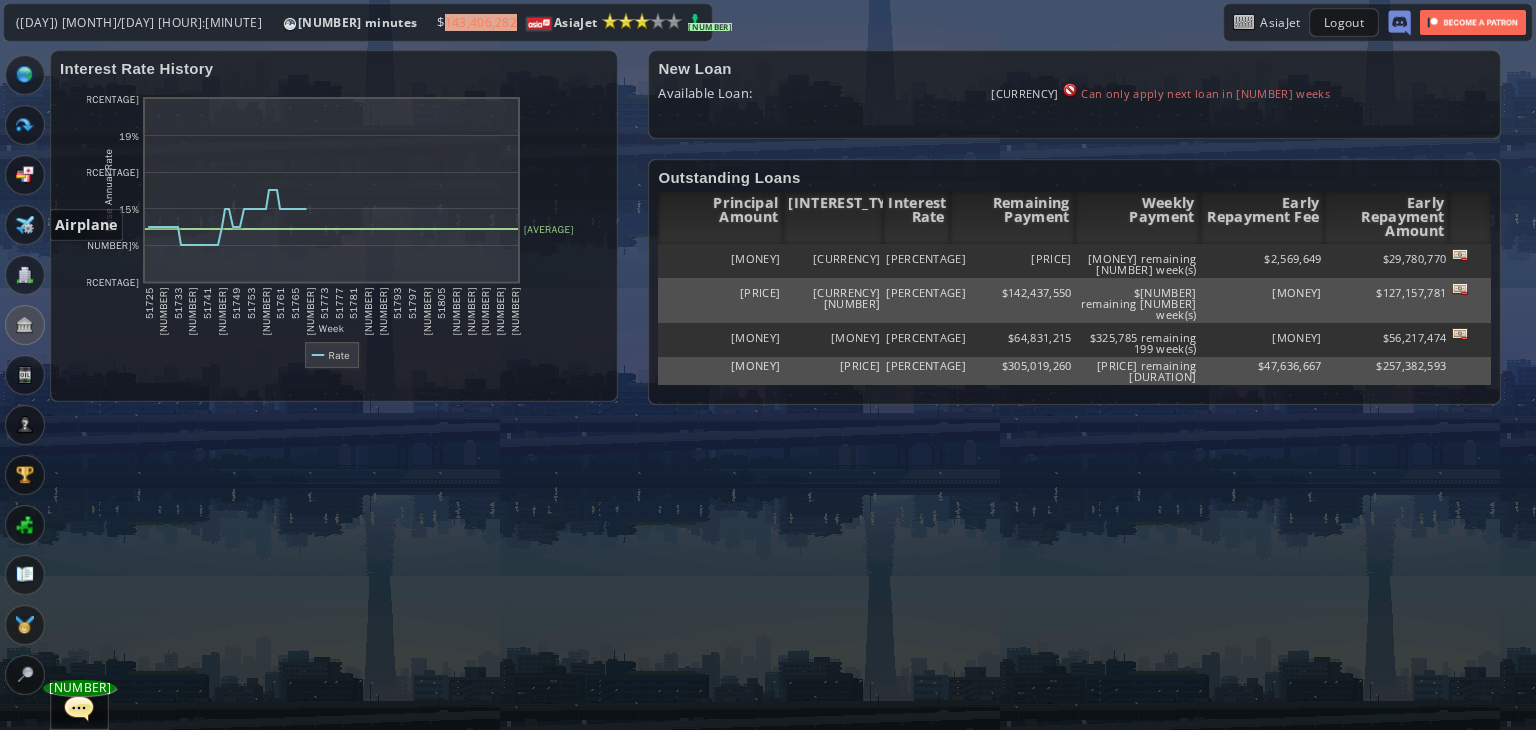click at bounding box center [25, 225] 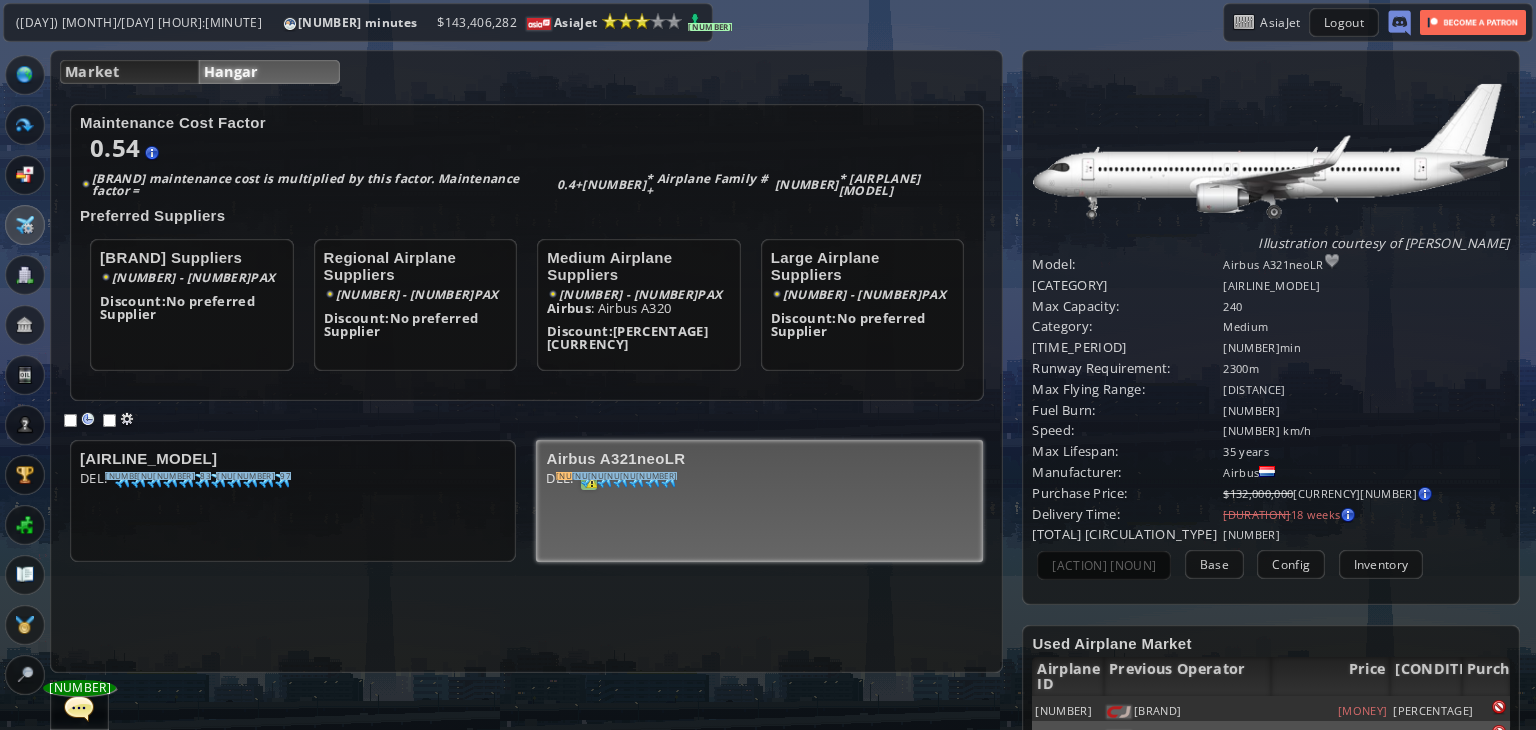 click at bounding box center (123, 480) 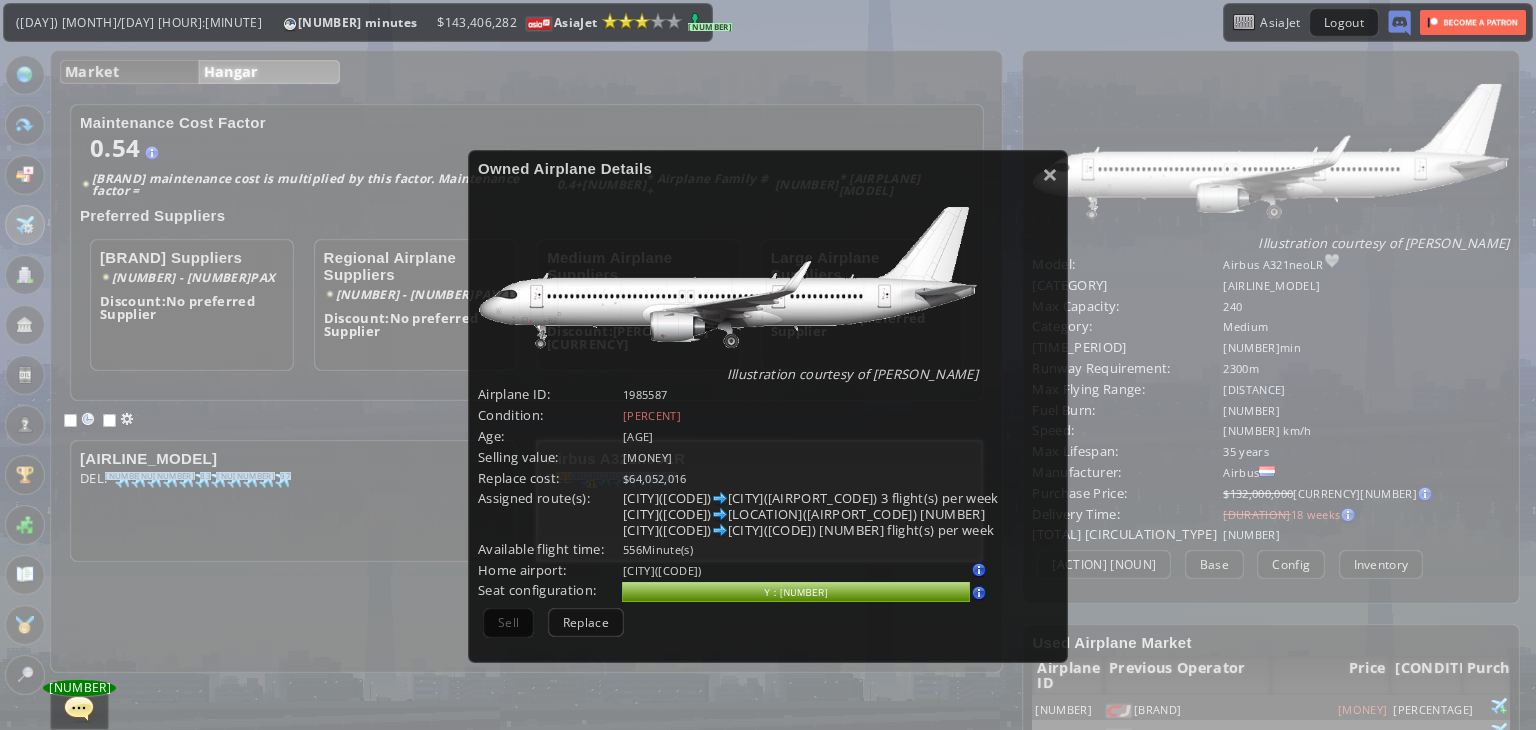 scroll, scrollTop: 100, scrollLeft: 0, axis: vertical 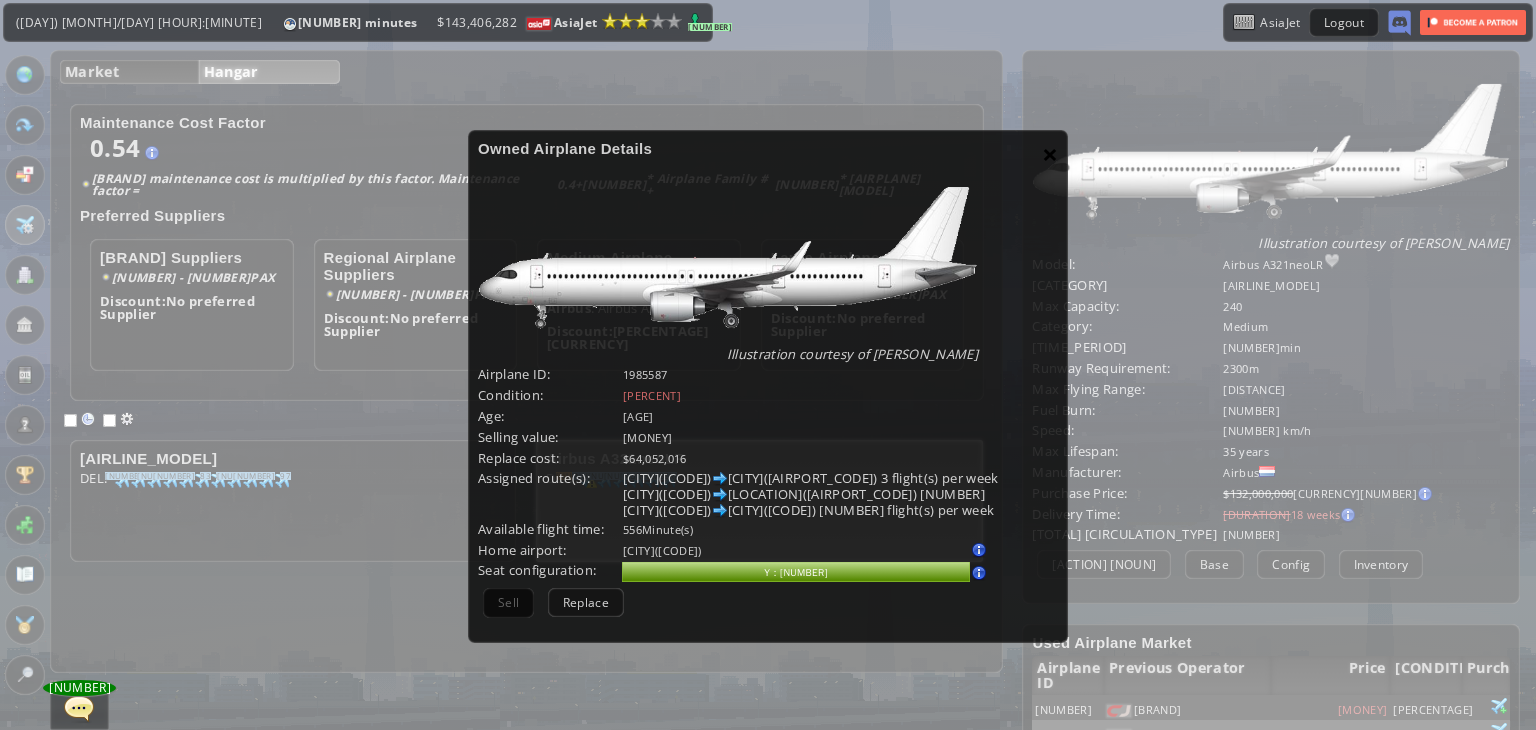 click on "×" at bounding box center [1050, 154] 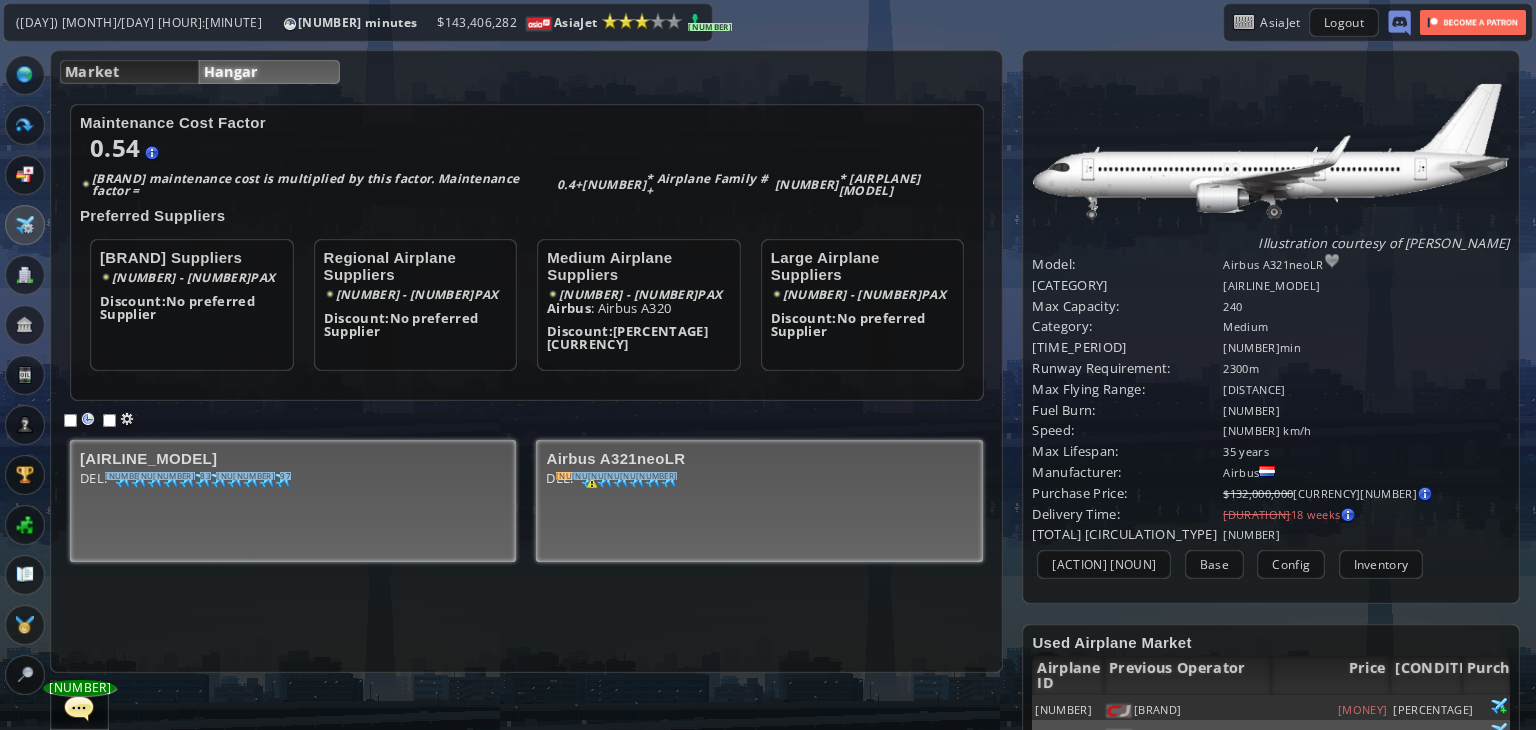 click on "DEL: [NUMBER] [NUMBER] [NUMBER] [NUMBER] [NUMBER] [NUMBER] [NUMBER] [NUMBER] [NUMBER] [NUMBER] [NUMBER] [NUMBER] [NUMBER] [NUMBER] [NUMBER] [NUMBER] [NUMBER] [NUMBER] [NUMBER] [NUMBER] [NUMBER] [NUMBER]" at bounding box center [293, 507] 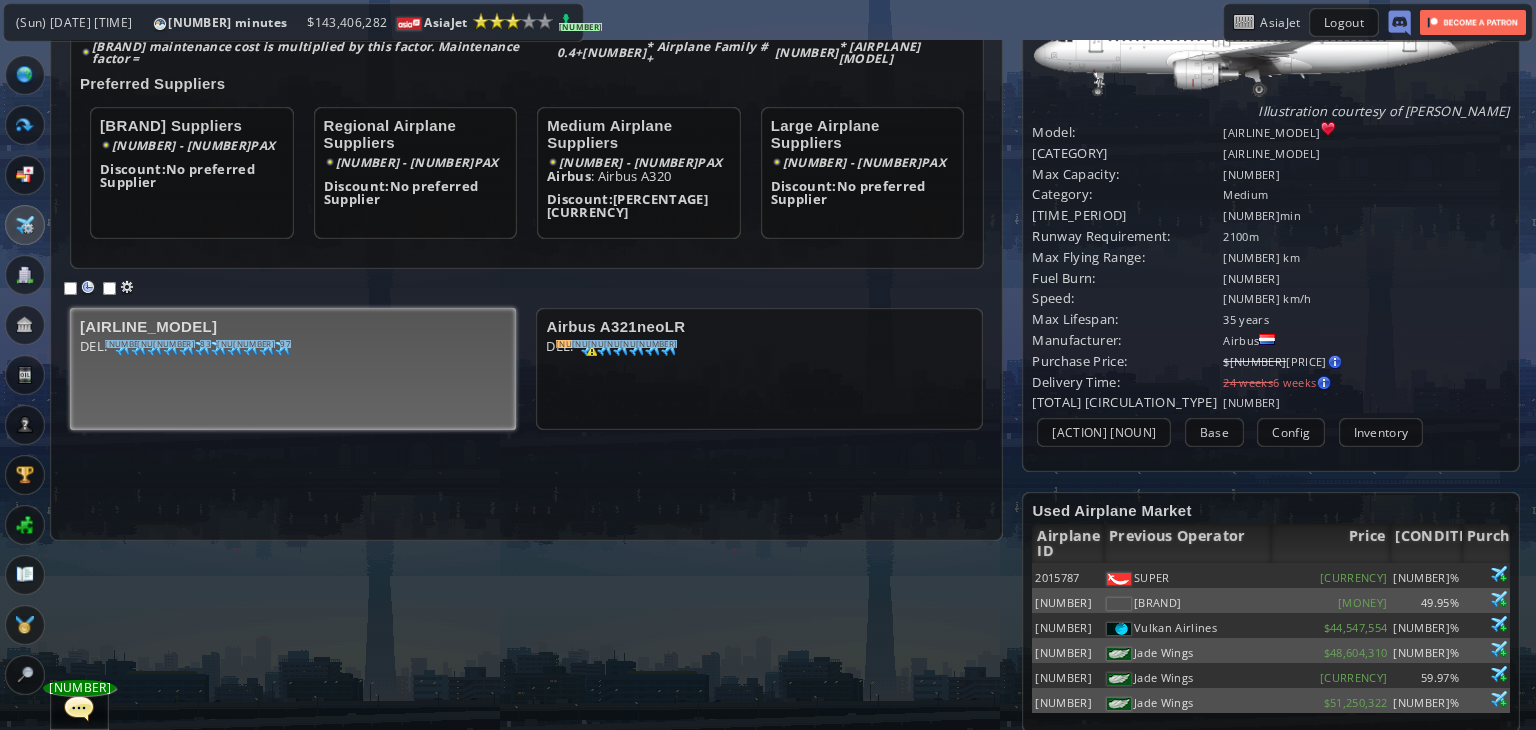 scroll, scrollTop: 200, scrollLeft: 0, axis: vertical 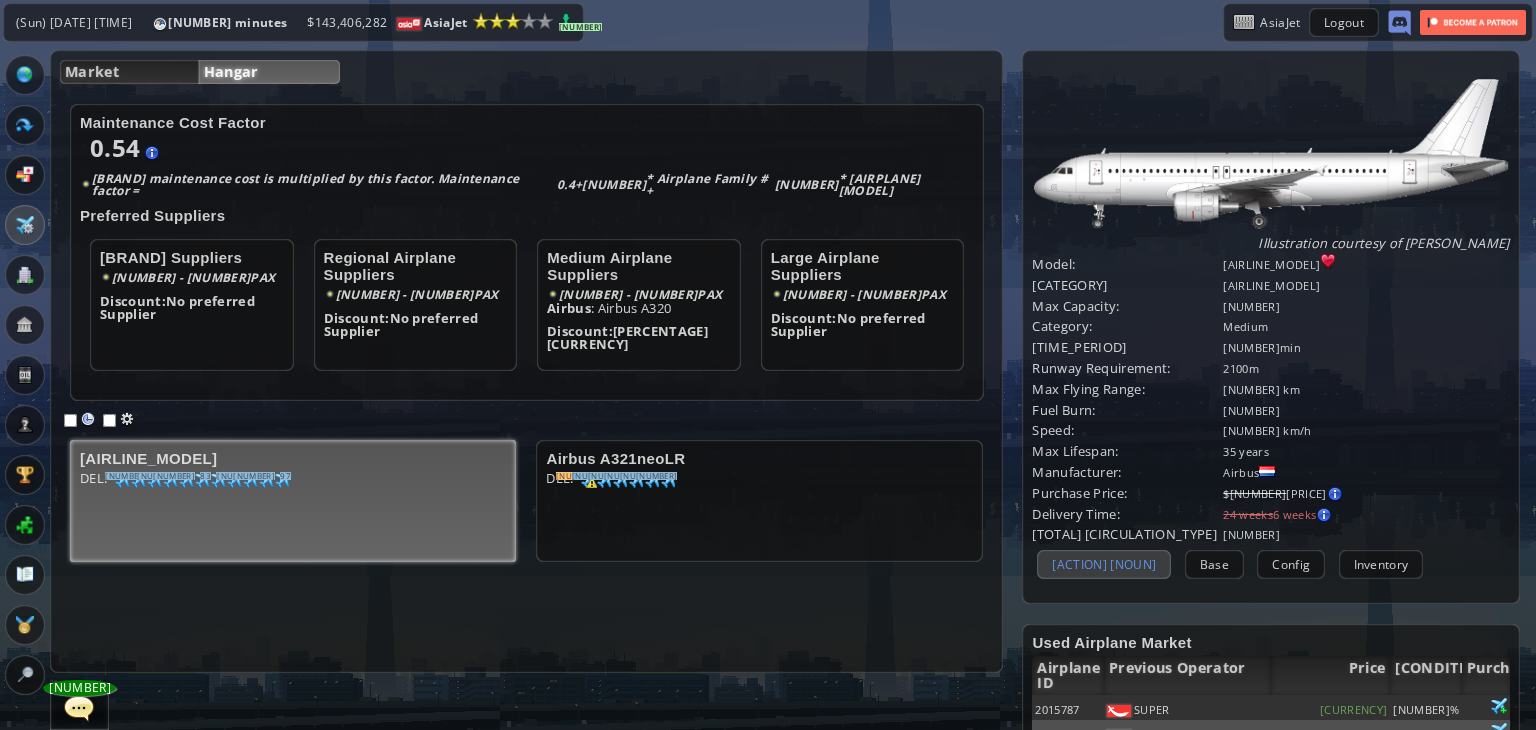 click on "[ACTION] [NOUN]" at bounding box center [1104, 564] 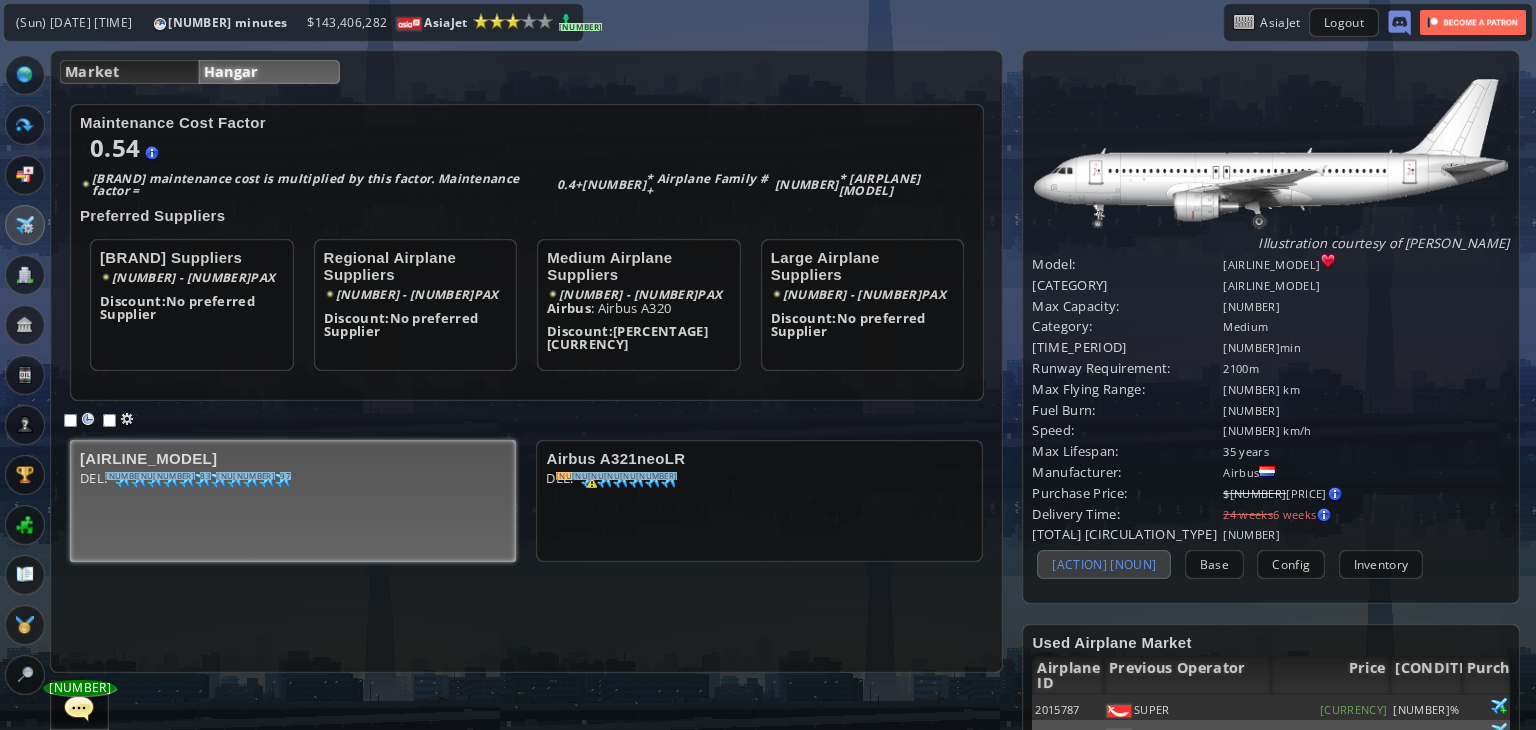click on "[ACTION] [NOUN]" at bounding box center [1104, 564] 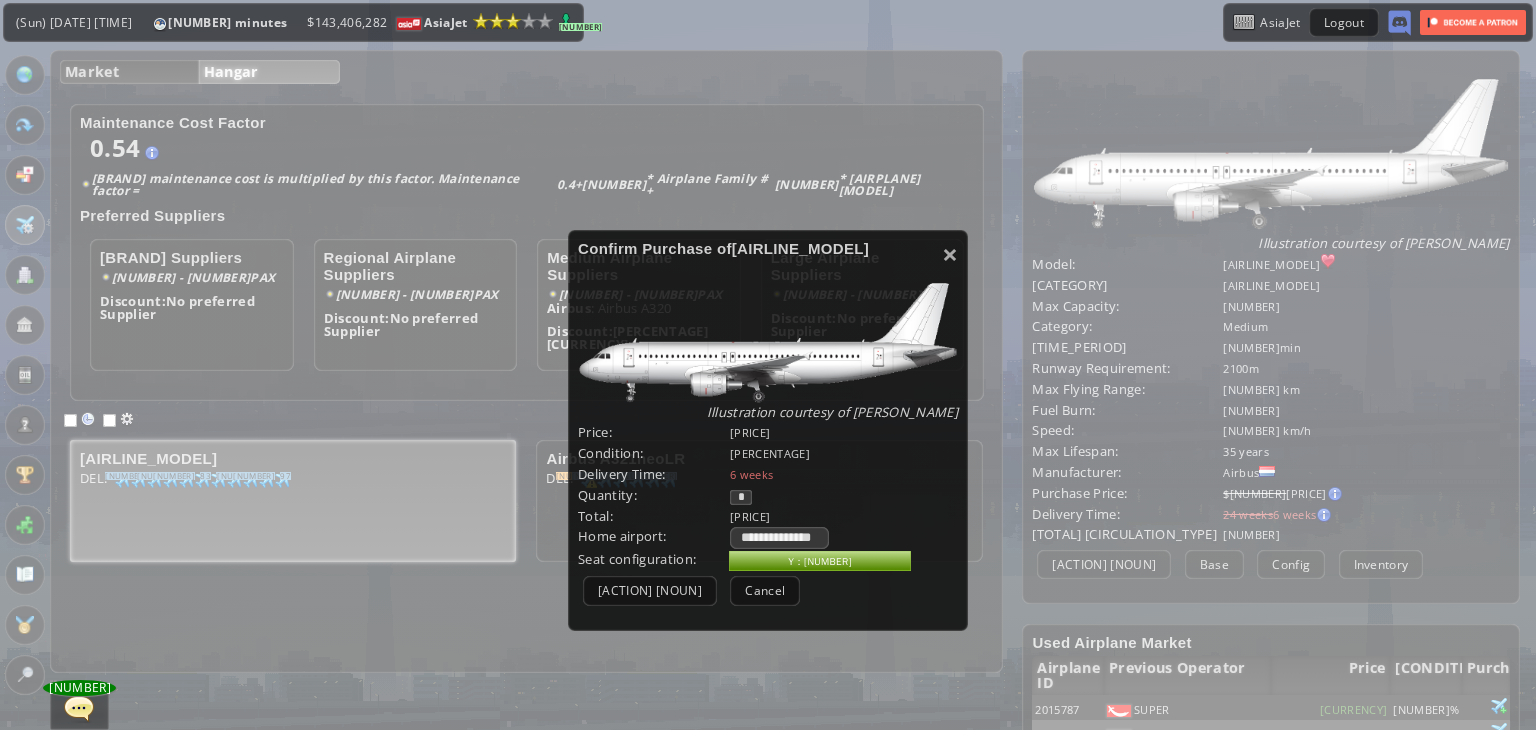 click on "*" at bounding box center [844, 497] 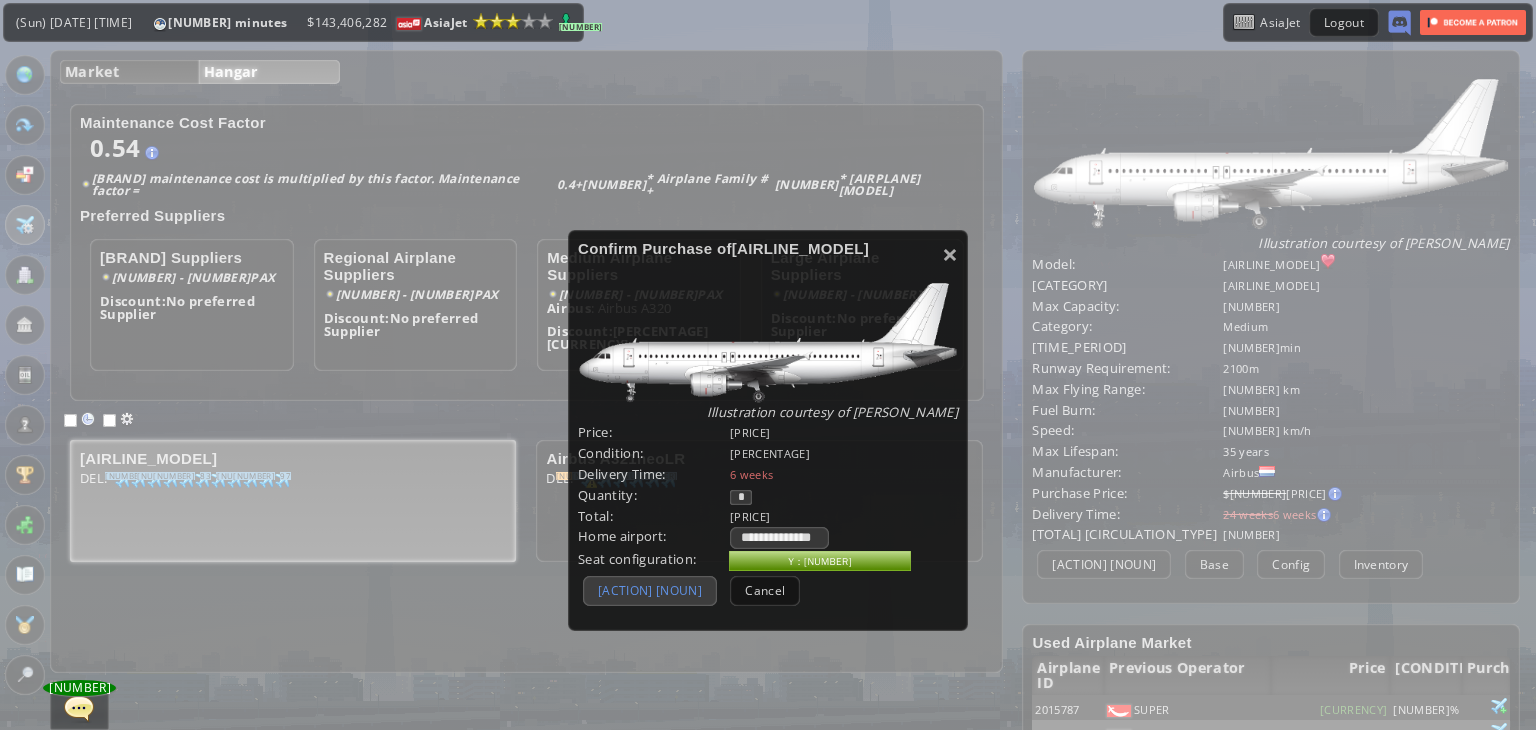 click on "[ACTION] [NOUN]" at bounding box center [650, 590] 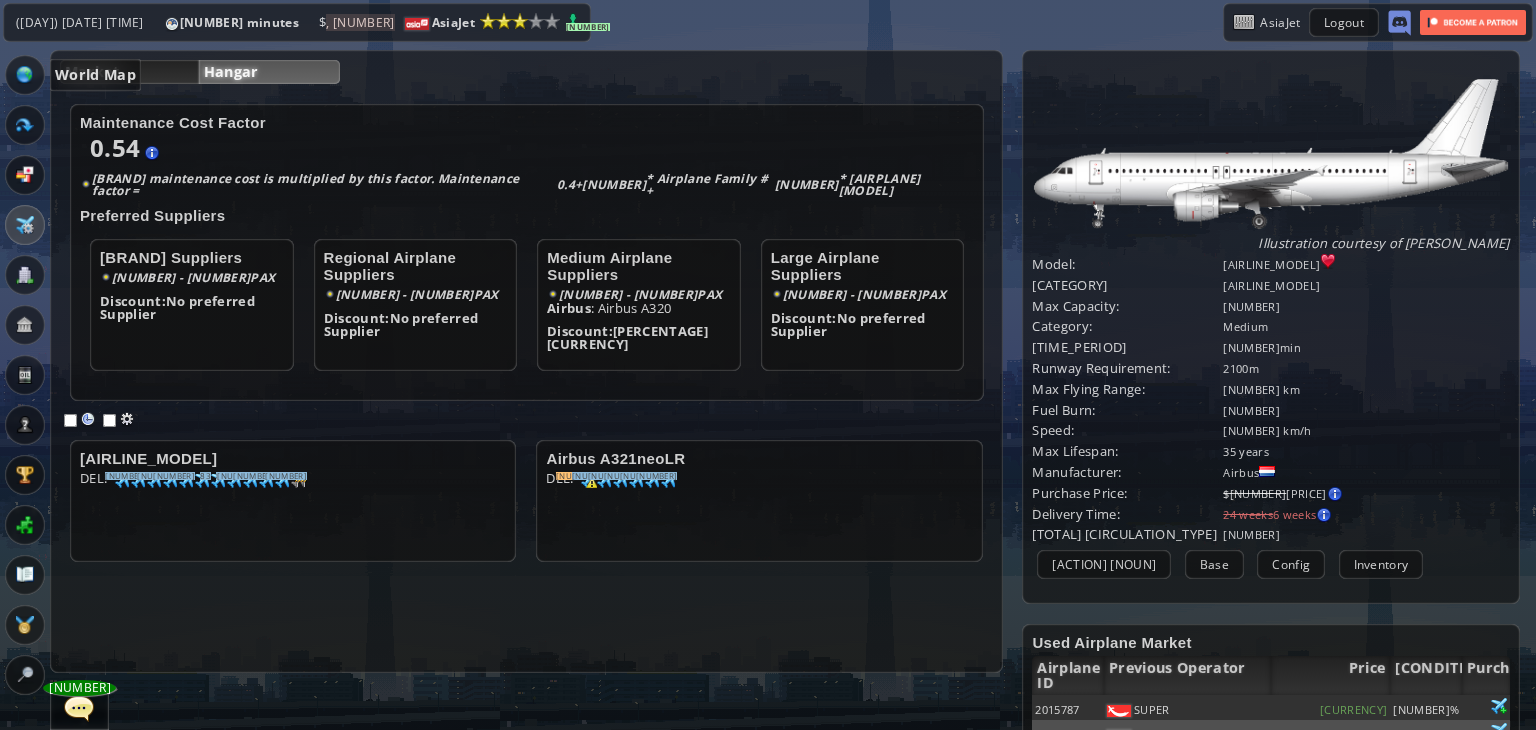 click at bounding box center (25, 75) 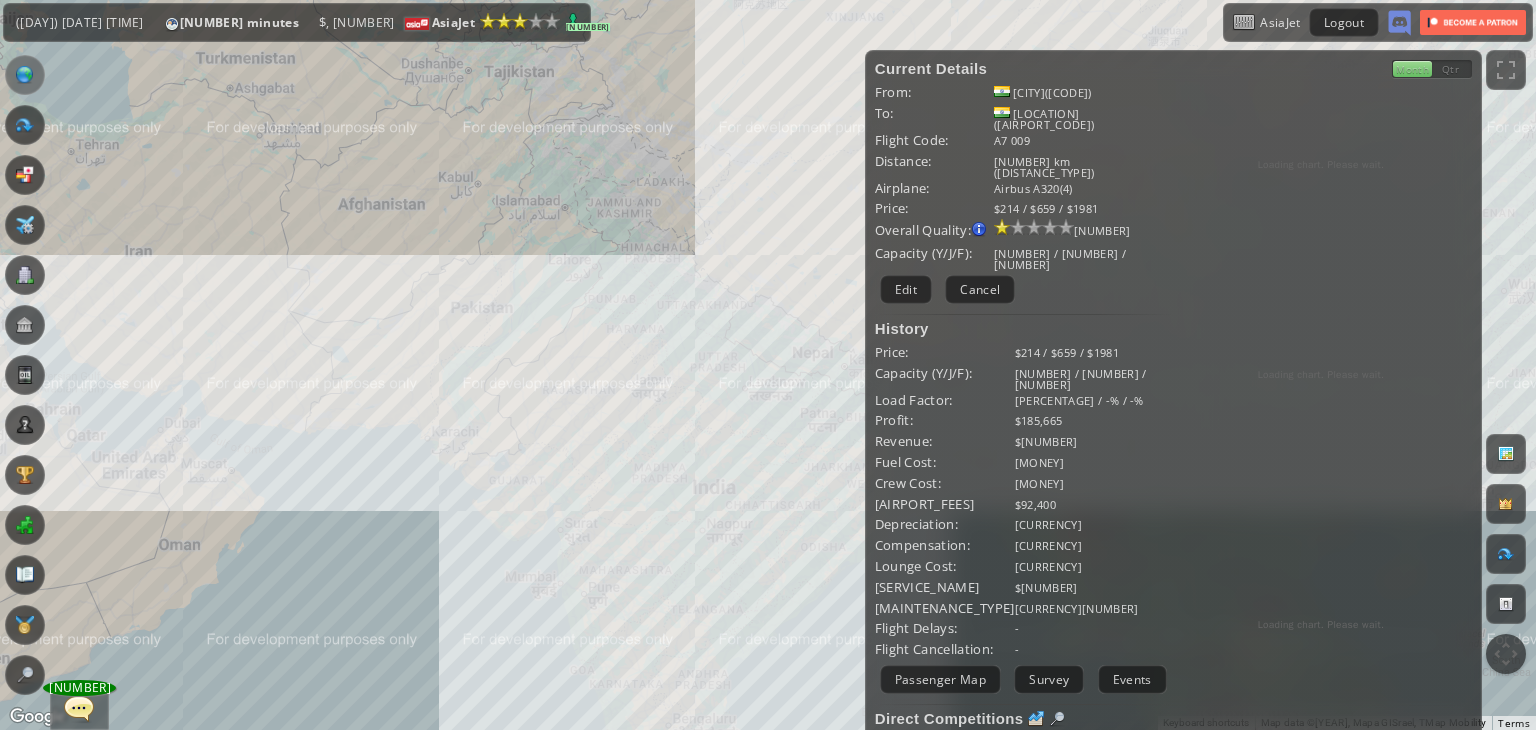drag, startPoint x: 747, startPoint y: 280, endPoint x: 568, endPoint y: 249, distance: 181.66452 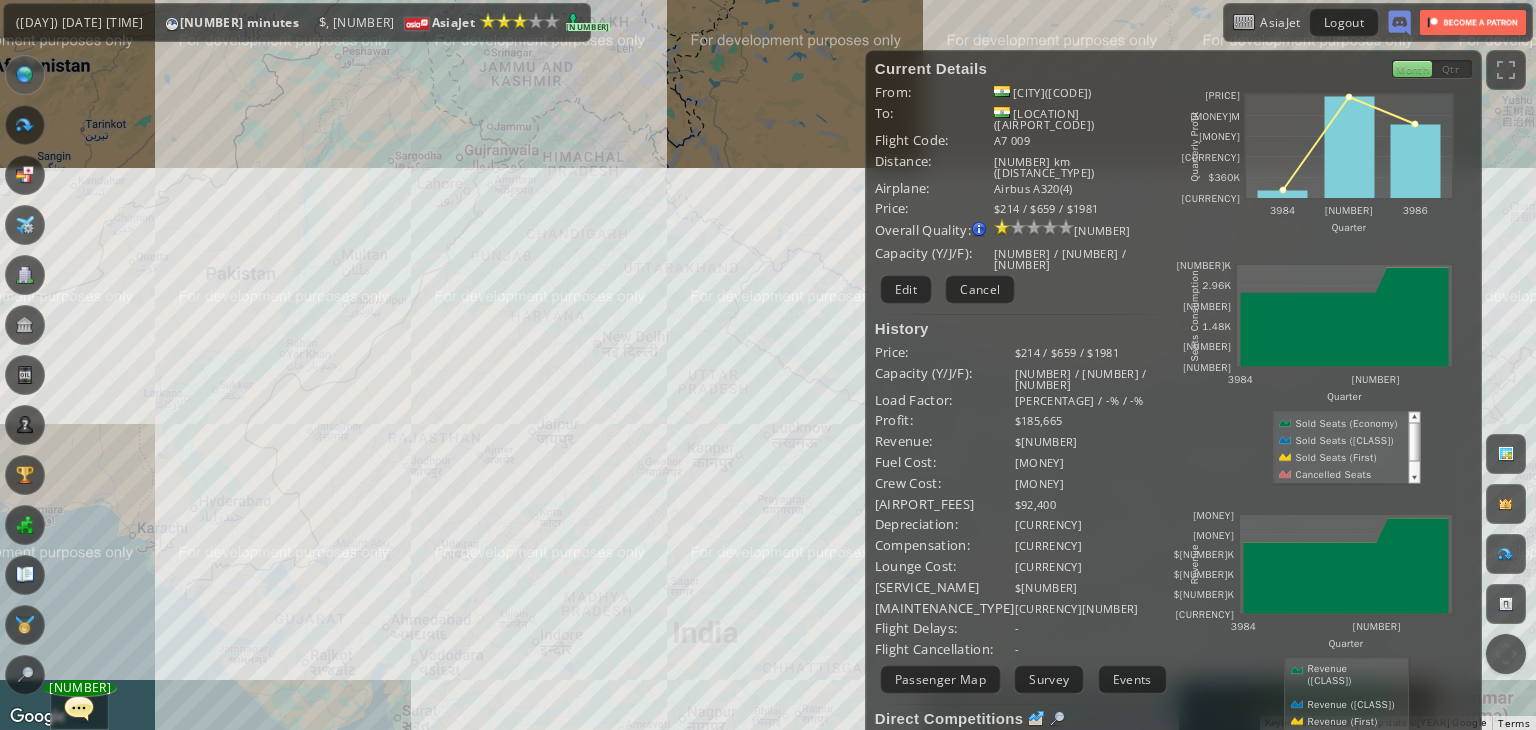 click on "To navigate, press the arrow keys." at bounding box center [768, 365] 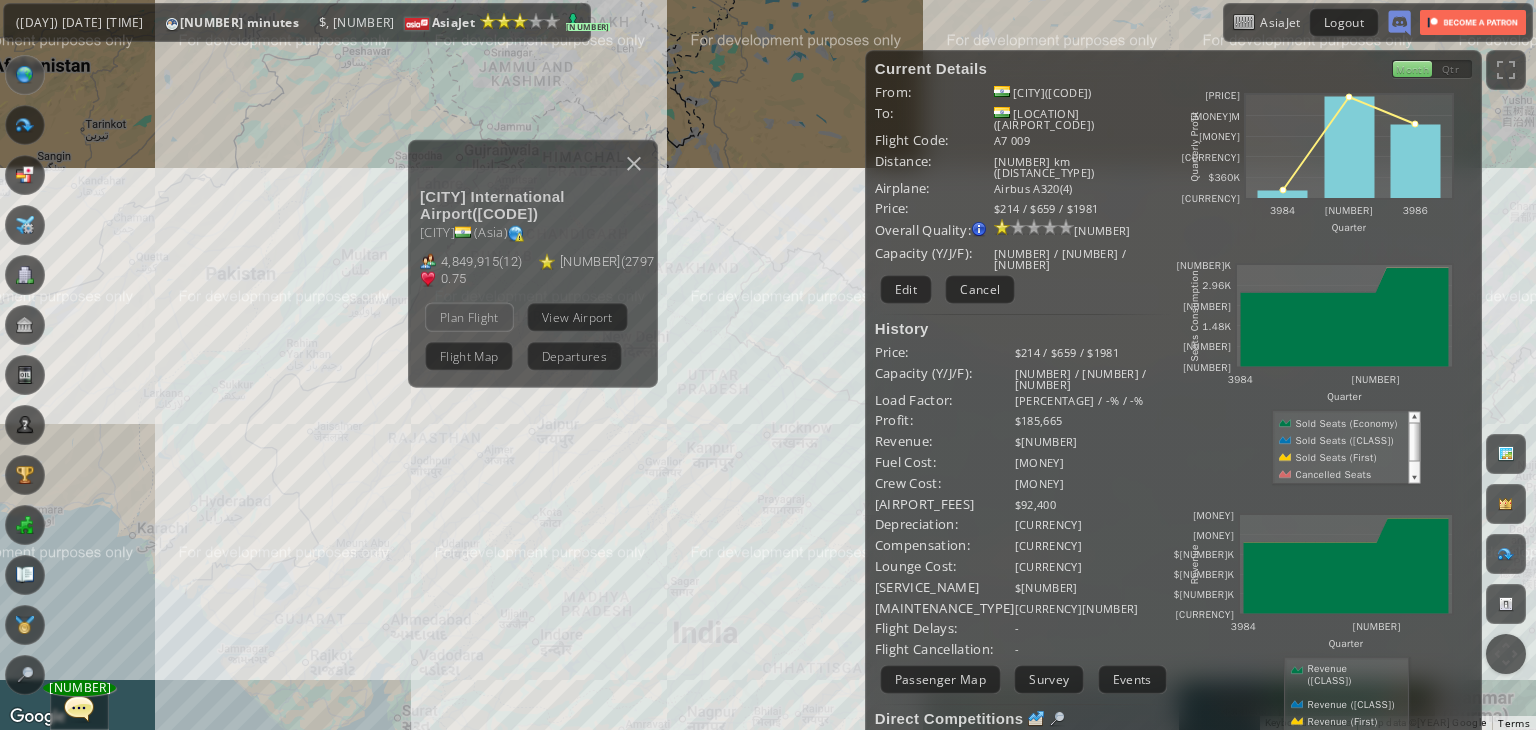 click on "Plan Flight" at bounding box center (469, 317) 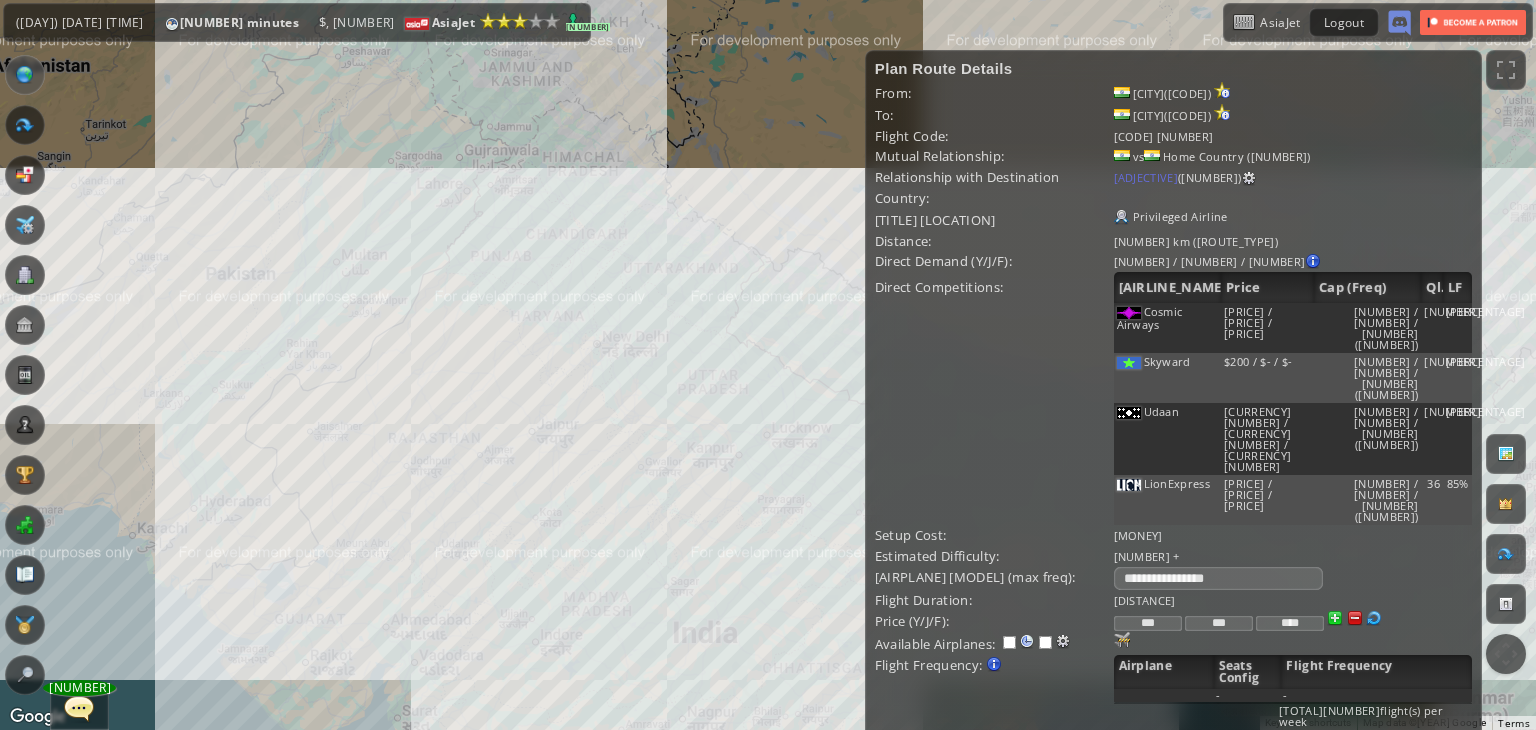 click on "To navigate, press the arrow keys." at bounding box center (768, 365) 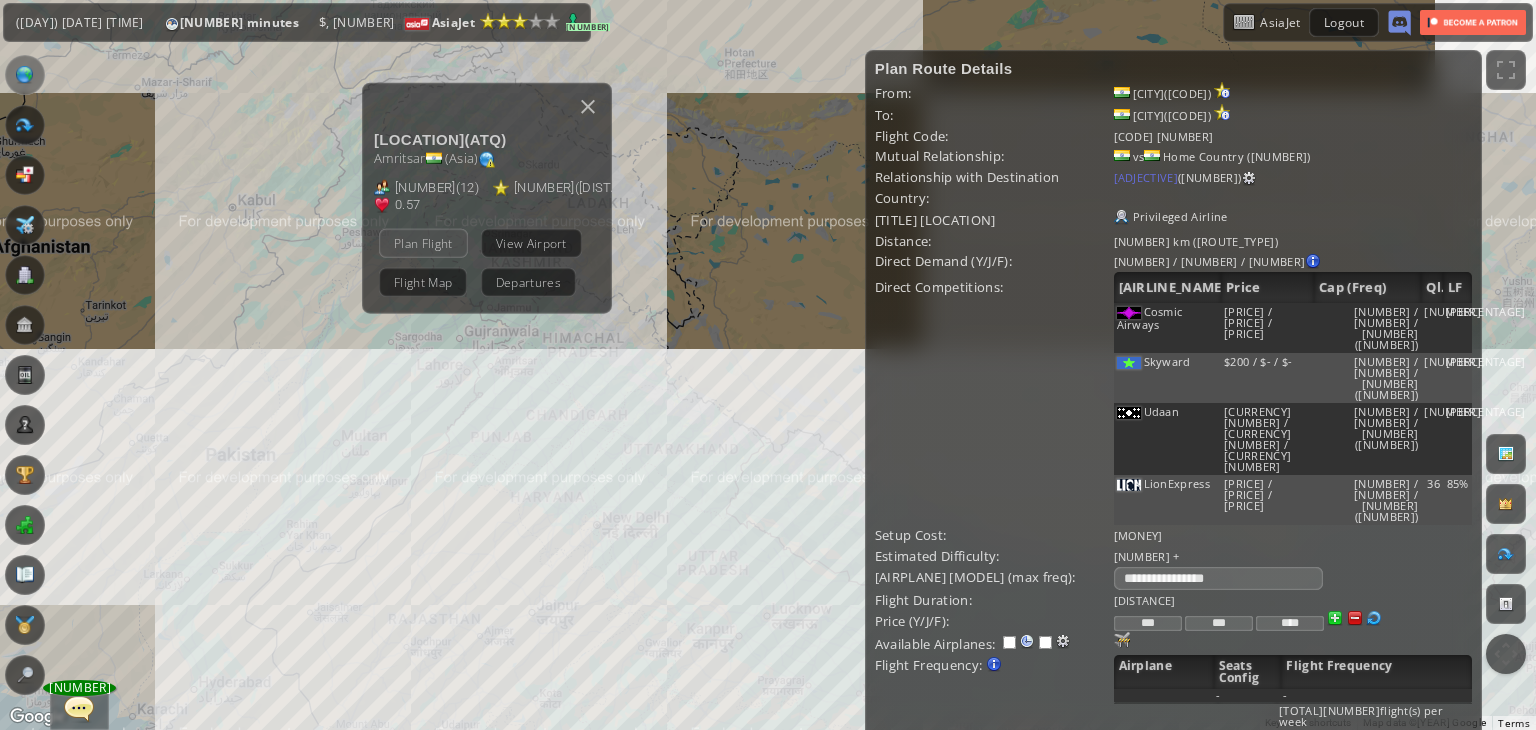 click on "Plan Flight" at bounding box center (423, 243) 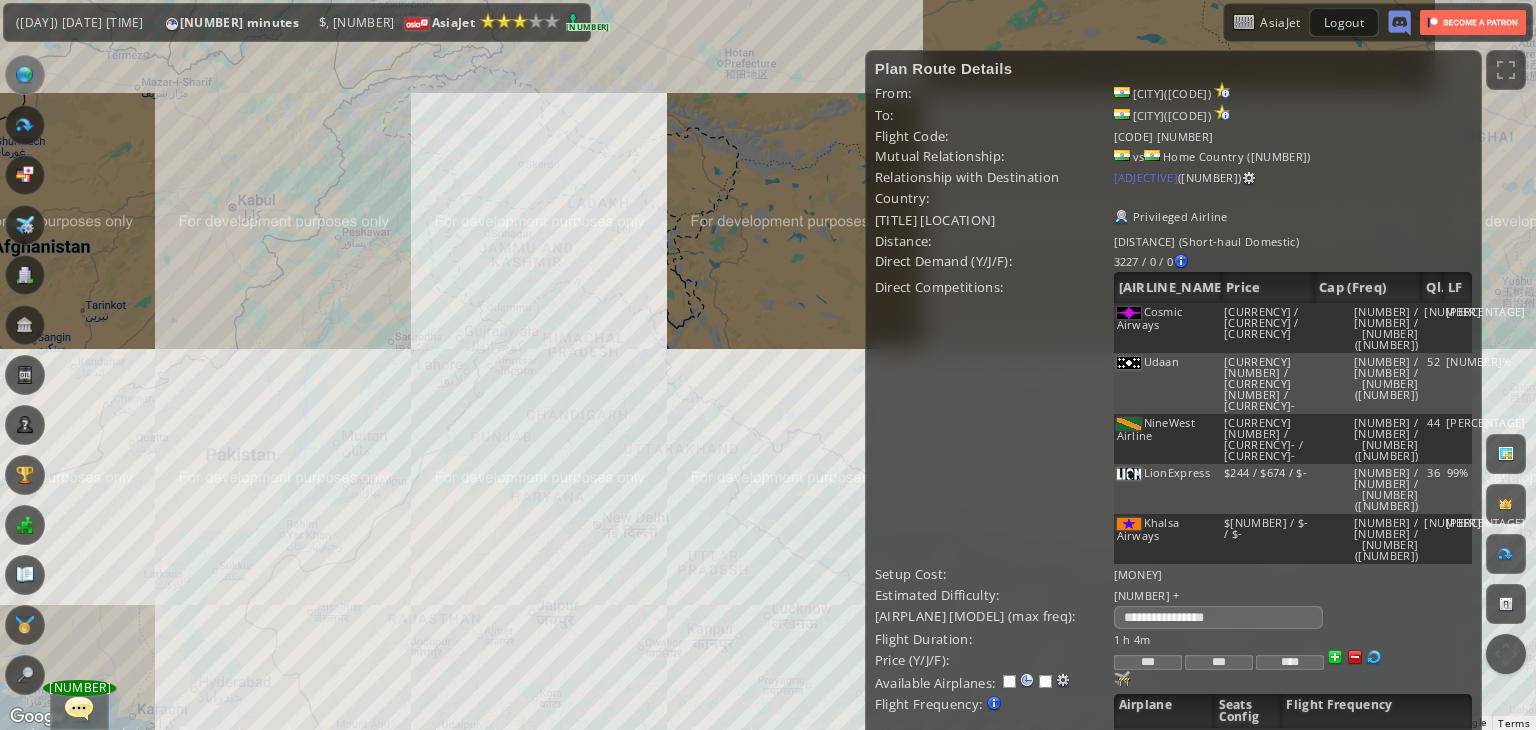 click at bounding box center [1355, 657] 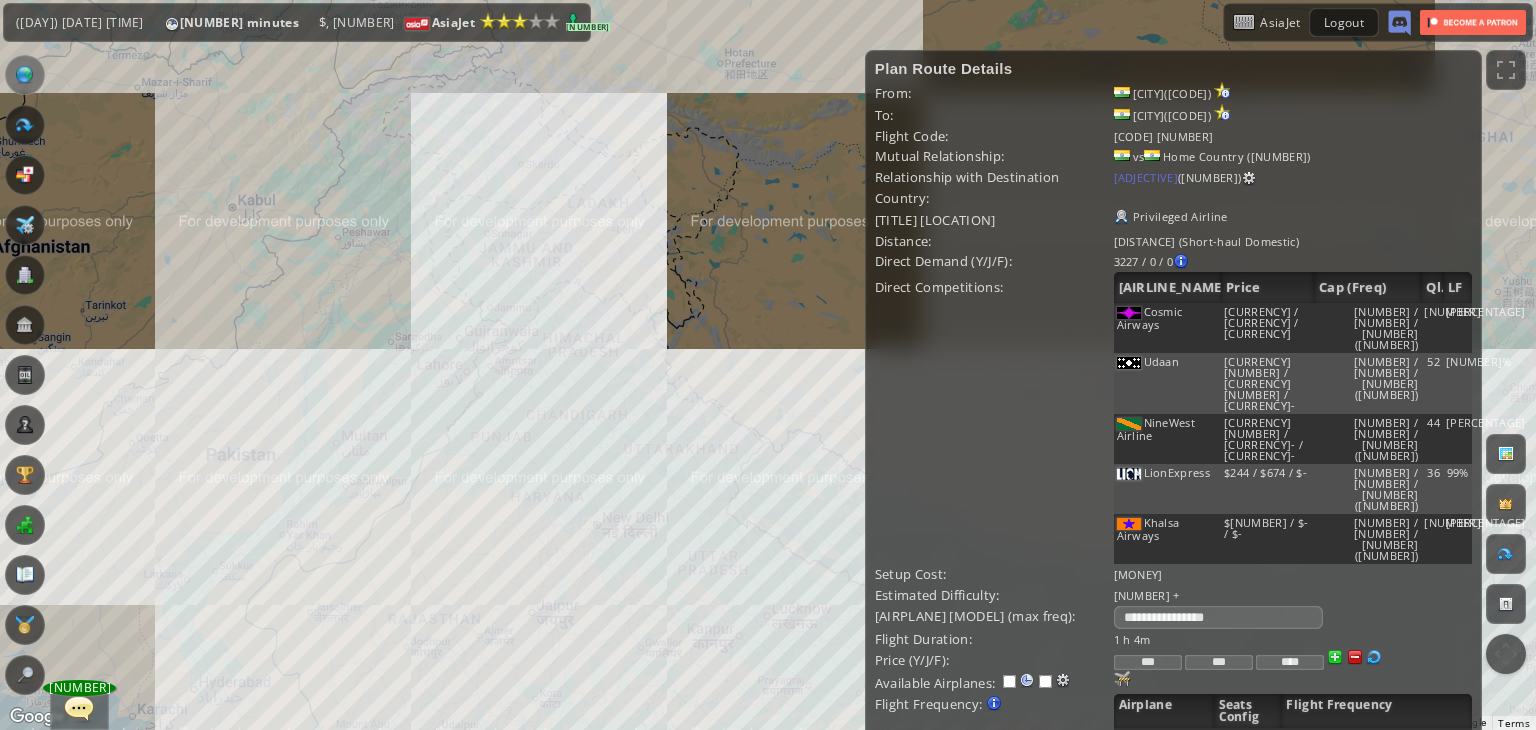 click at bounding box center [1355, 657] 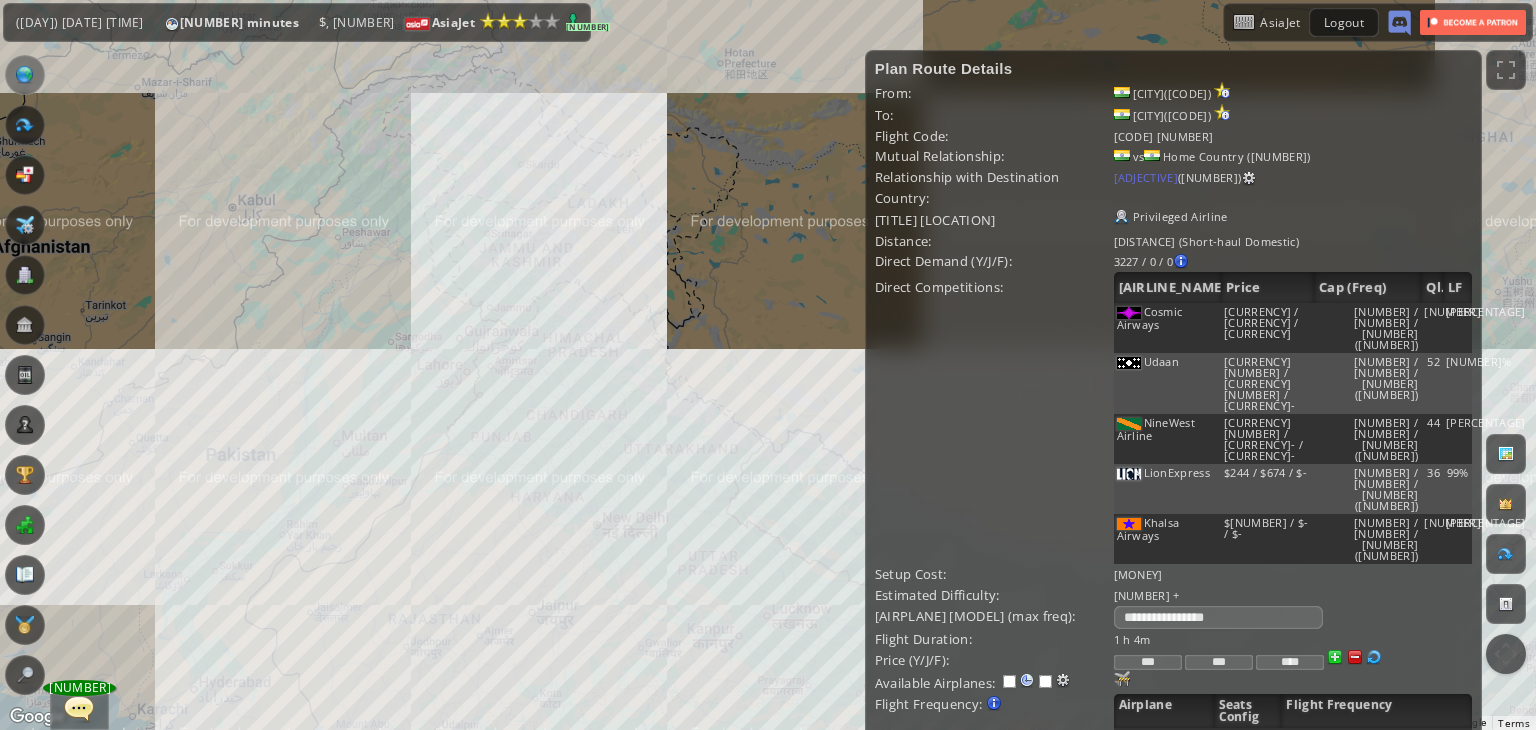 click on "To navigate, press the arrow keys." at bounding box center [768, 365] 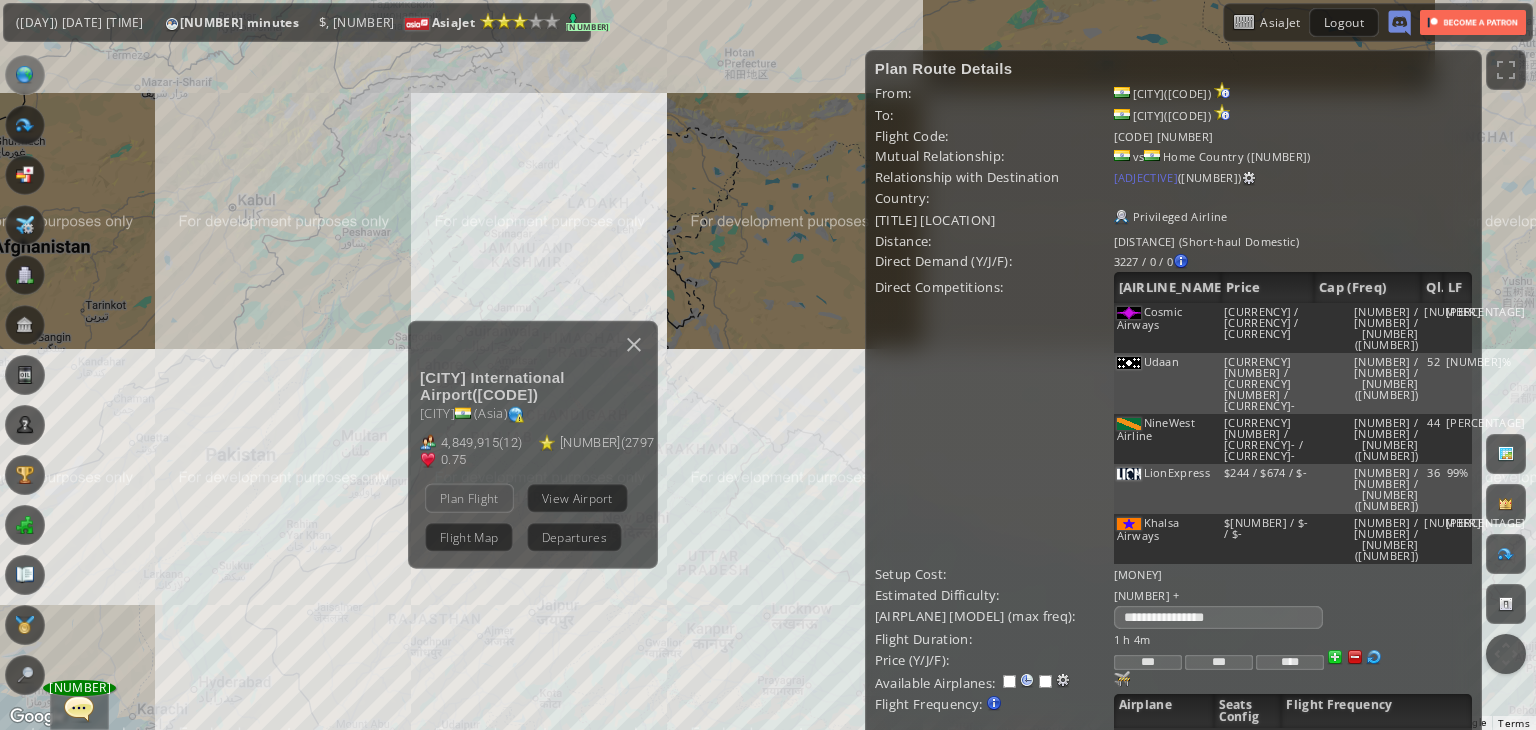 click on "Plan Flight" at bounding box center [469, 498] 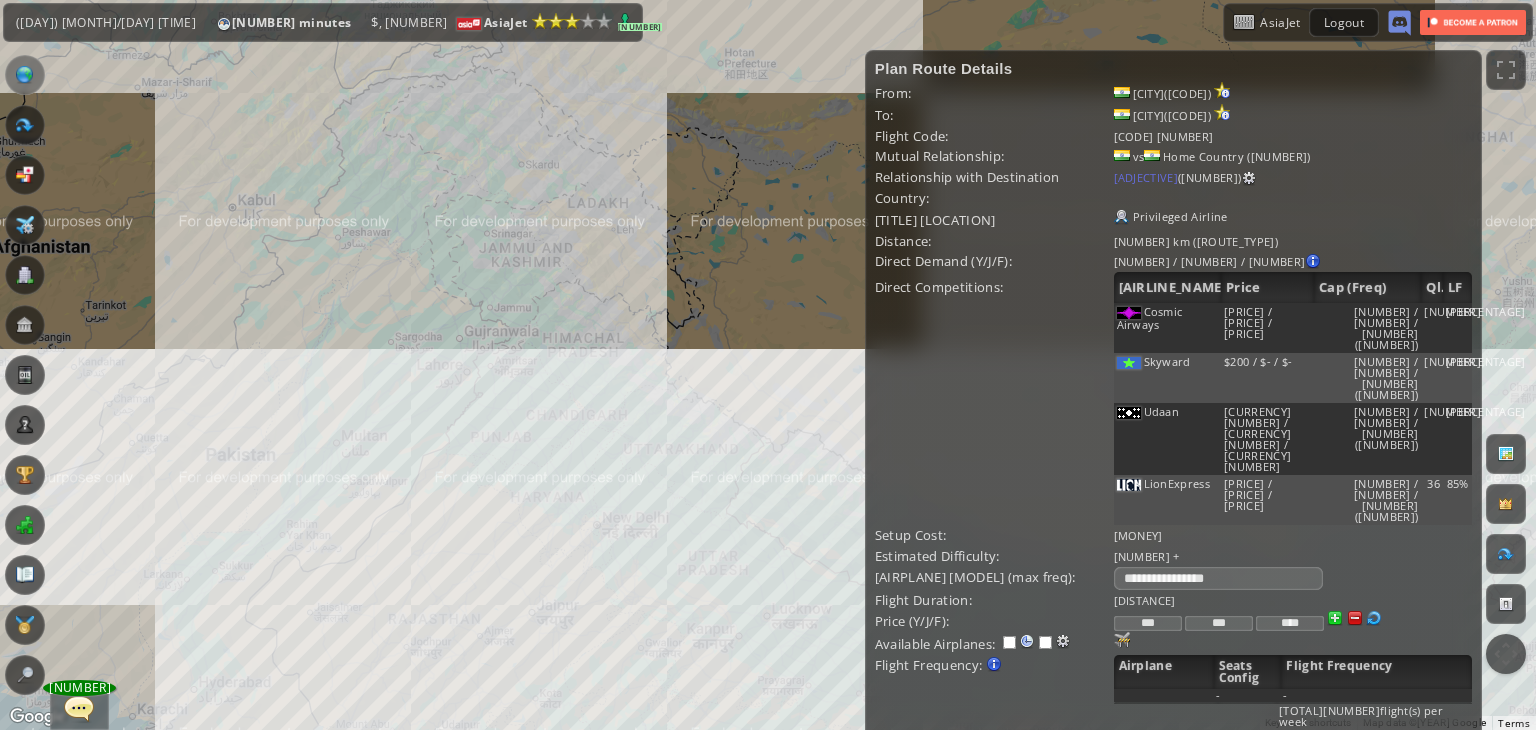 click at bounding box center [1374, 618] 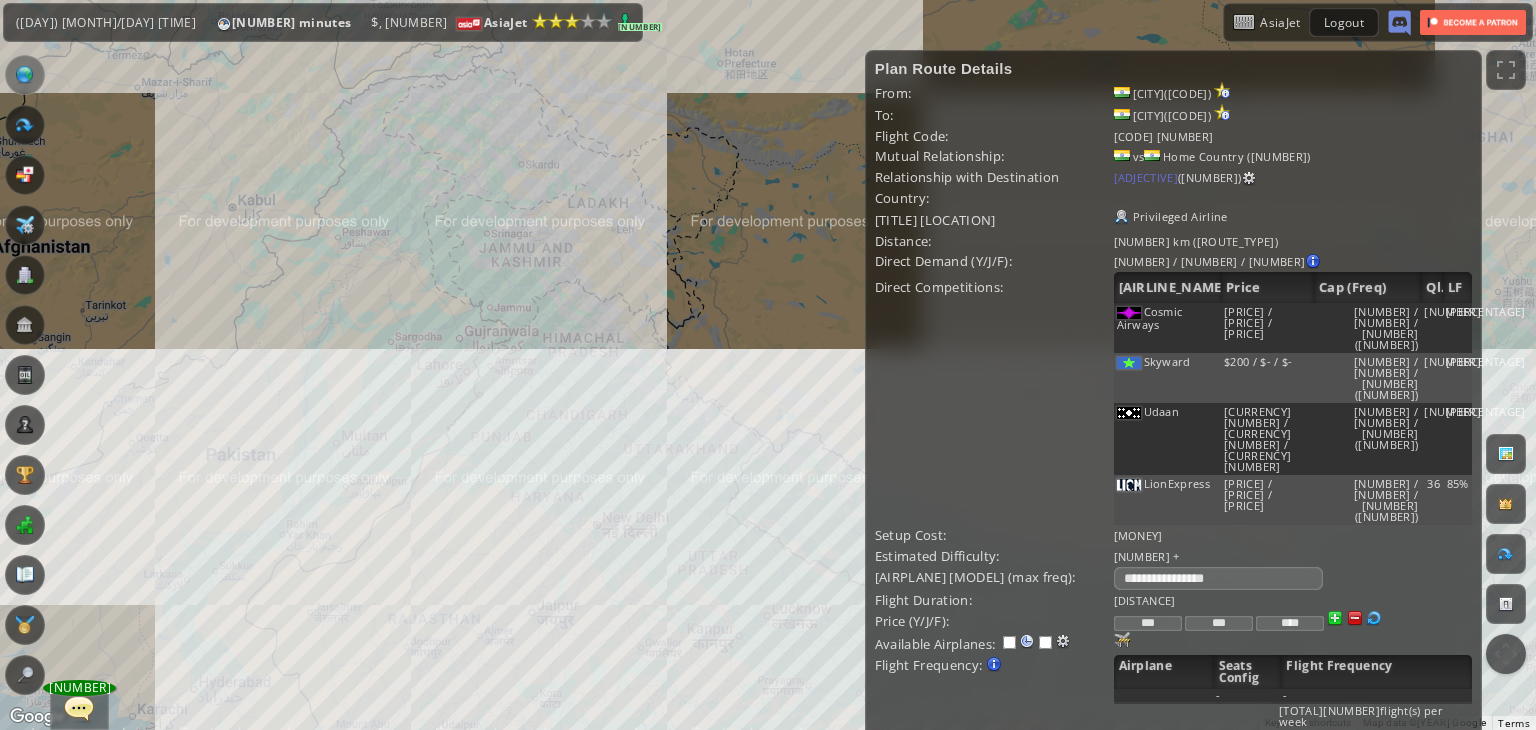 click at bounding box center [1355, 618] 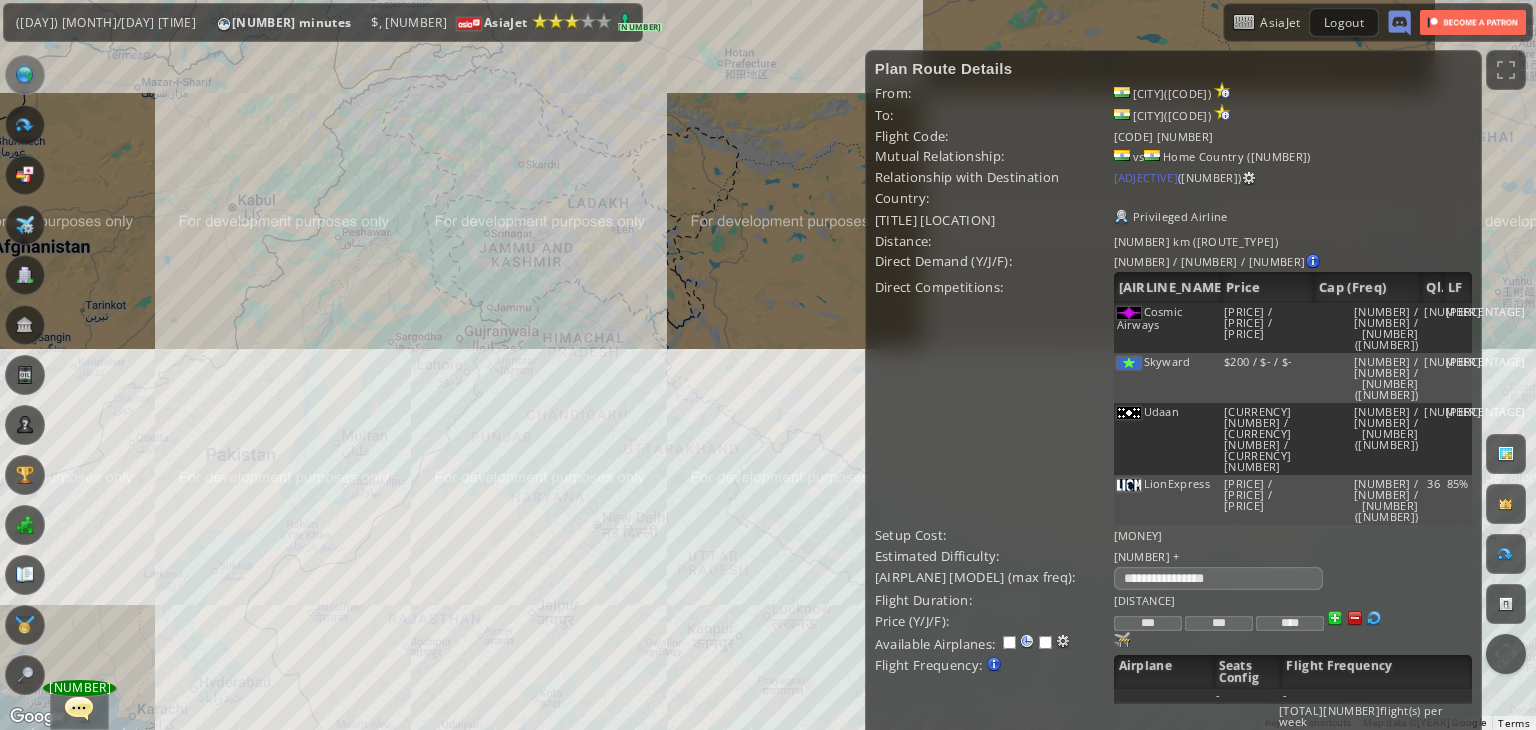 click on "To navigate, press the arrow keys." at bounding box center [768, 365] 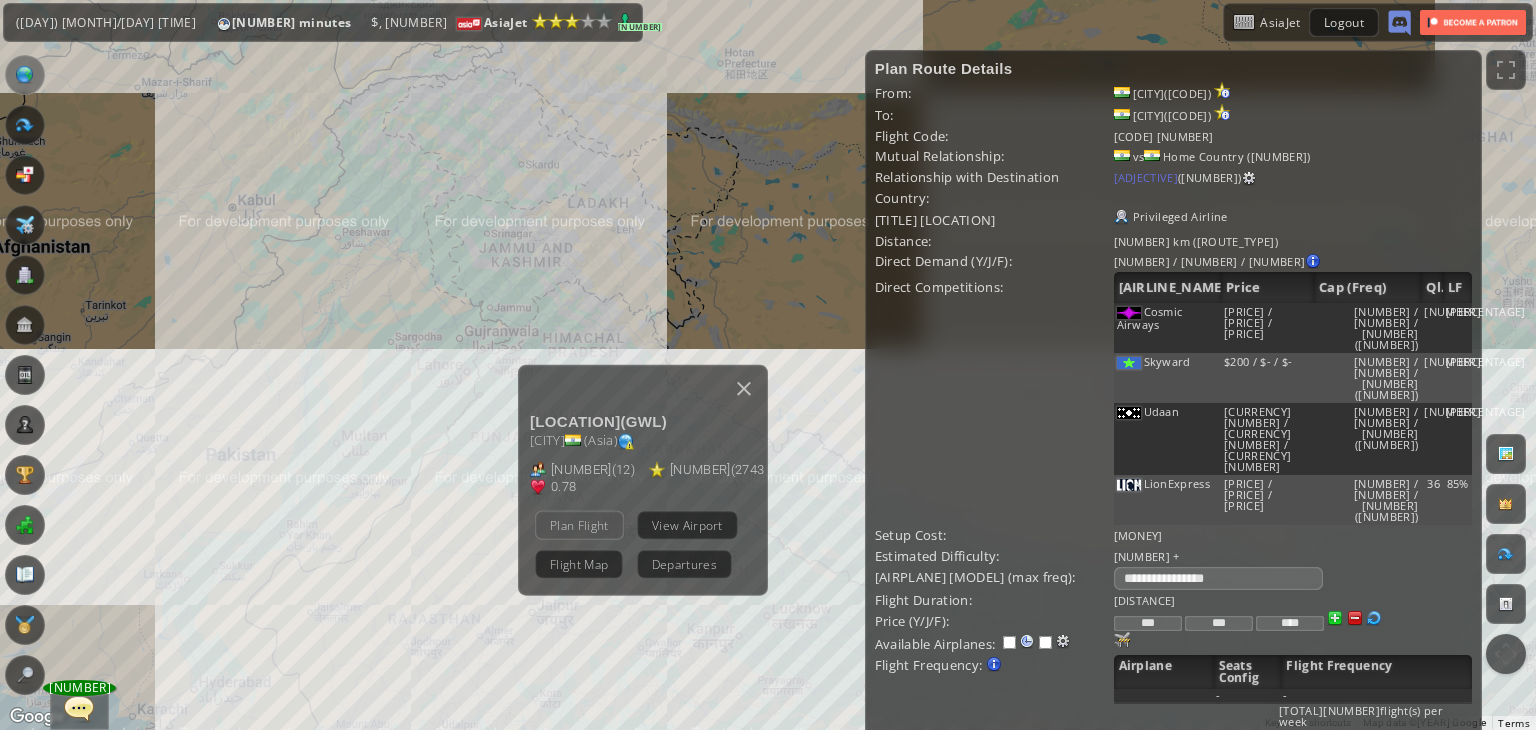 click on "Plan Flight" at bounding box center (579, 525) 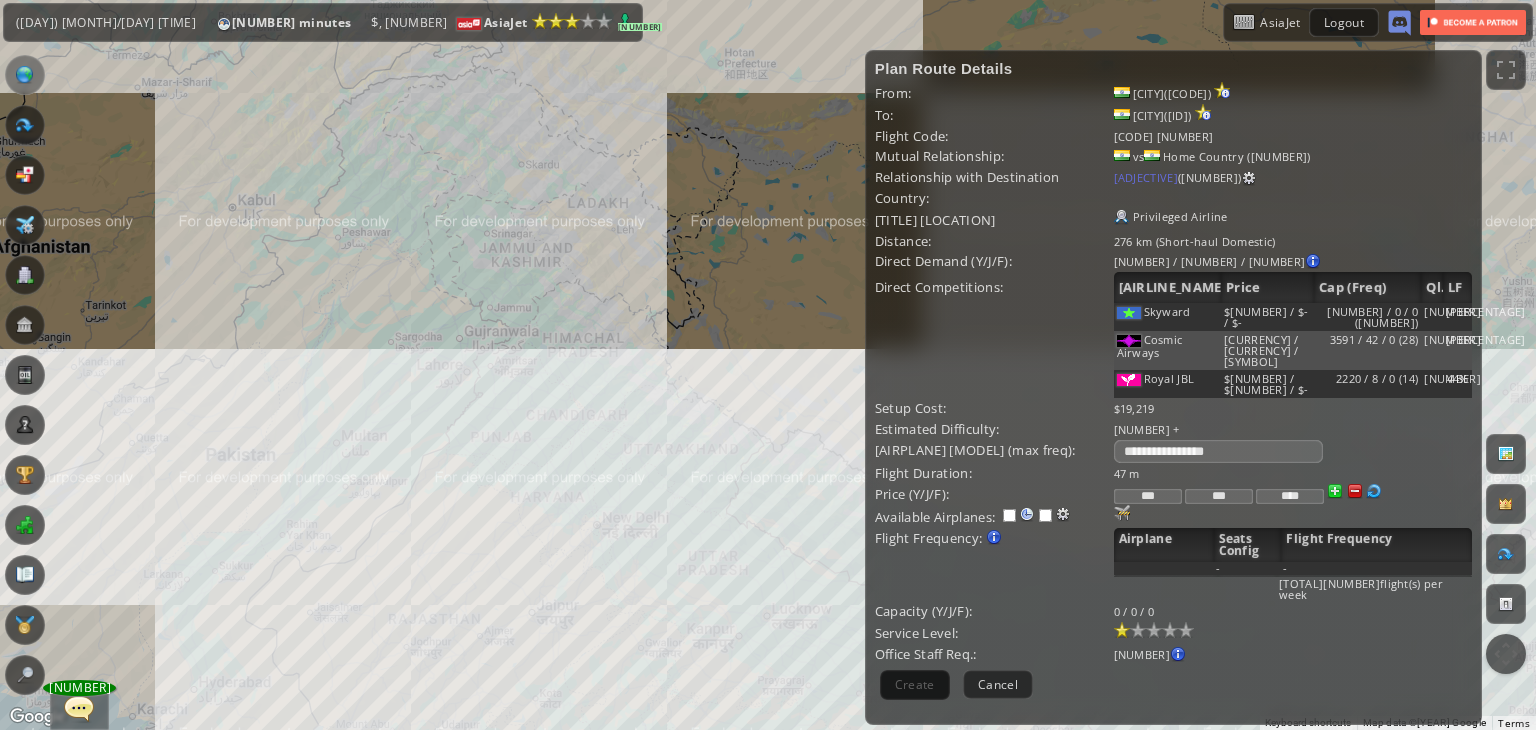 click at bounding box center (1374, 491) 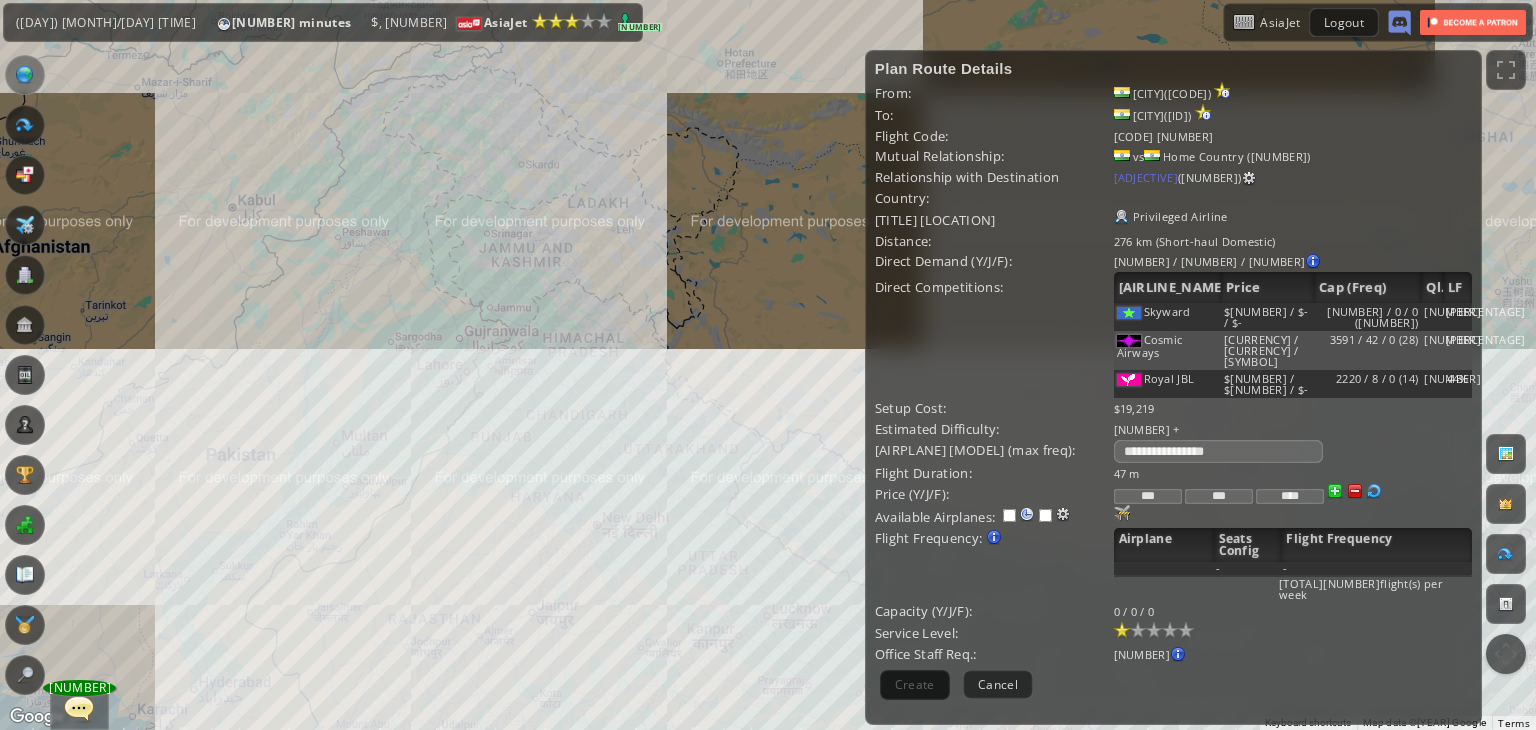 click at bounding box center (1374, 491) 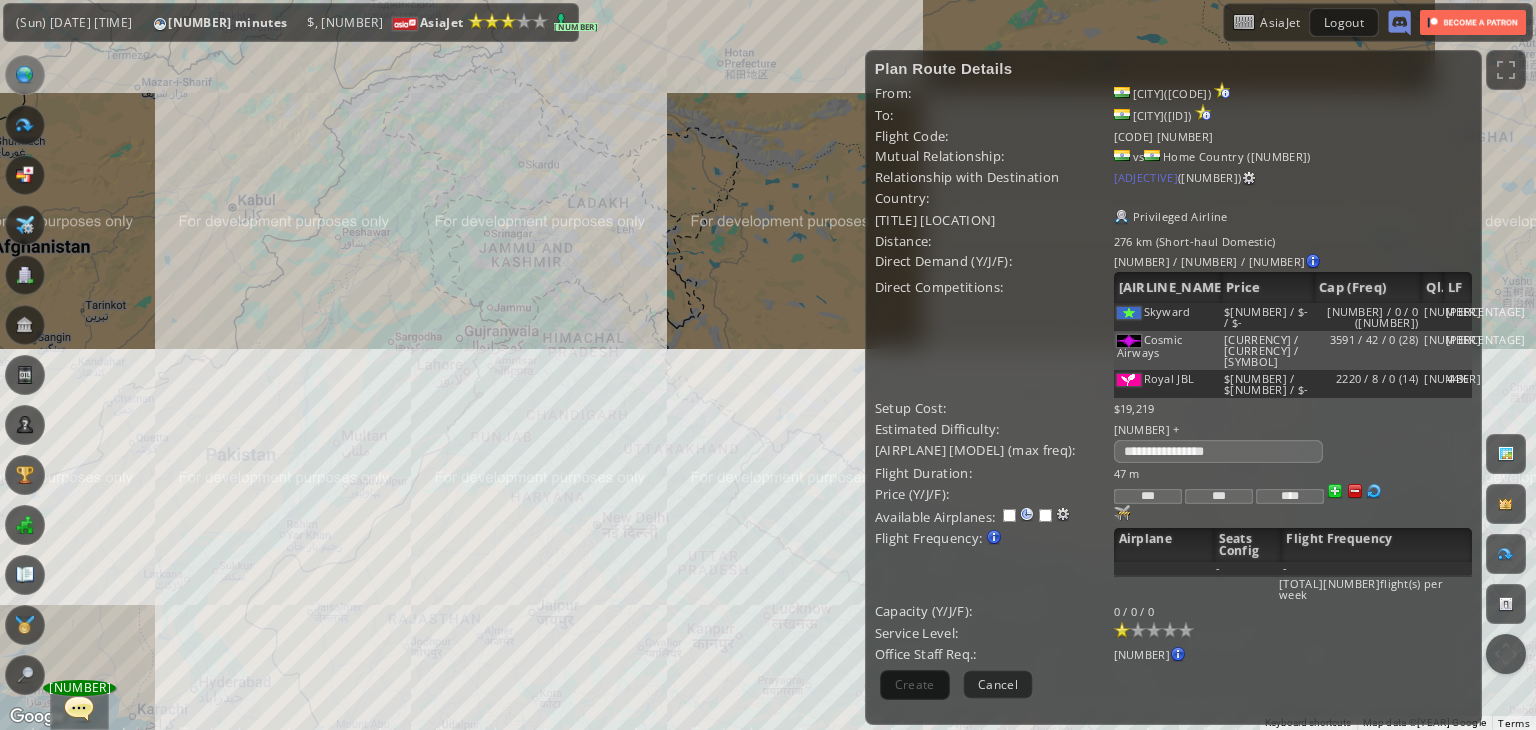 click on "***" at bounding box center [1148, 496] 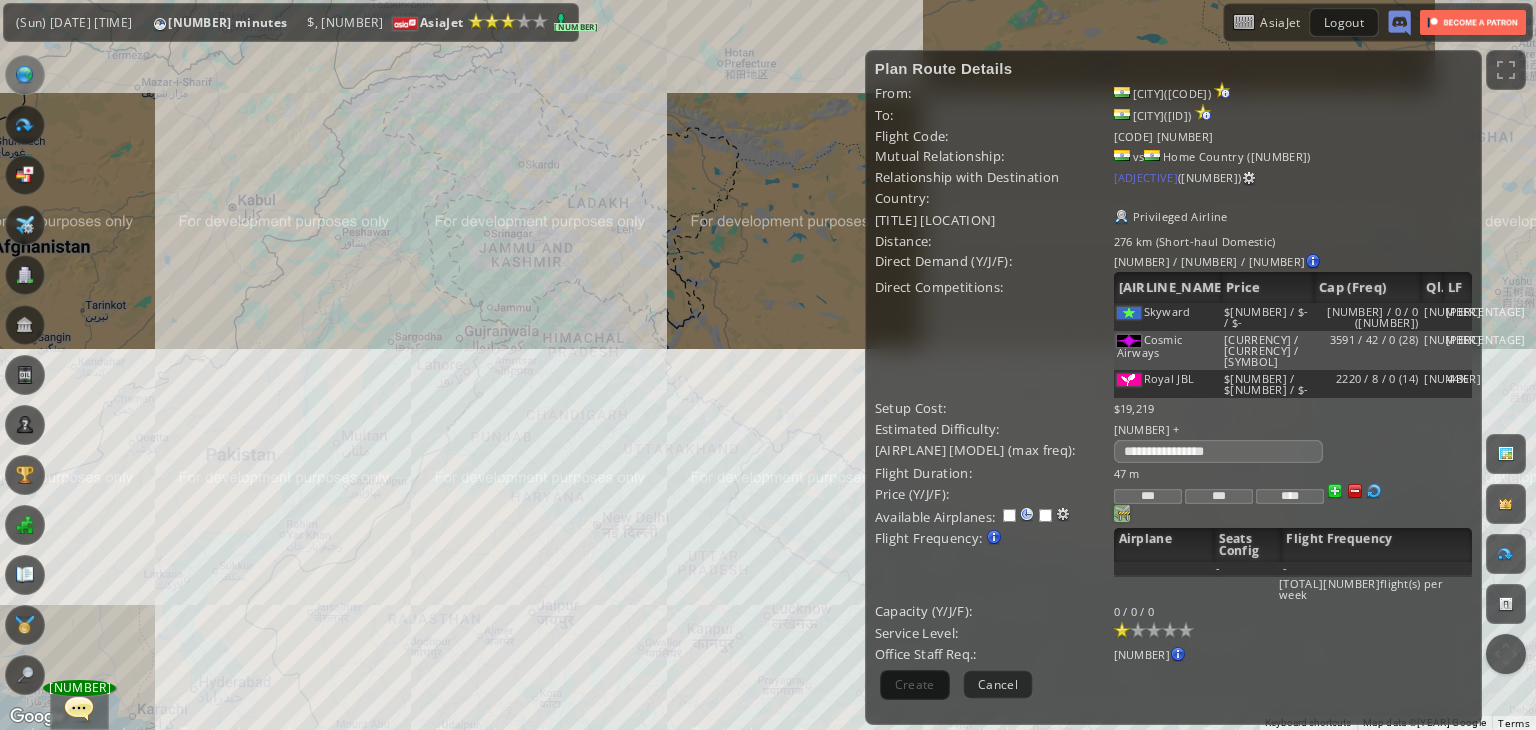 type on "***" 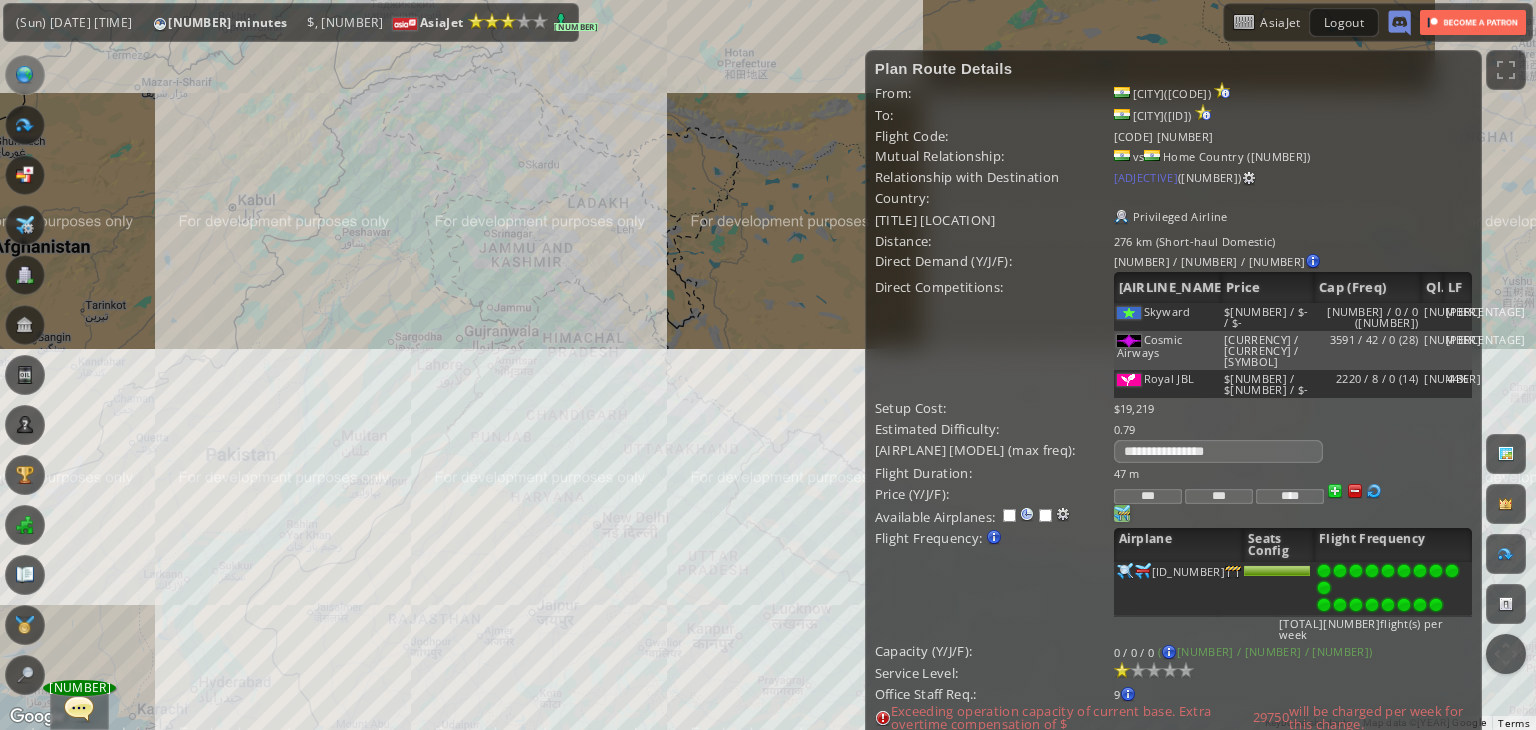 click at bounding box center (1436, 605) 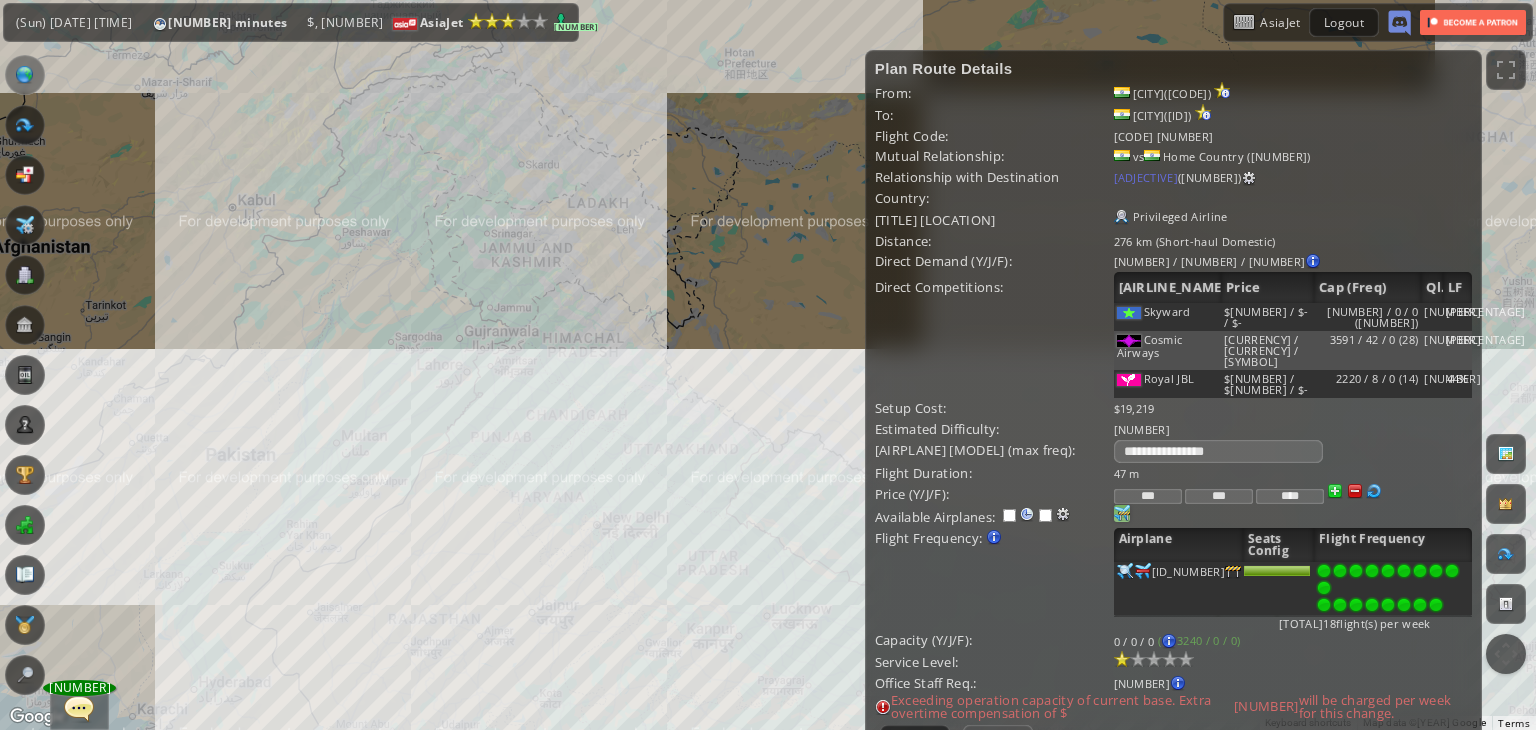 click on "Cancel" at bounding box center [998, 739] 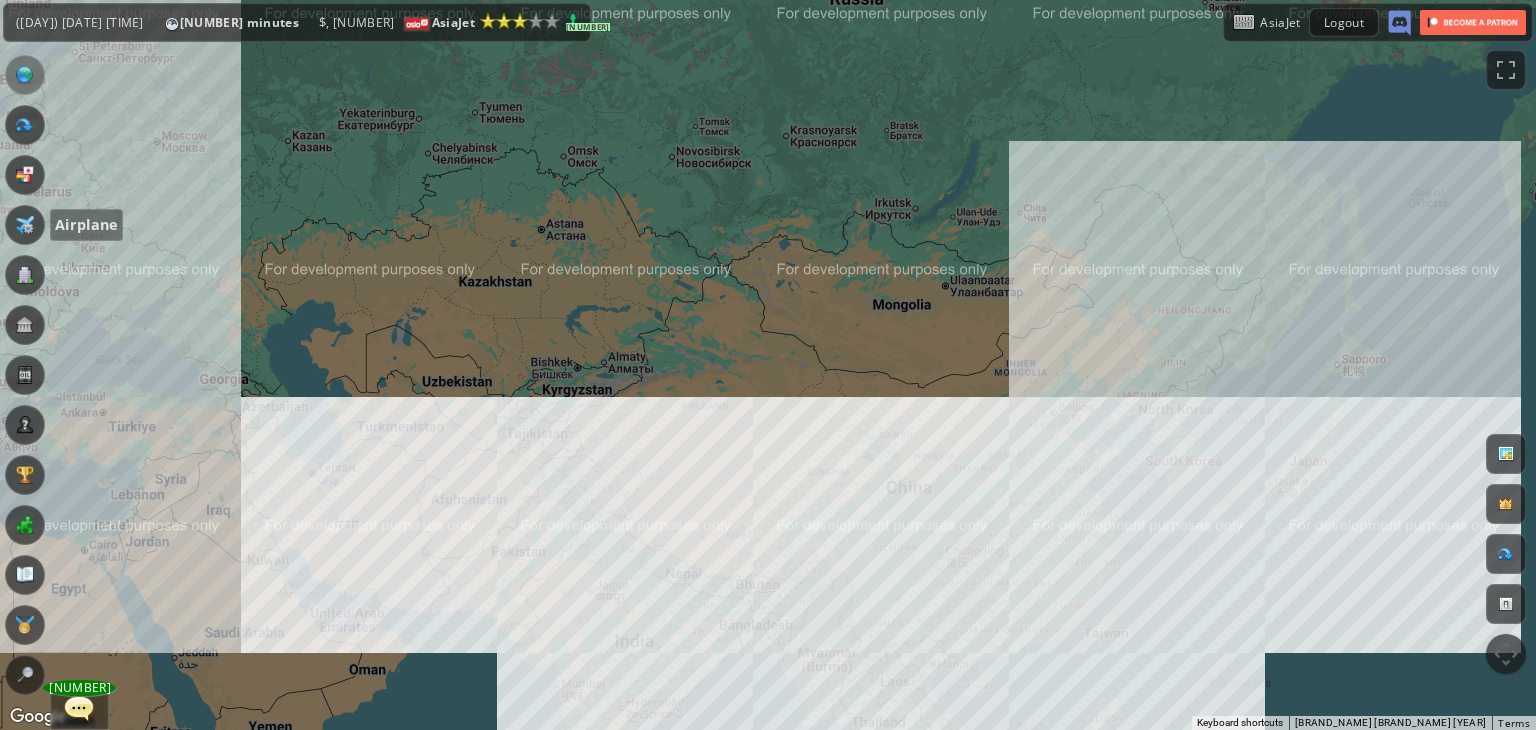 click at bounding box center [25, 225] 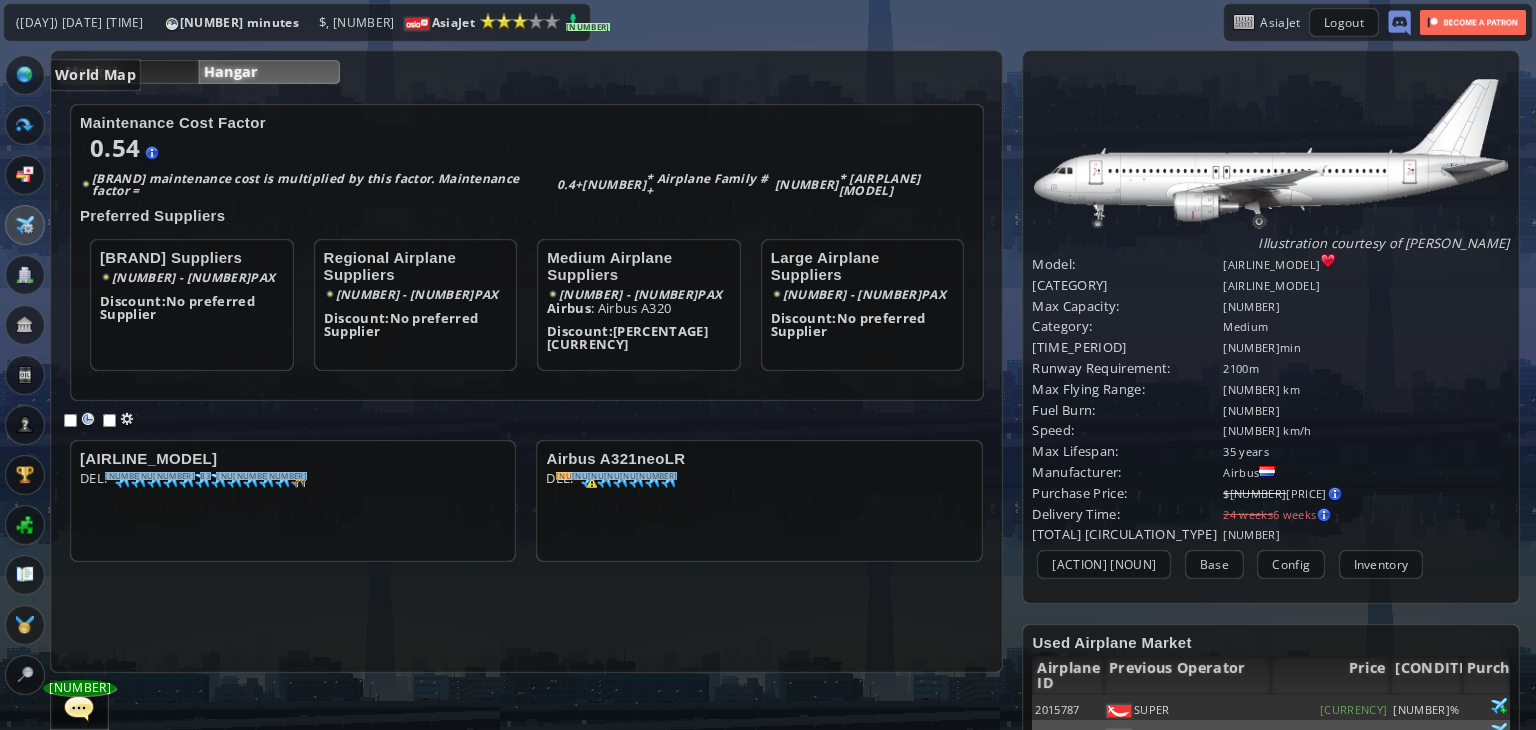 click at bounding box center (25, 75) 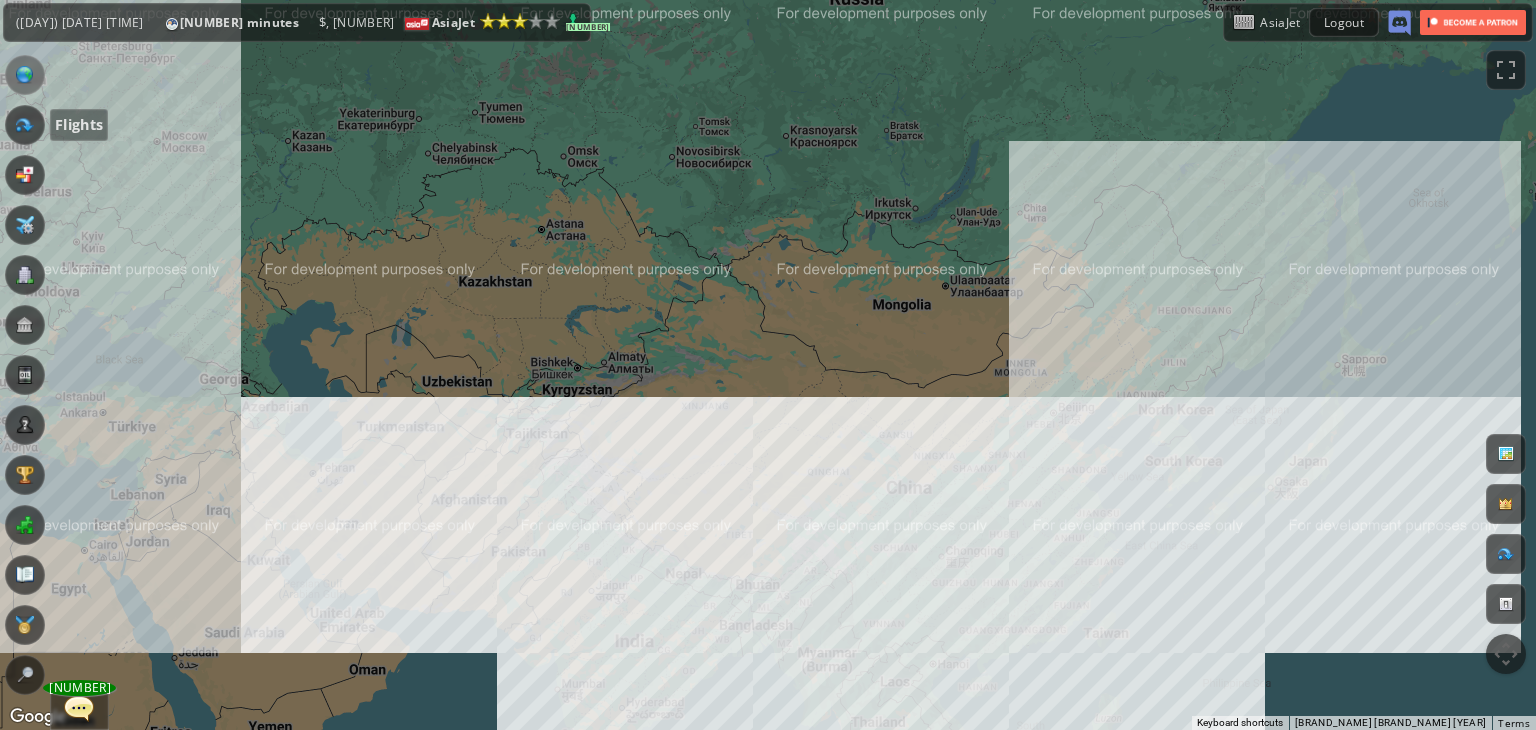 click at bounding box center [25, 125] 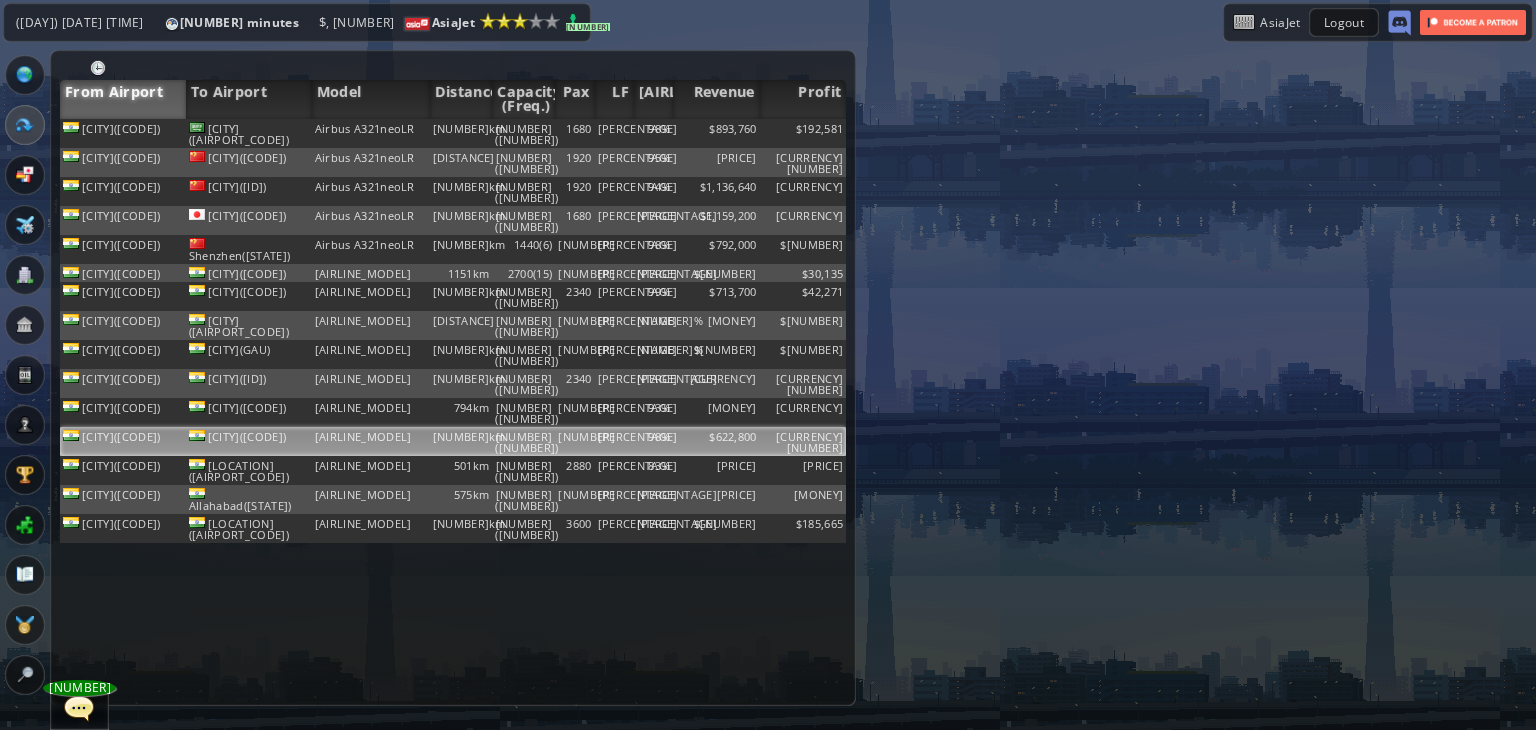 click on "[NUMBER]([NUMBER])" at bounding box center [523, 133] 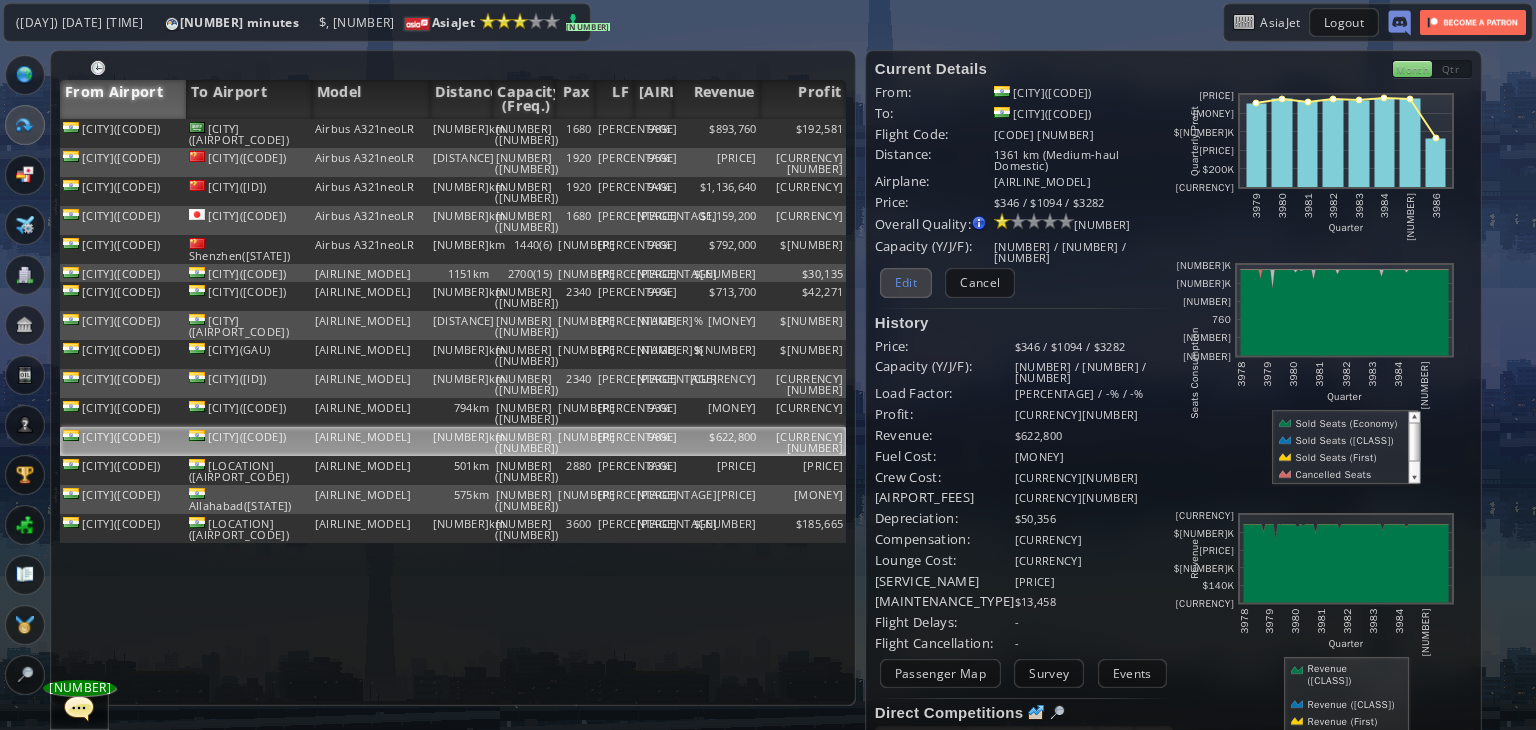 click on "Edit" at bounding box center [906, 282] 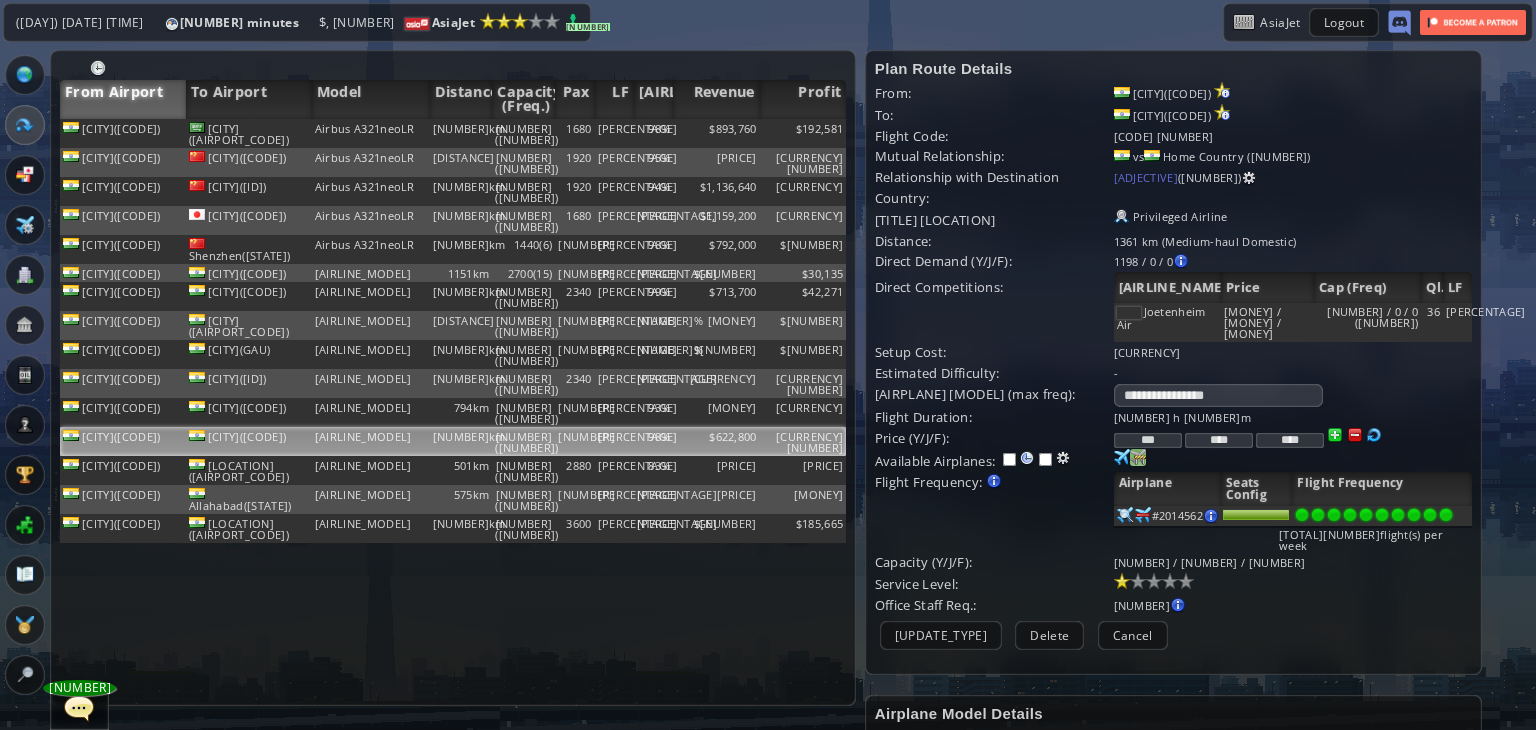 click at bounding box center (1122, 457) 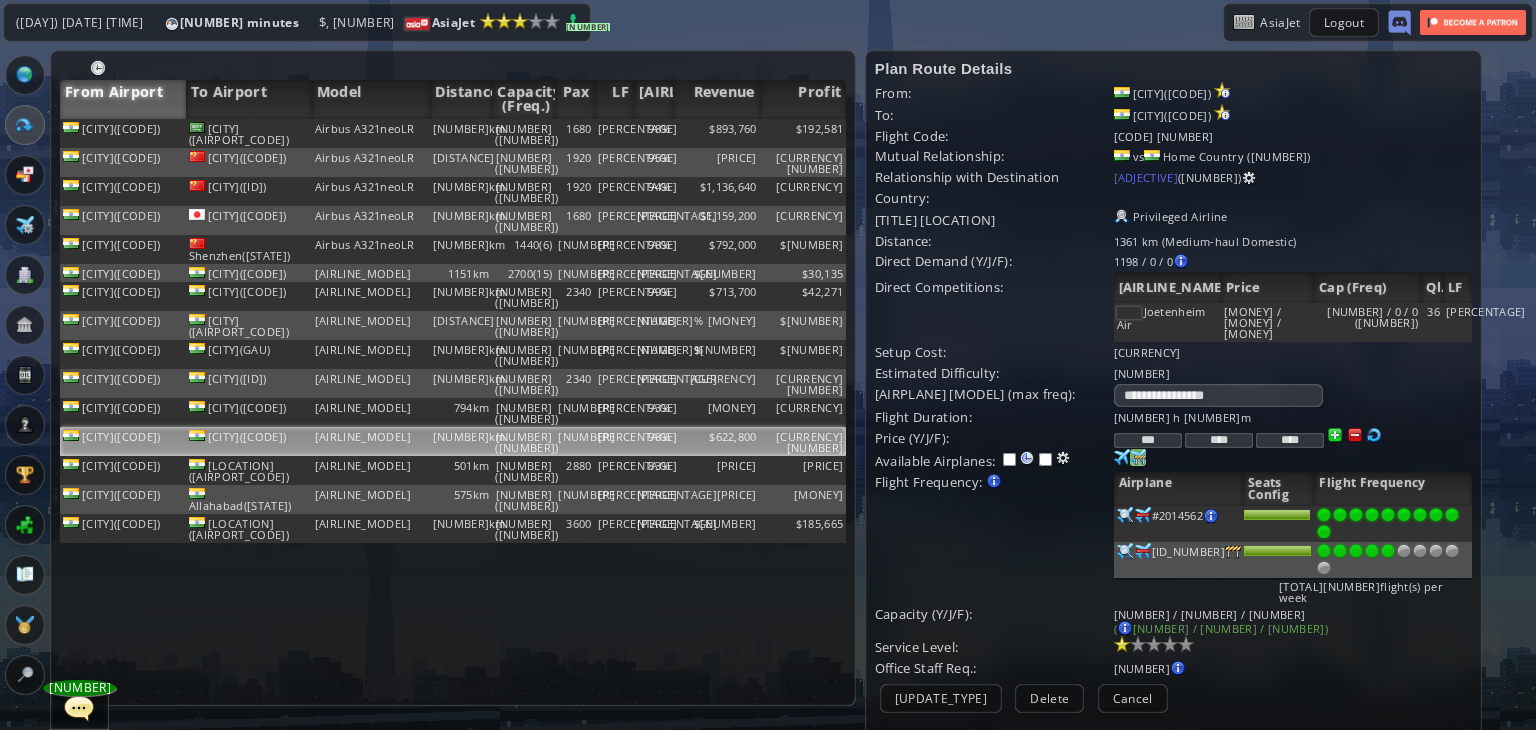 click at bounding box center [1388, 515] 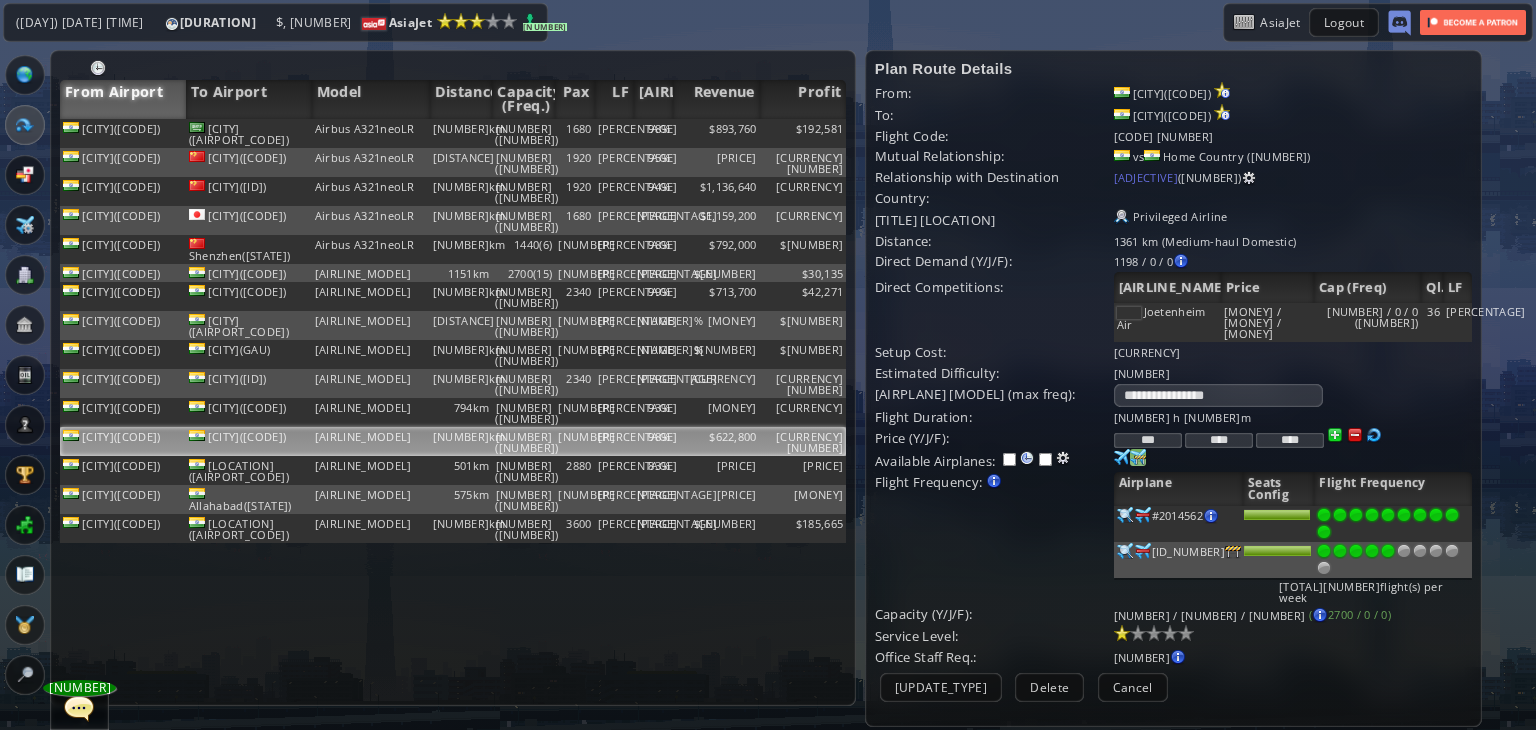 click on "***" at bounding box center [1148, 440] 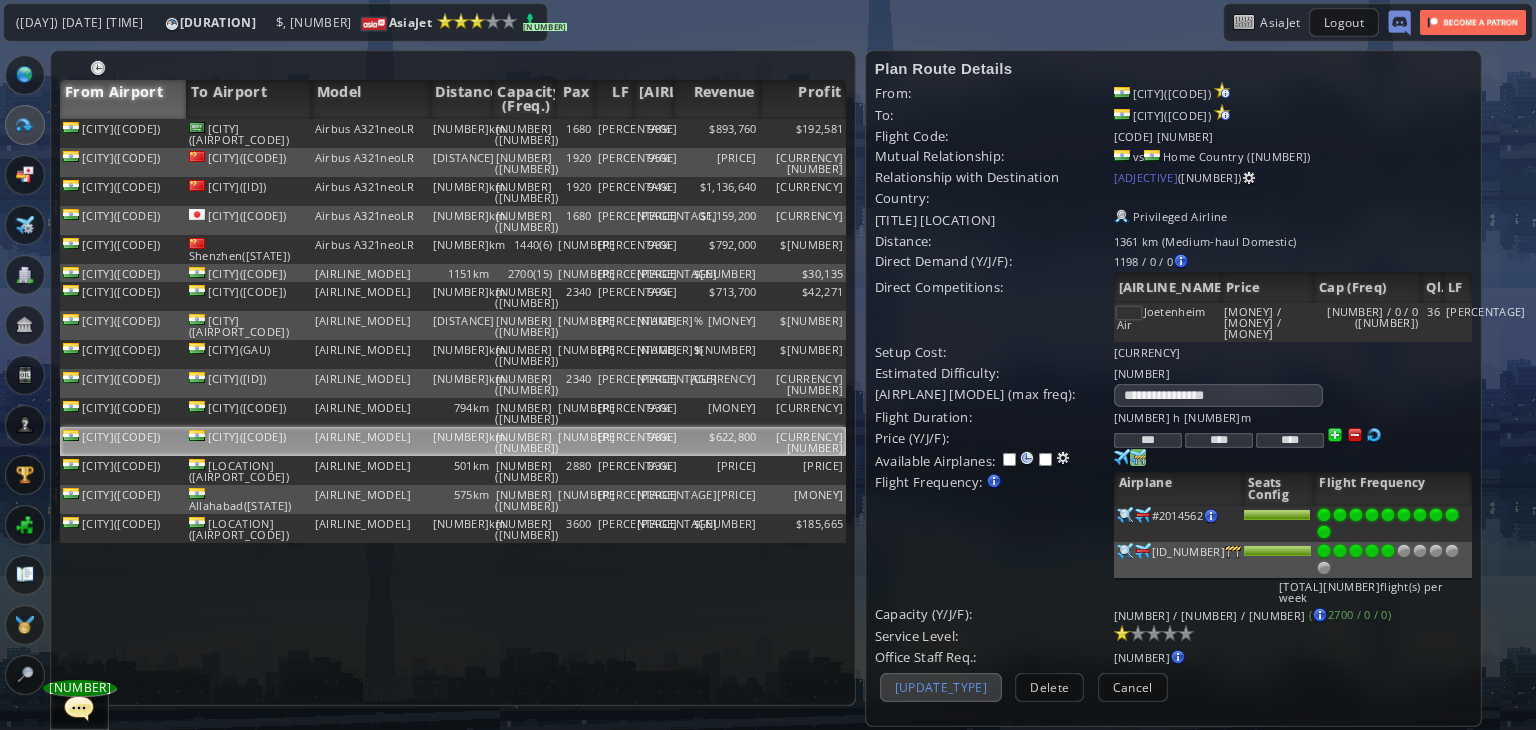 type on "***" 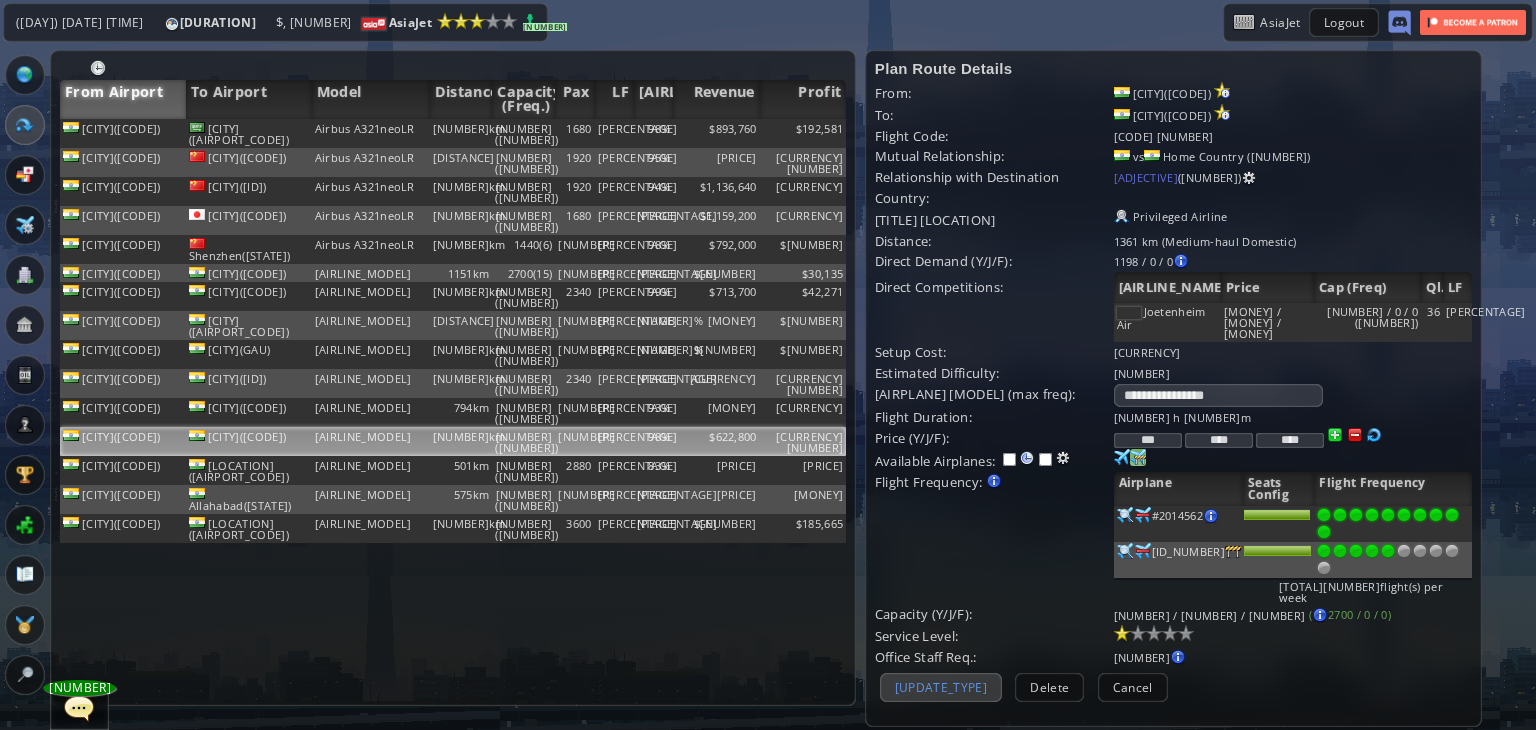 click on "[UPDATE_TYPE]" at bounding box center [941, 687] 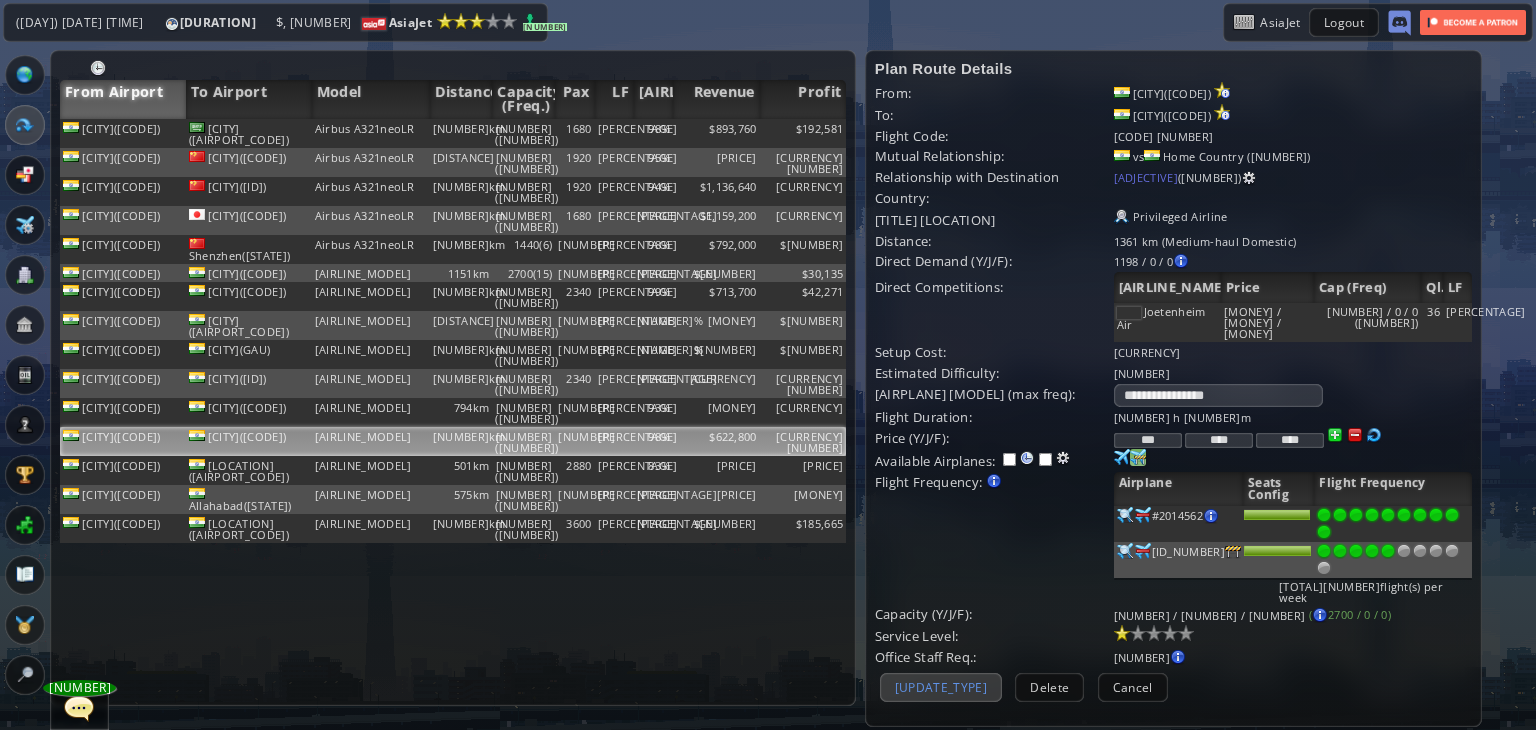 click at bounding box center (0, 0) 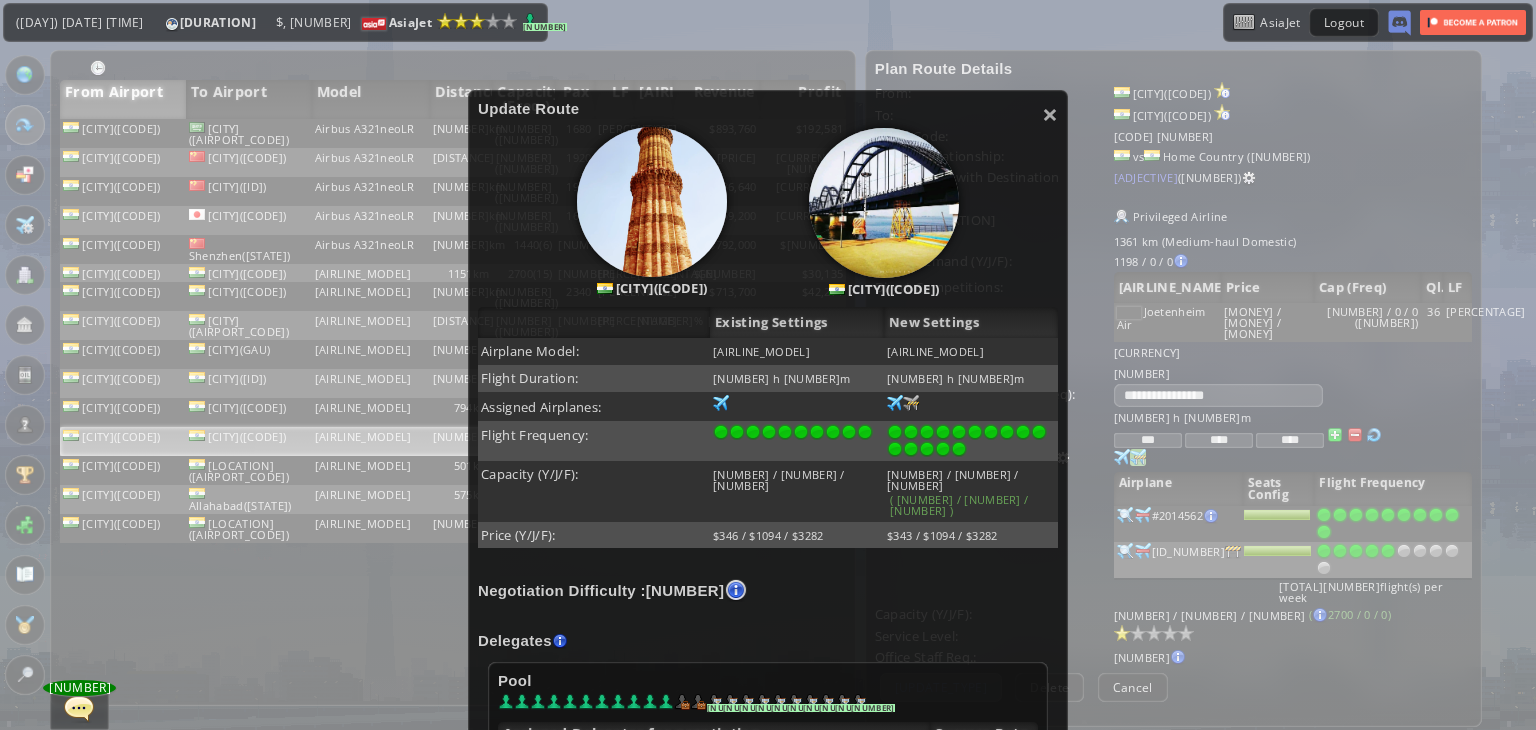scroll, scrollTop: 400, scrollLeft: 0, axis: vertical 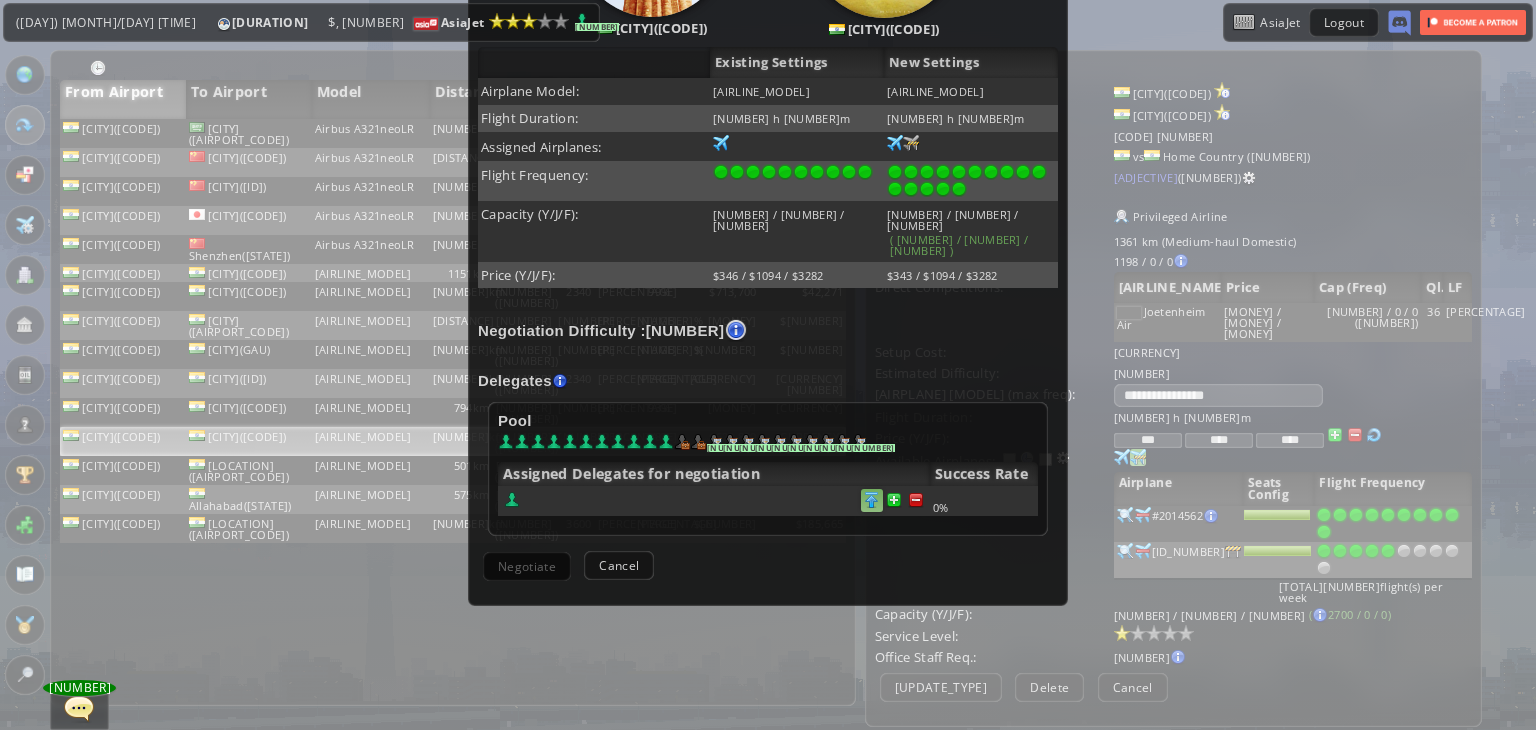 click at bounding box center (916, 500) 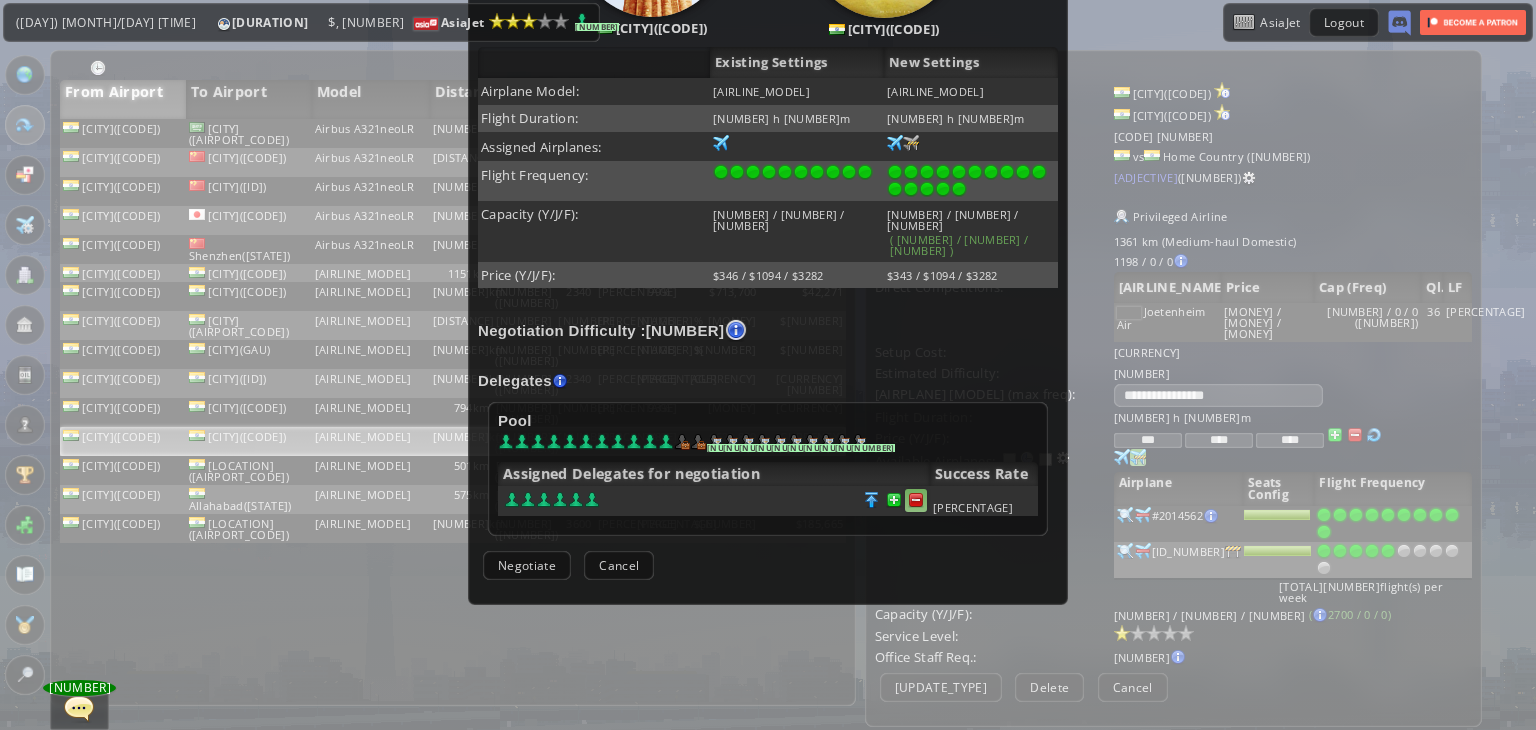 click at bounding box center [916, 500] 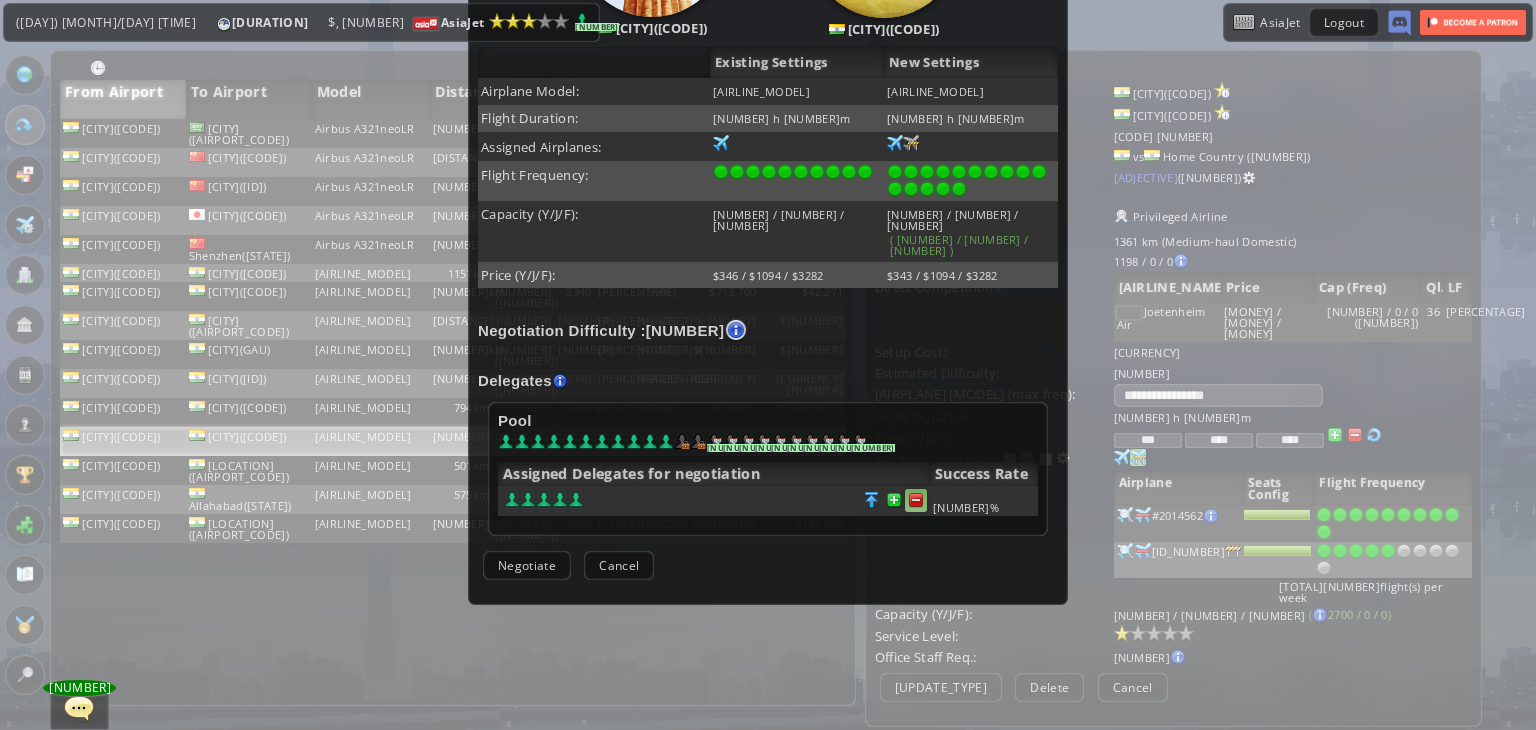 click at bounding box center (916, 500) 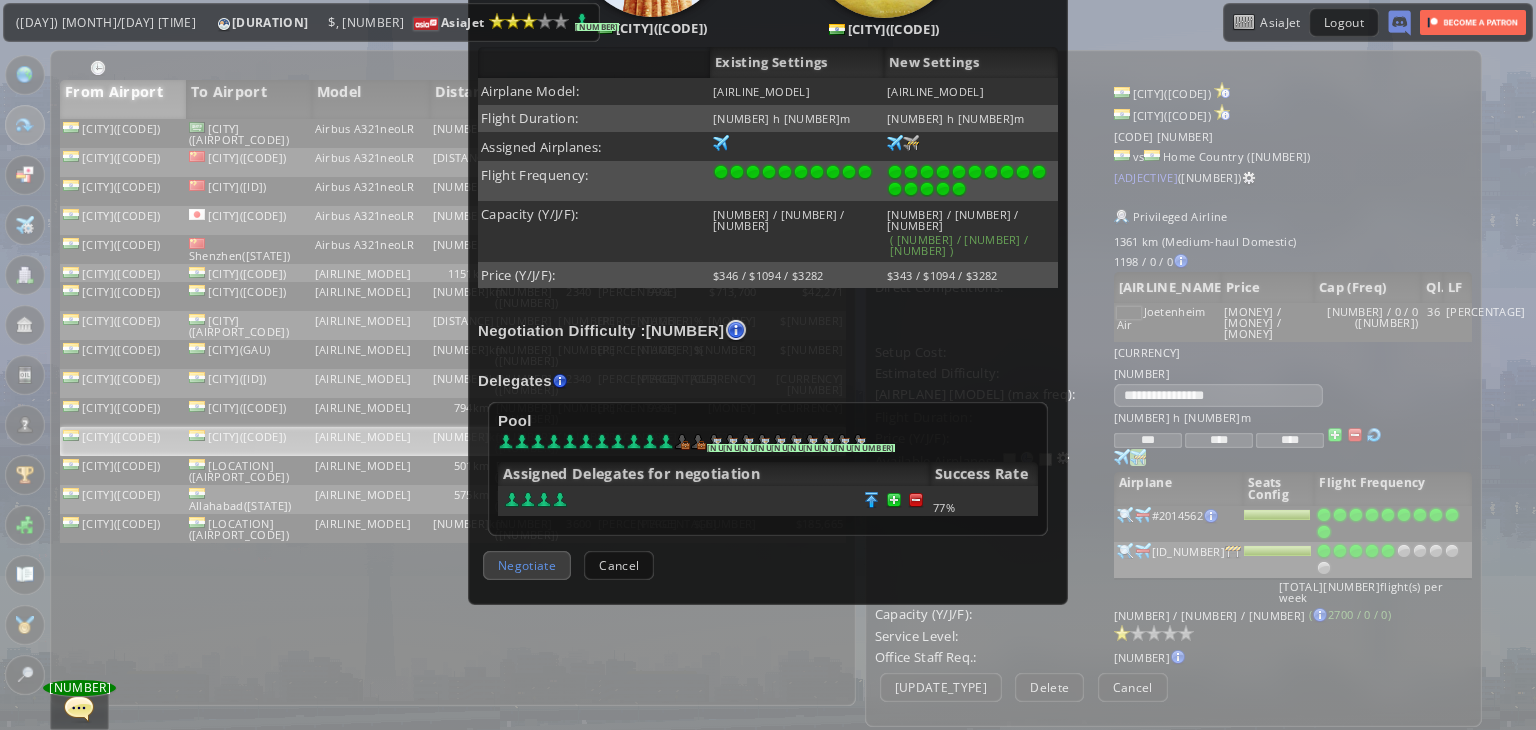 click on "Negotiate" at bounding box center [527, 565] 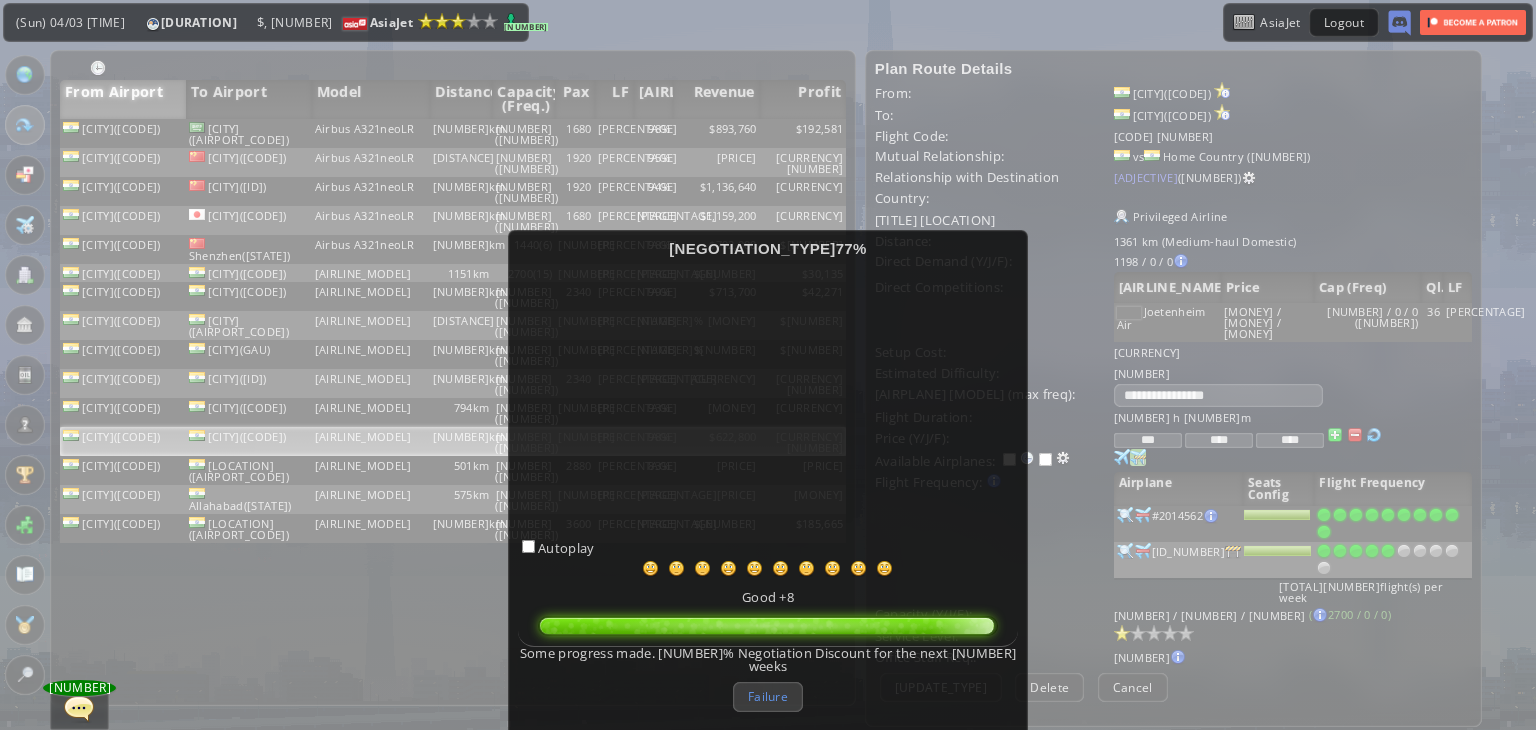click on "Failure" at bounding box center [768, 696] 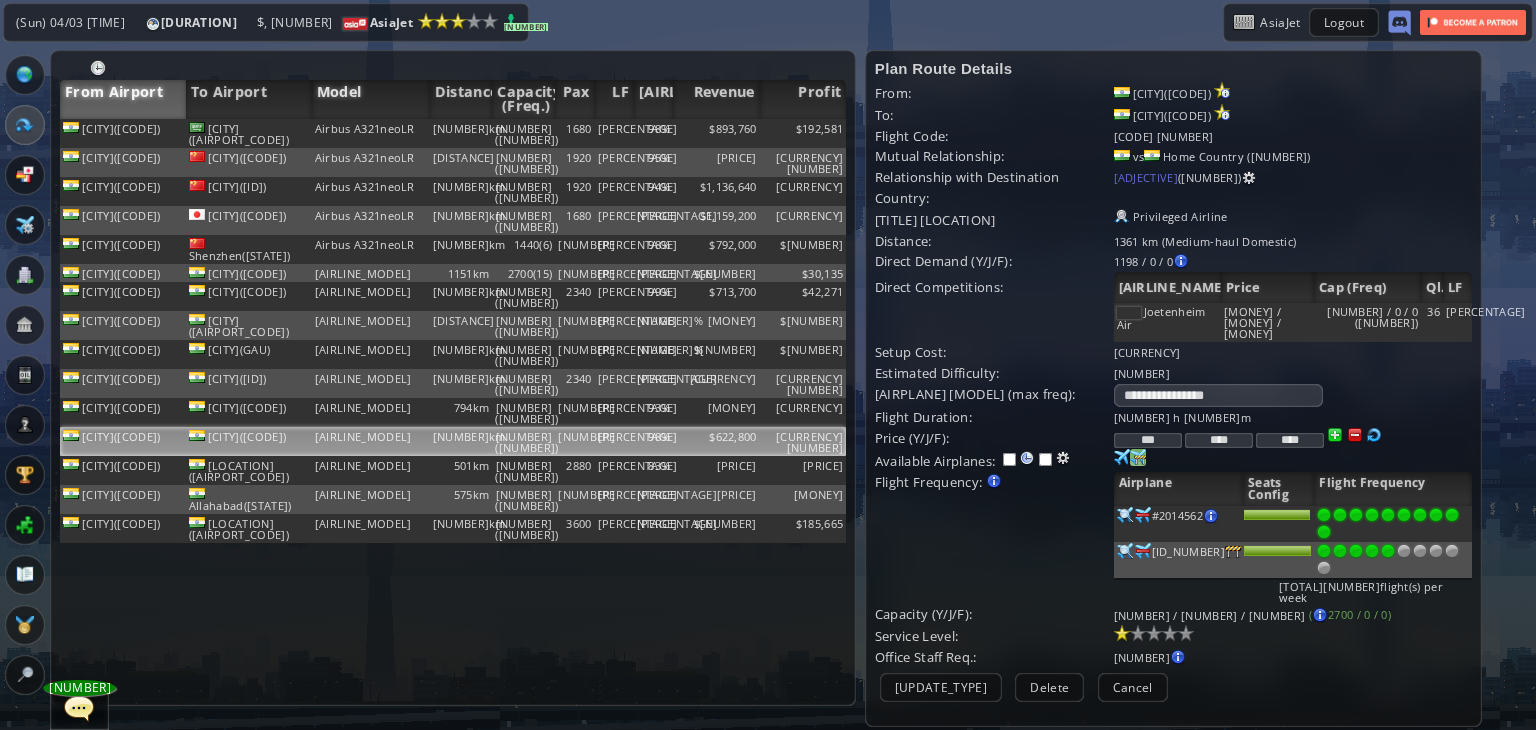 click on "Model" at bounding box center [371, 99] 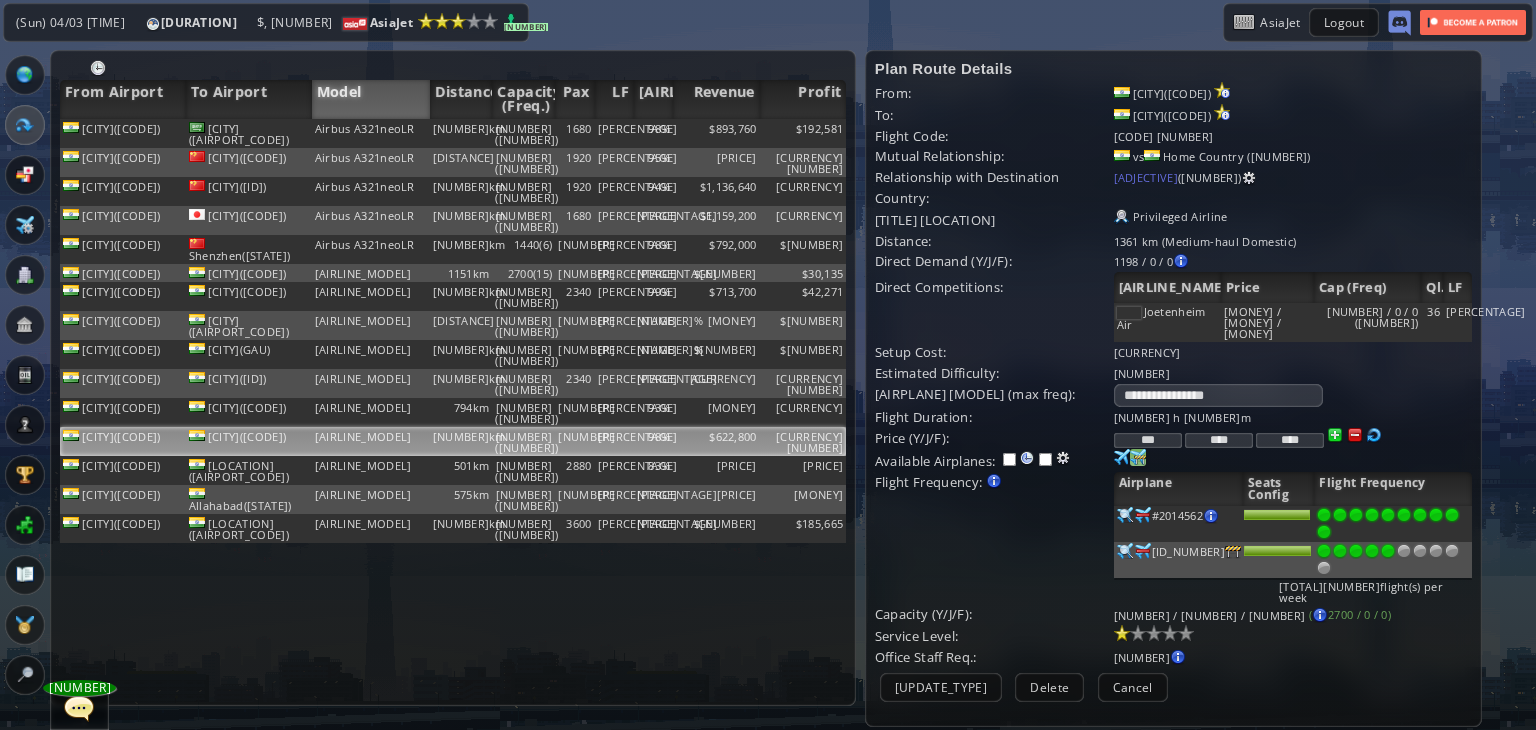 click on "Model" at bounding box center [371, 99] 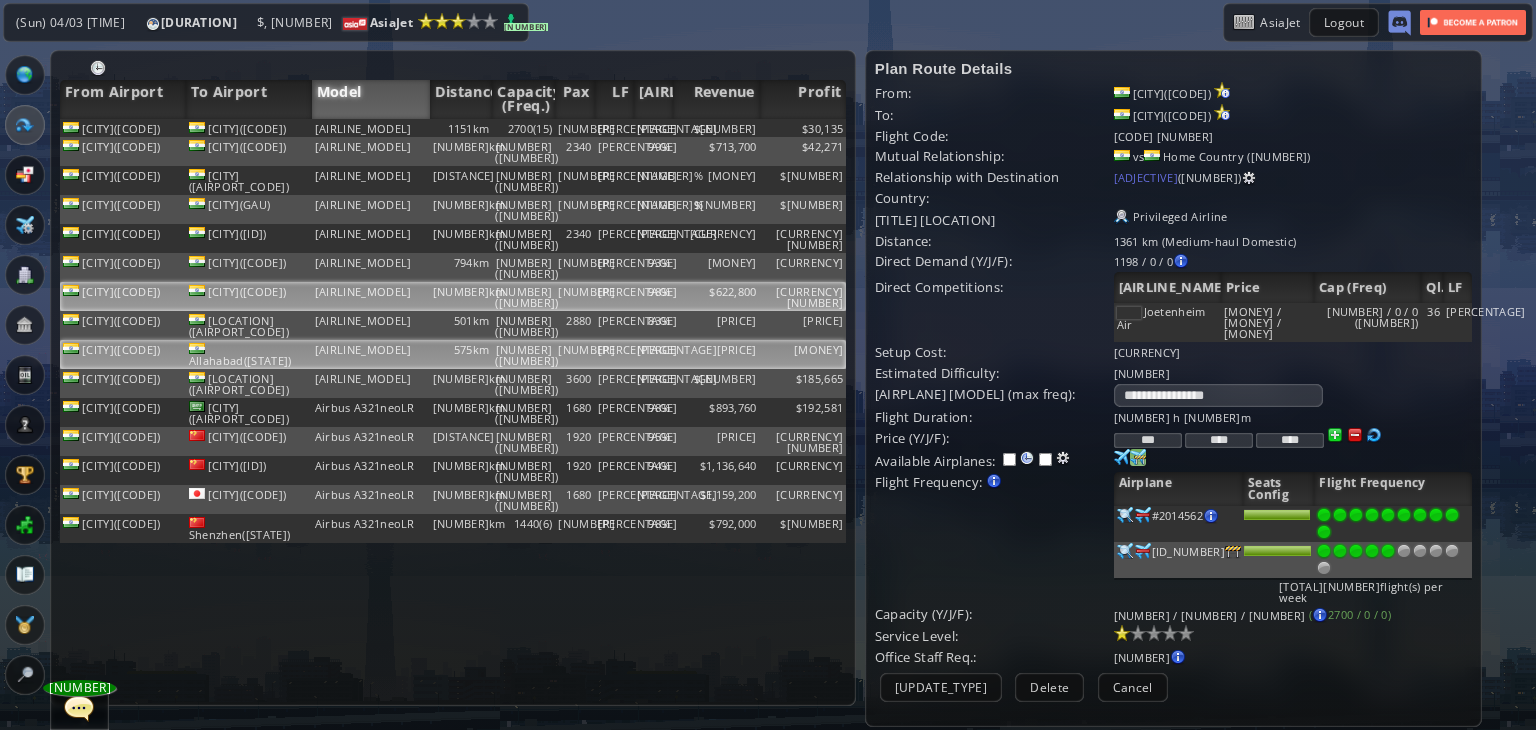 click on "[AIRLINE_MODEL]" at bounding box center [371, 128] 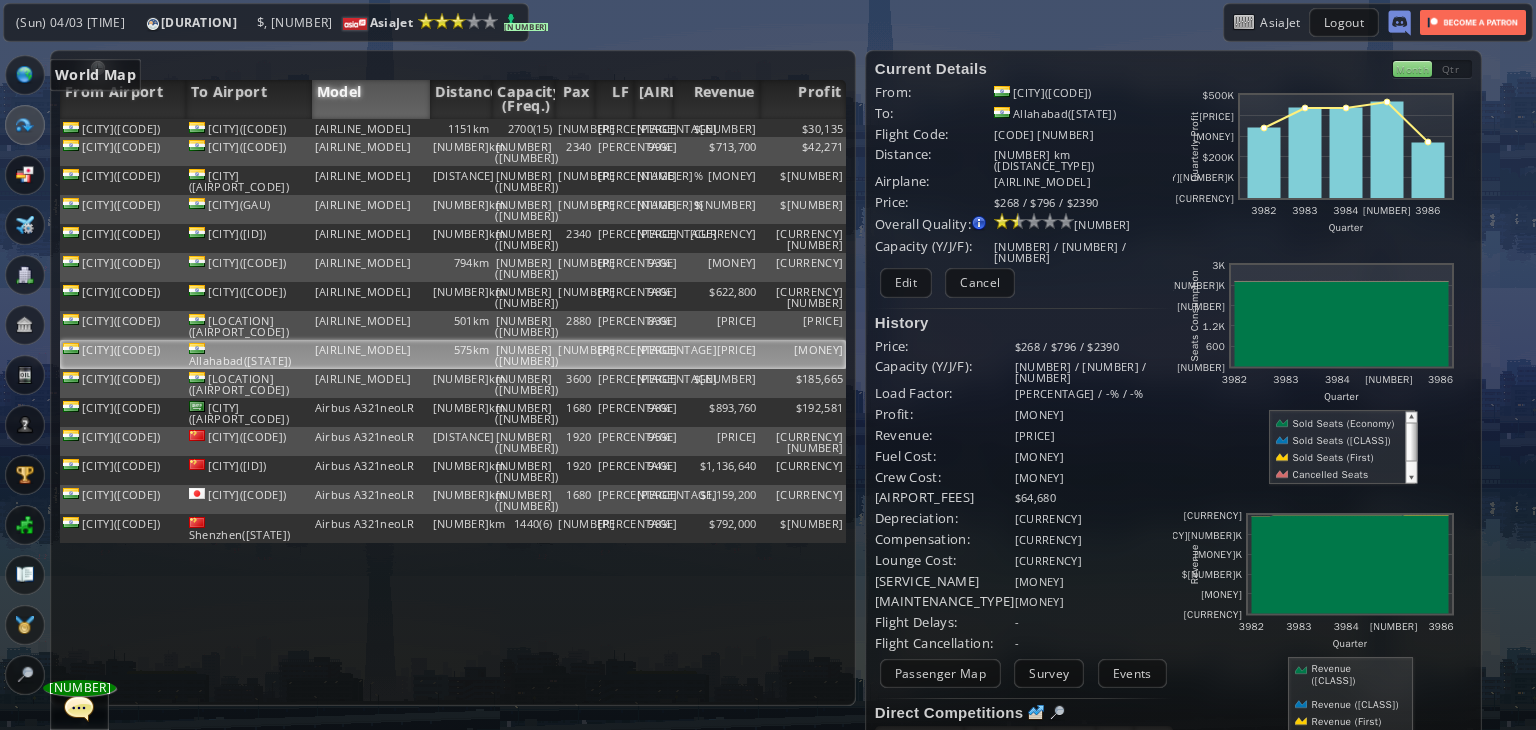 click at bounding box center (25, 75) 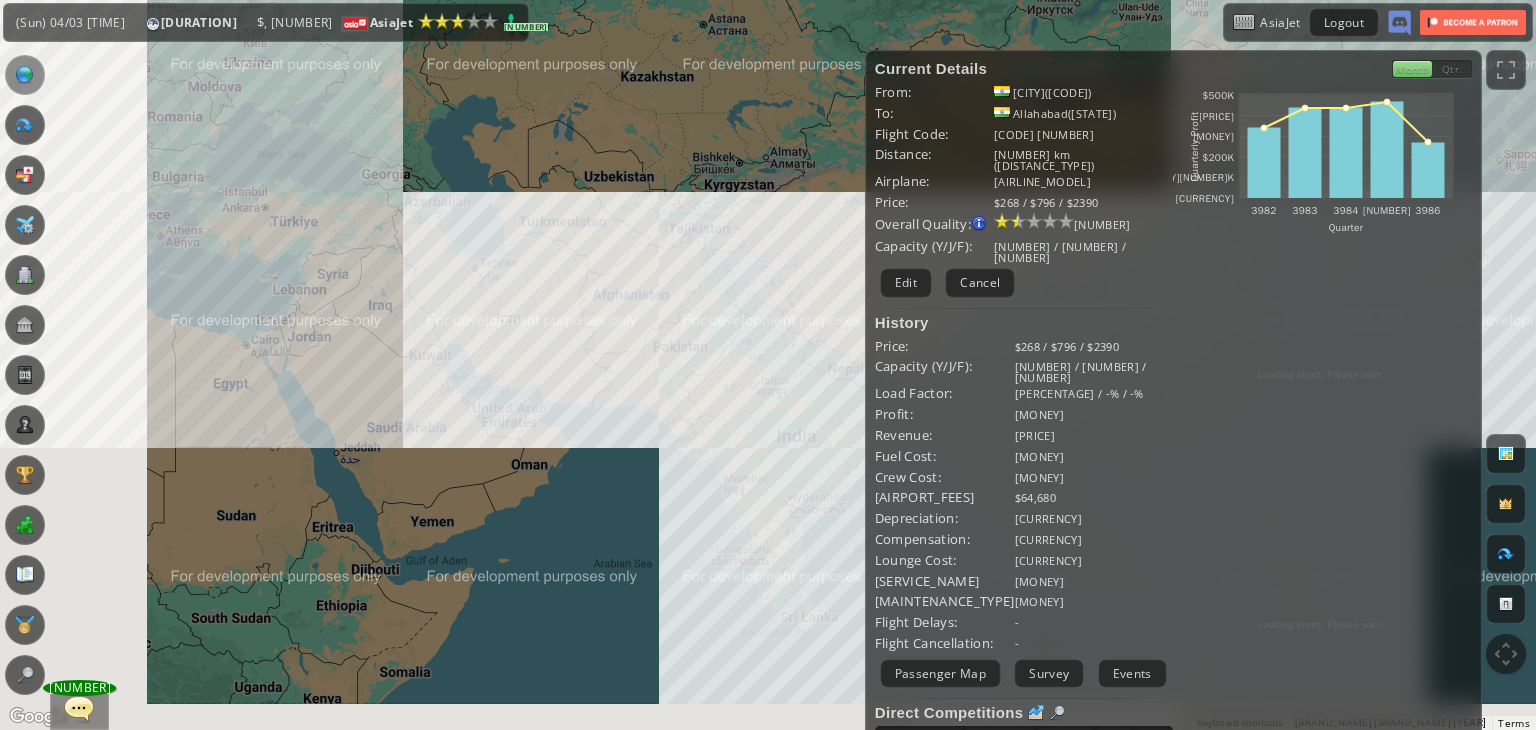 click on "To navigate, press the arrow keys." at bounding box center (768, 365) 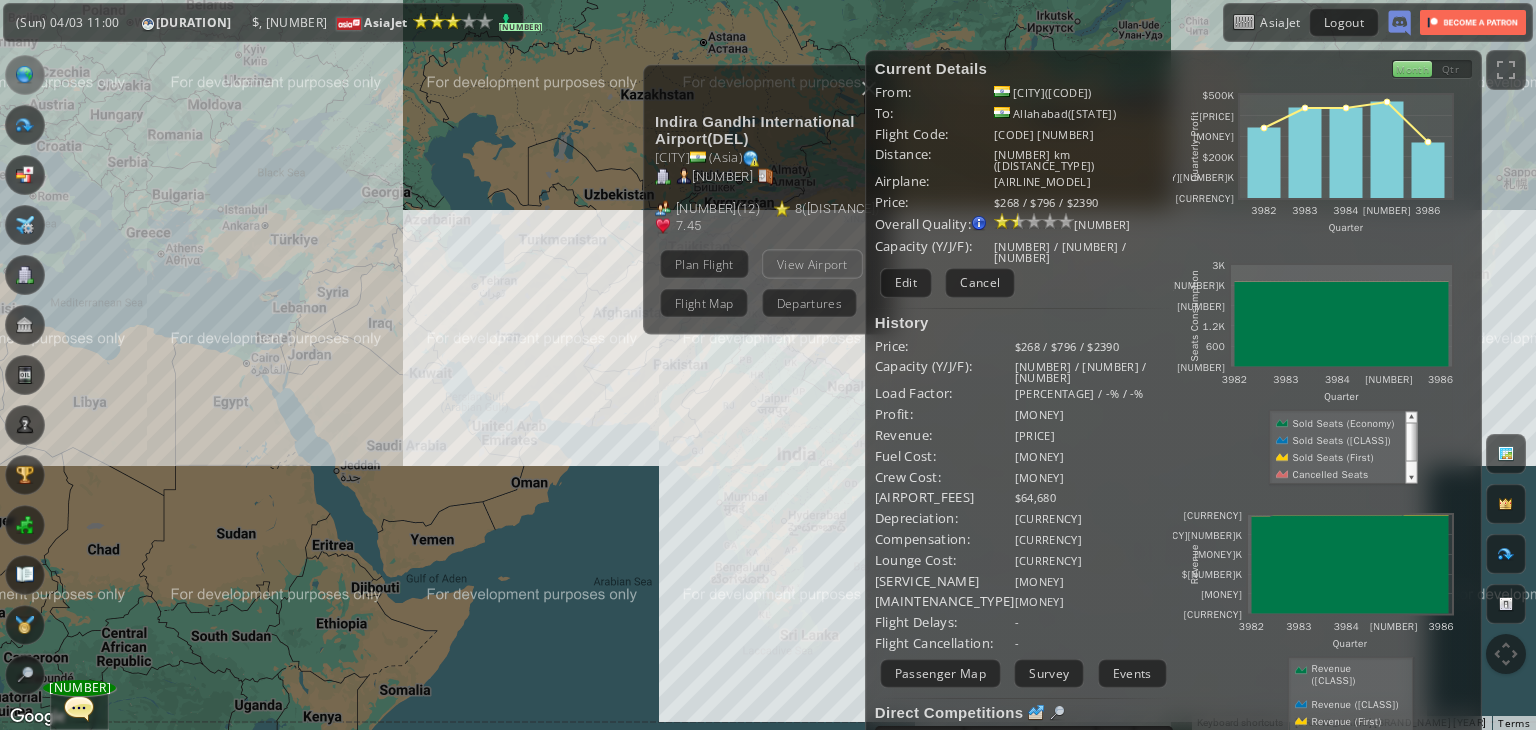 click on "View Airport" at bounding box center [812, 264] 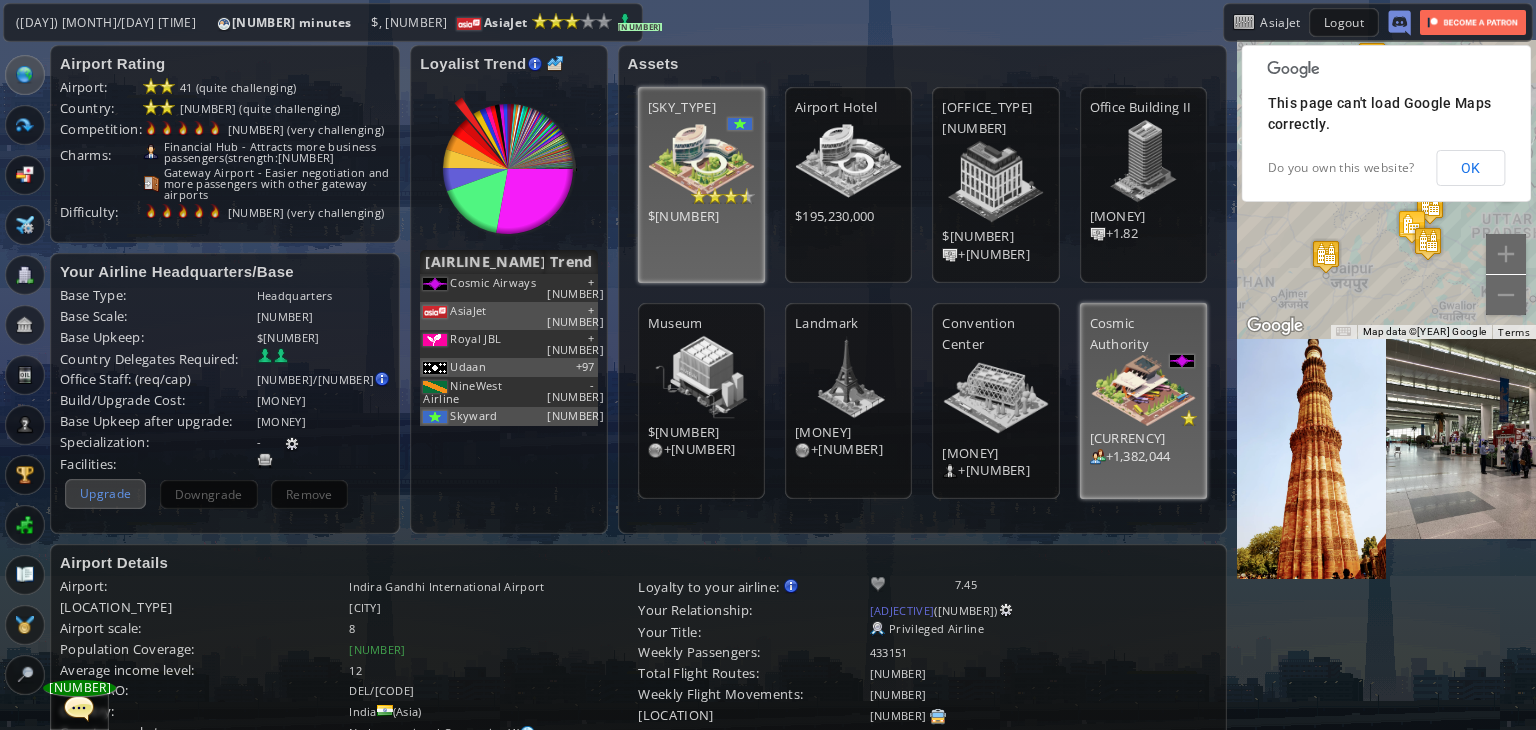 click on "Upgrade" at bounding box center (105, 493) 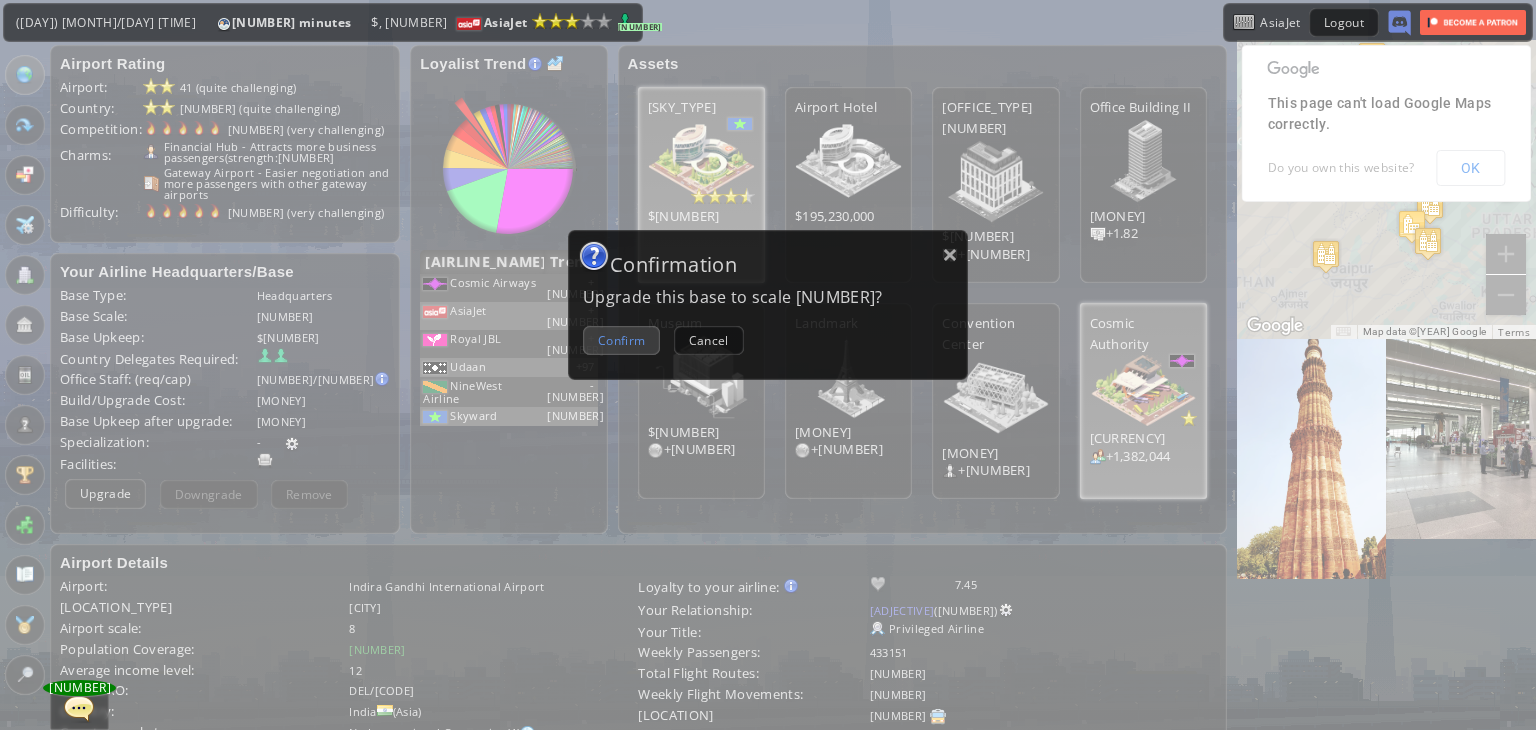 click on "Confirm" at bounding box center [621, 340] 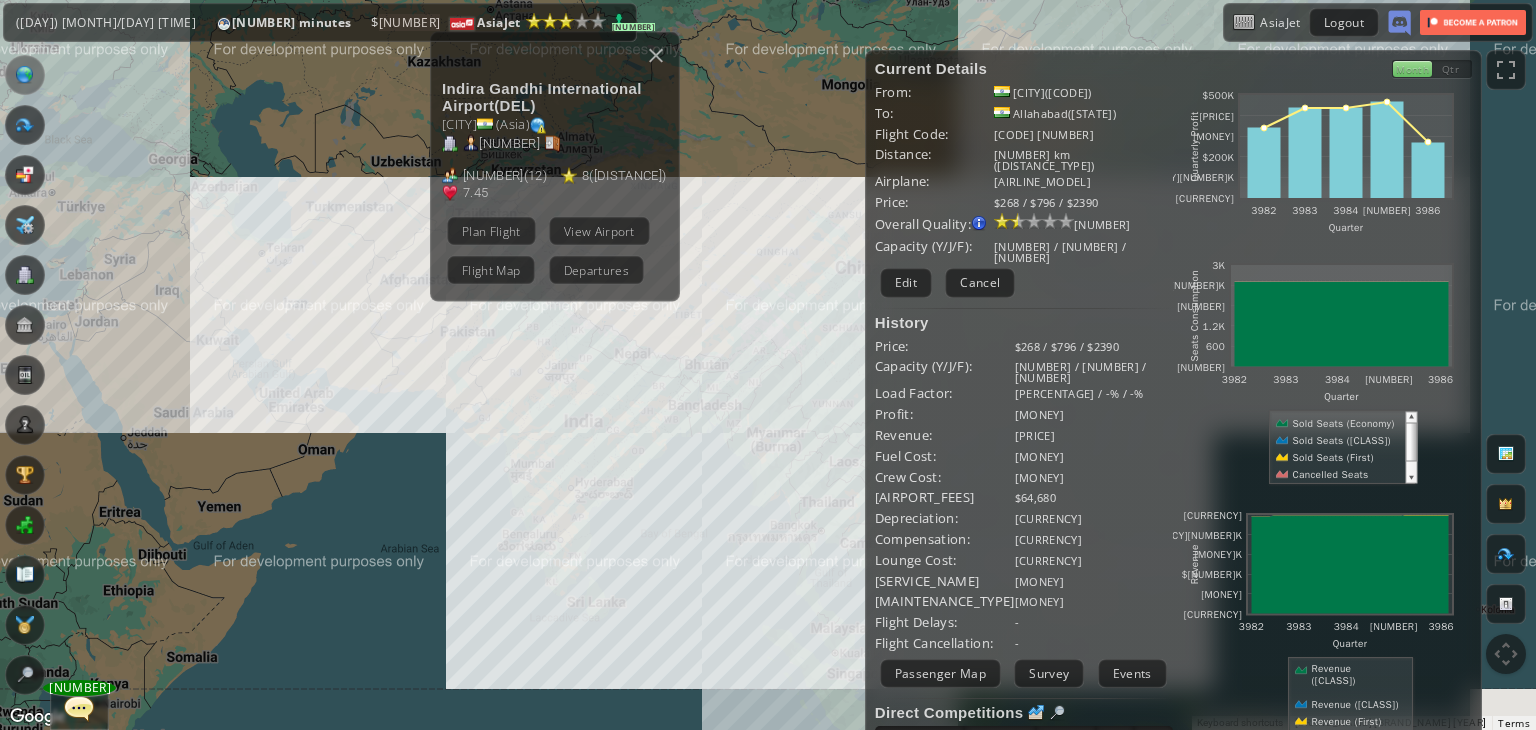 drag, startPoint x: 486, startPoint y: 352, endPoint x: 312, endPoint y: 327, distance: 175.7868 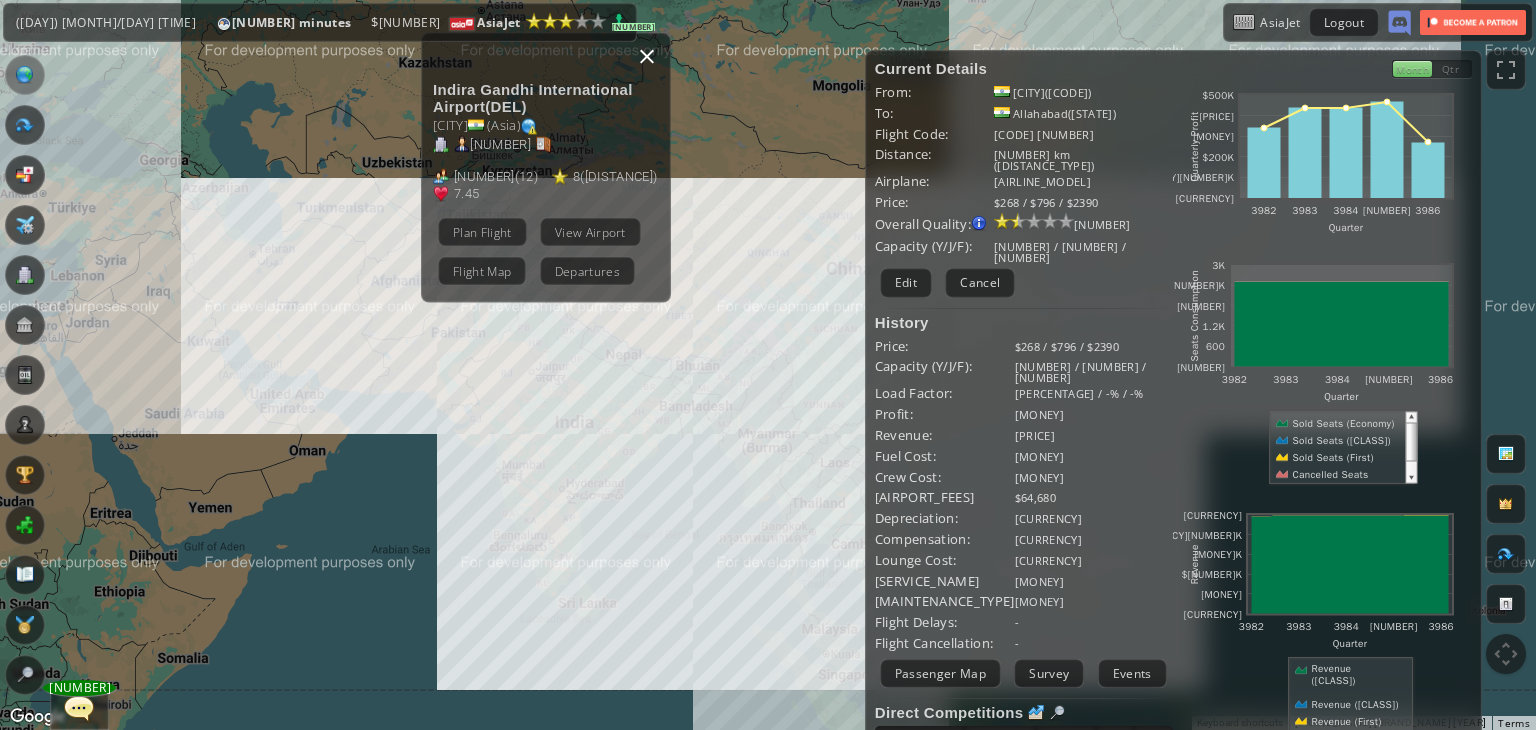 click at bounding box center [647, 57] 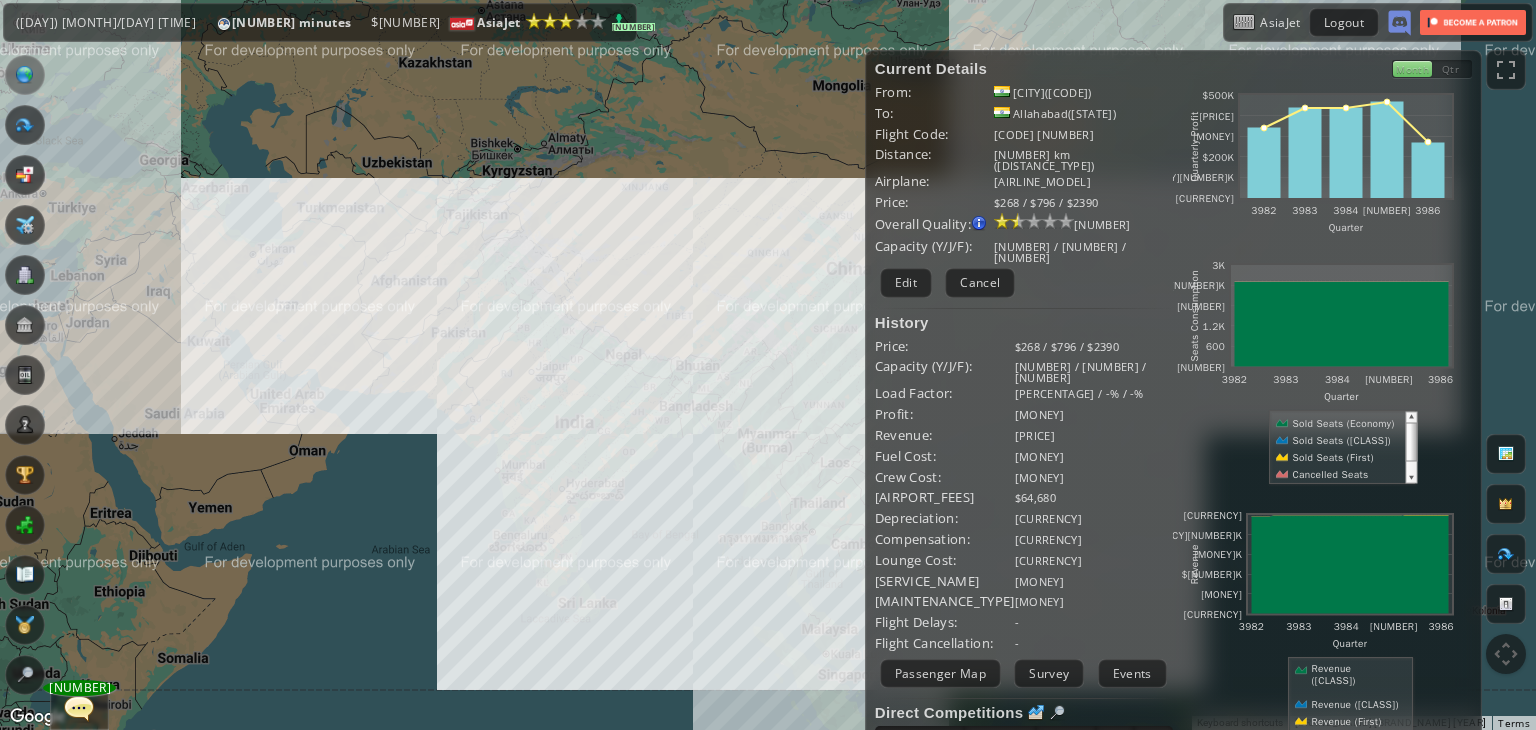 click on "To navigate, press the arrow keys." at bounding box center [768, 365] 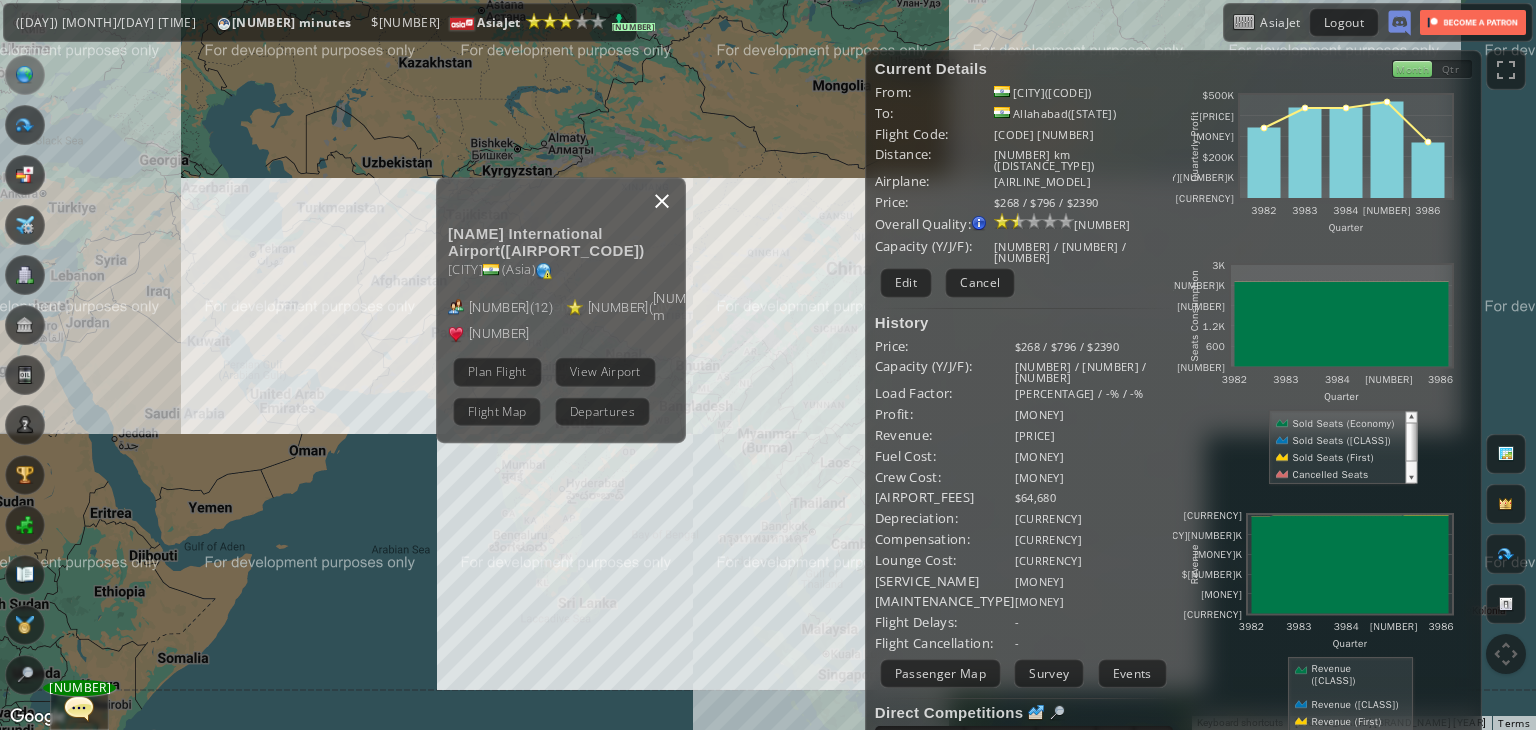 click at bounding box center (662, 201) 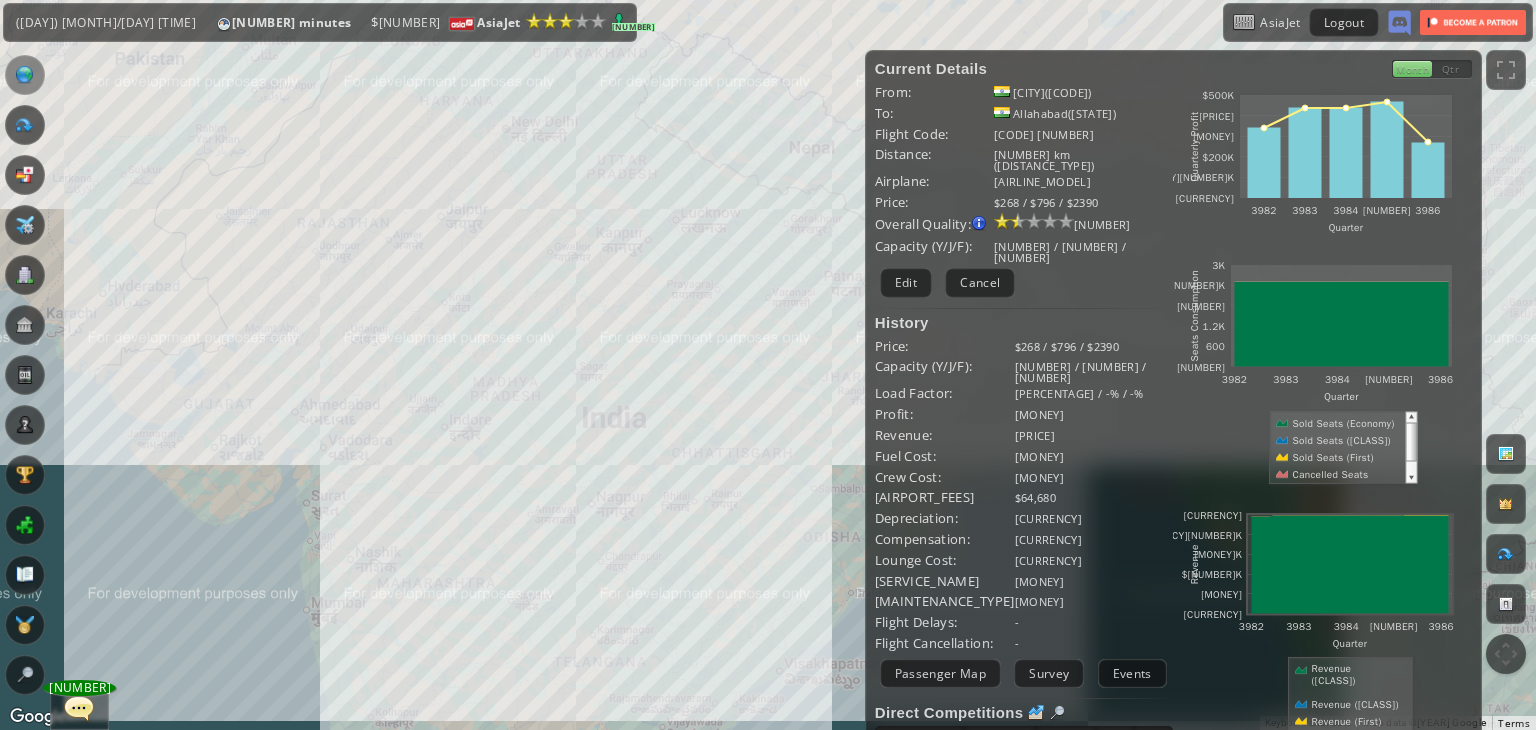 click on "To navigate, press the arrow keys." at bounding box center [768, 365] 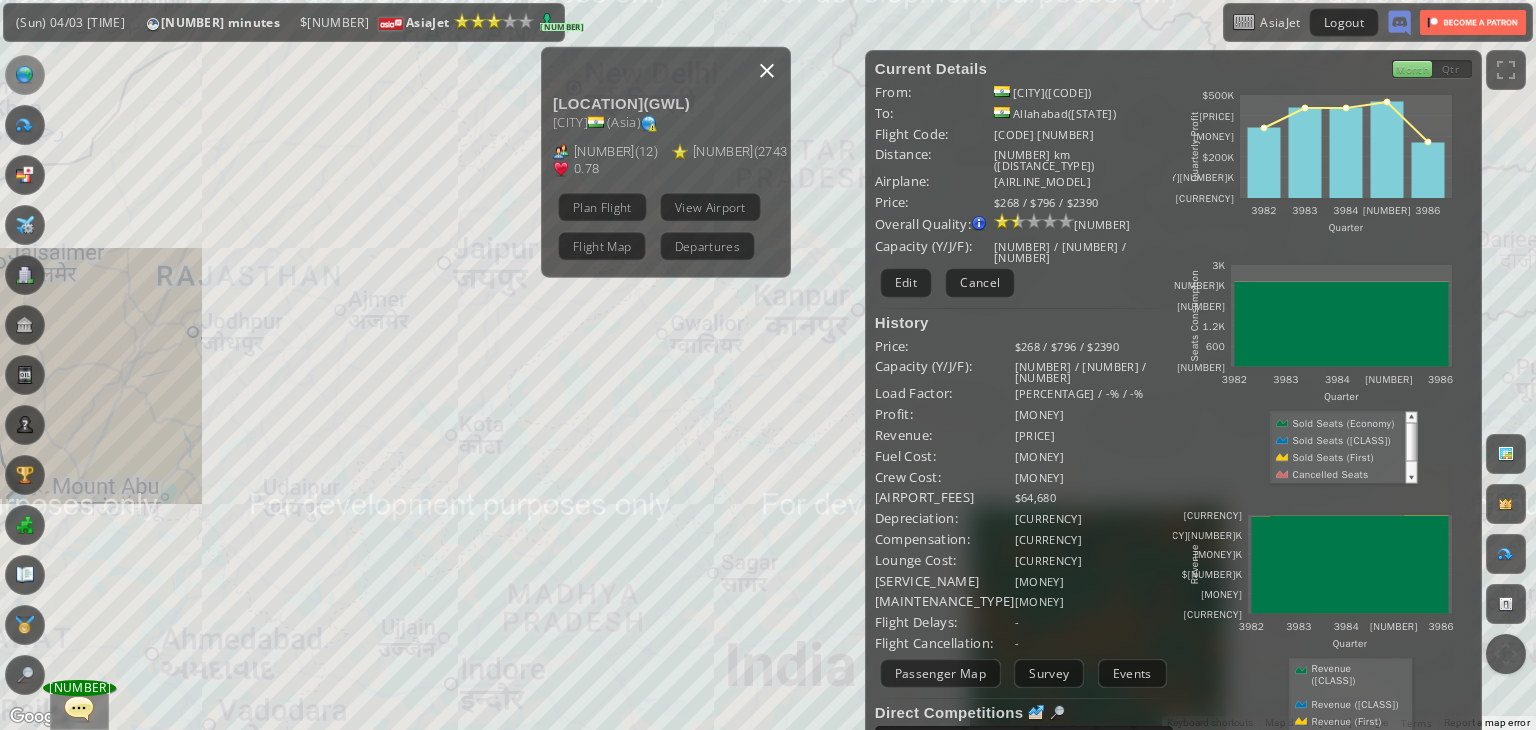 click at bounding box center (767, 71) 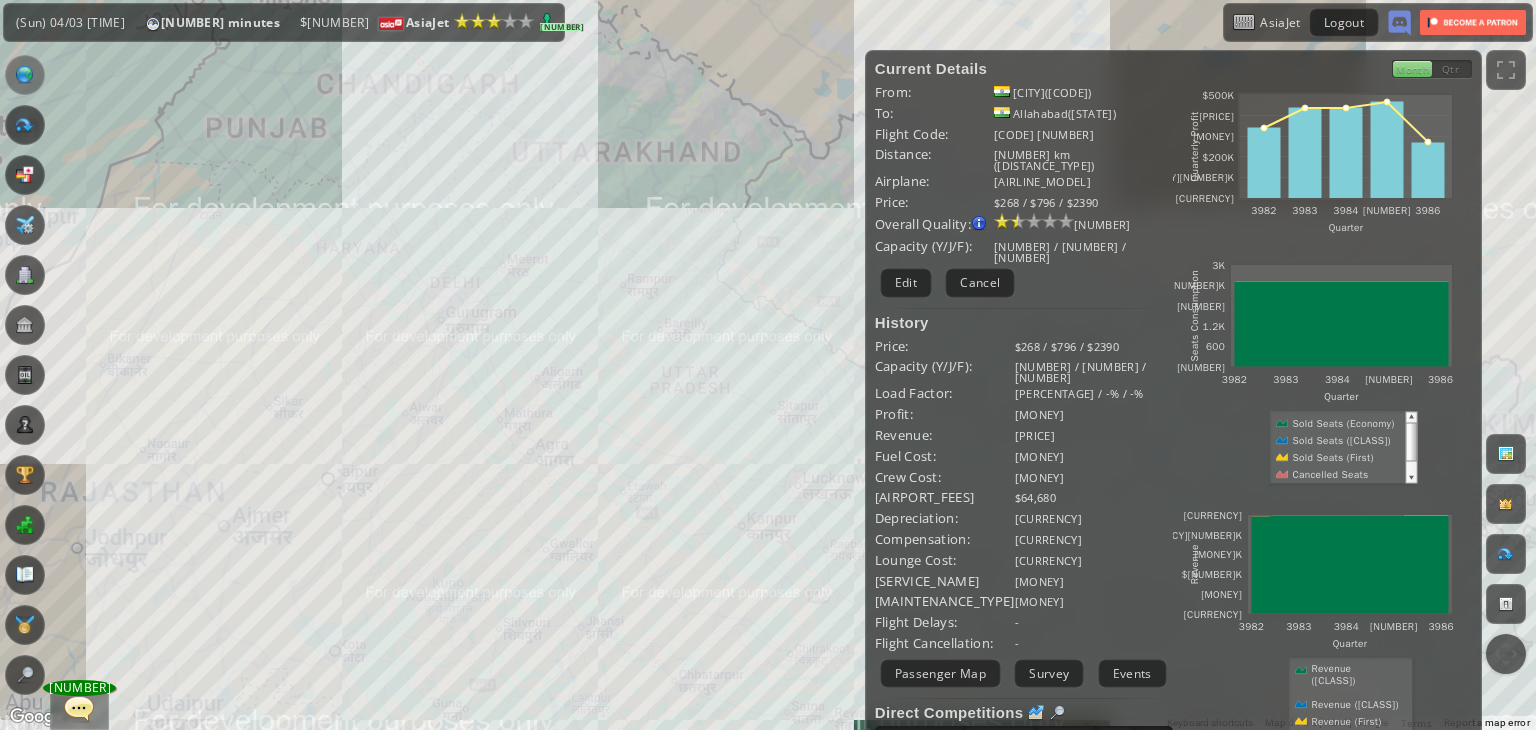 drag, startPoint x: 712, startPoint y: 249, endPoint x: 557, endPoint y: 538, distance: 327.94208 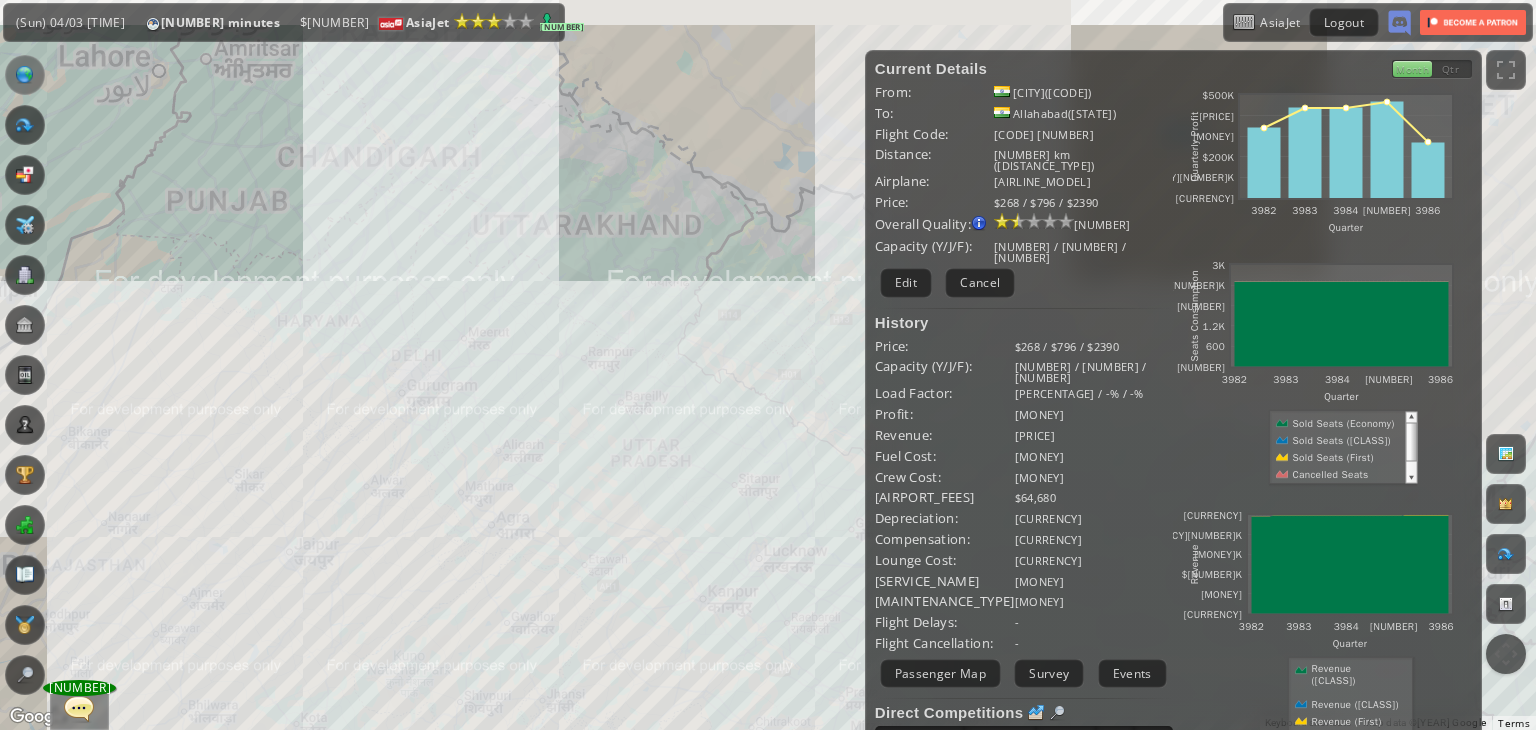 click on "To navigate, press the arrow keys." at bounding box center [768, 365] 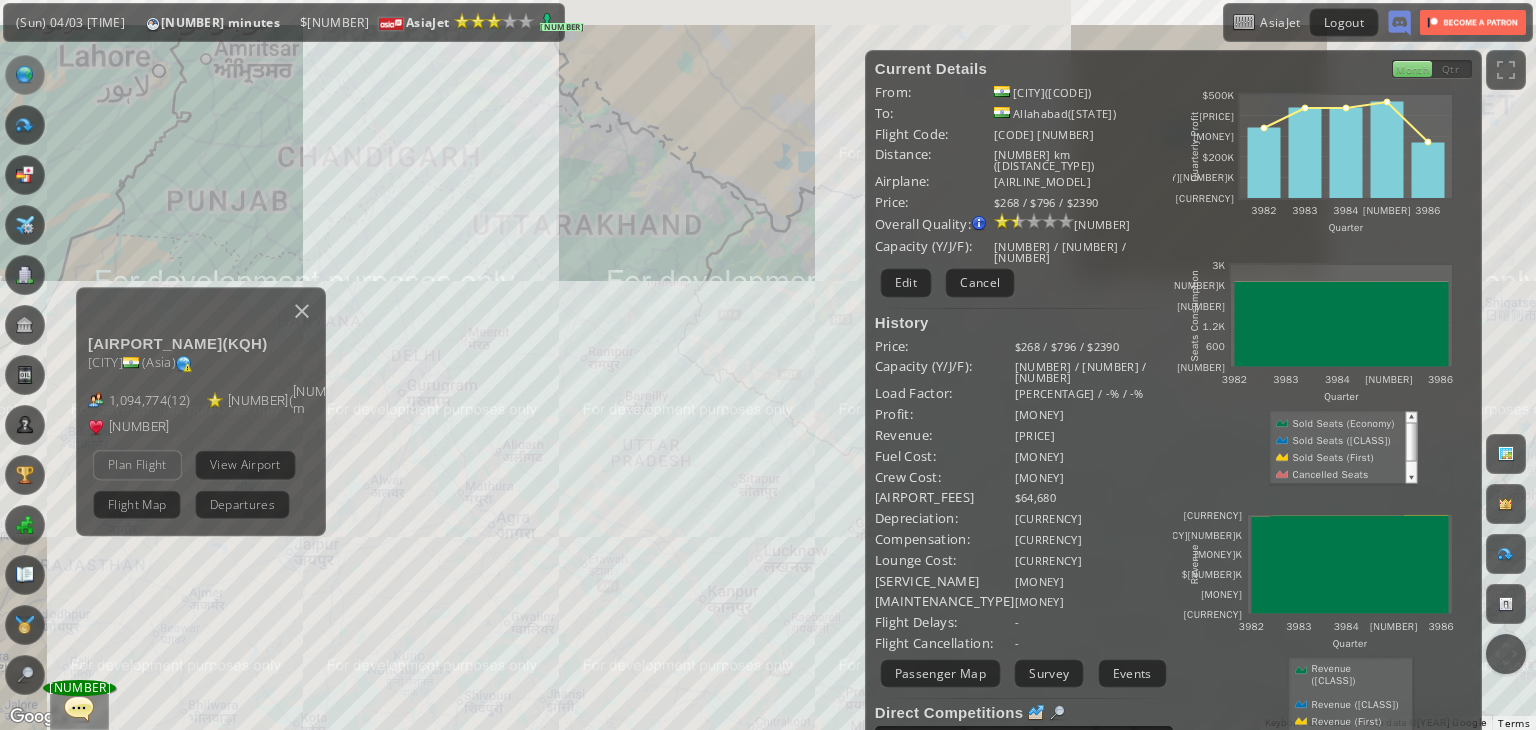 click on "Plan Flight" at bounding box center [137, 465] 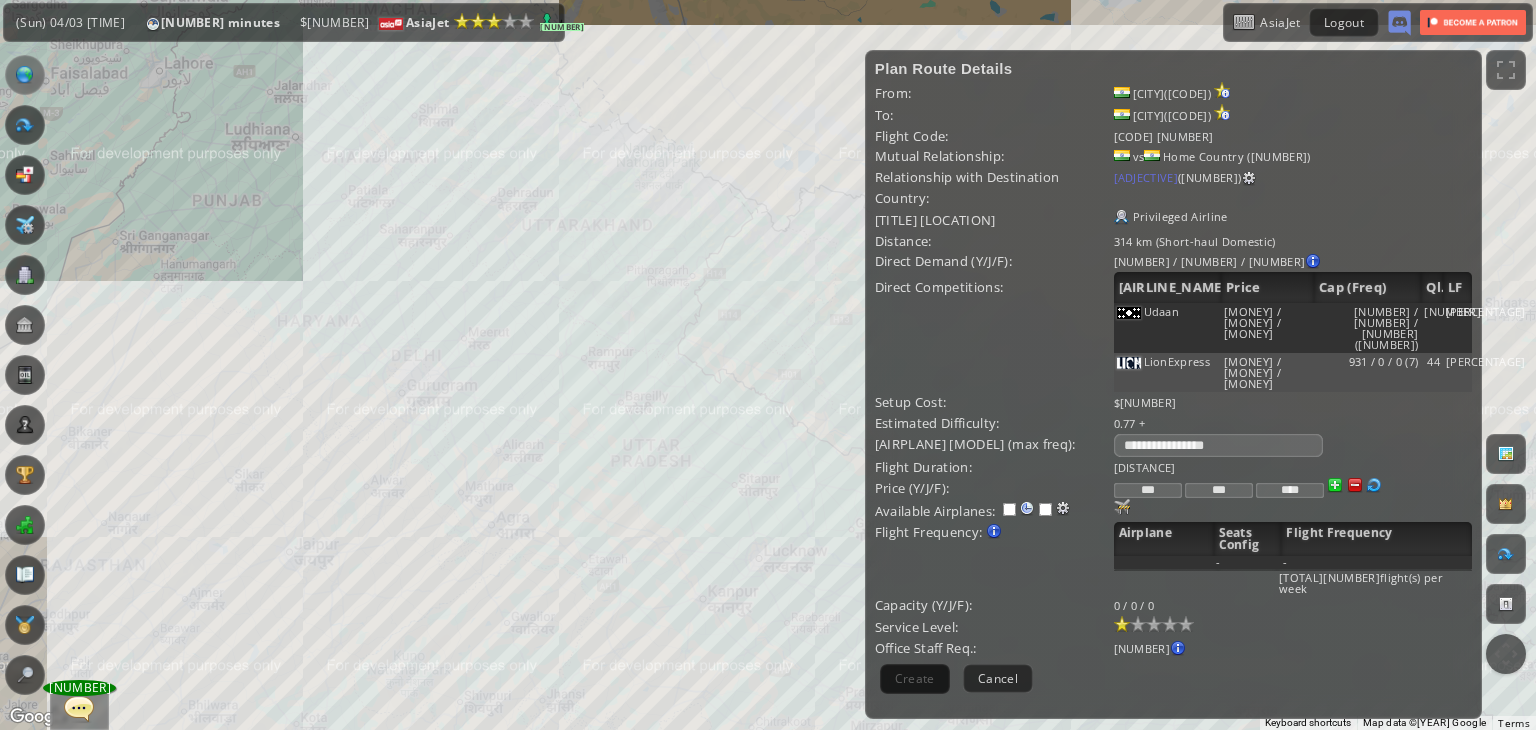 click at bounding box center (1374, 485) 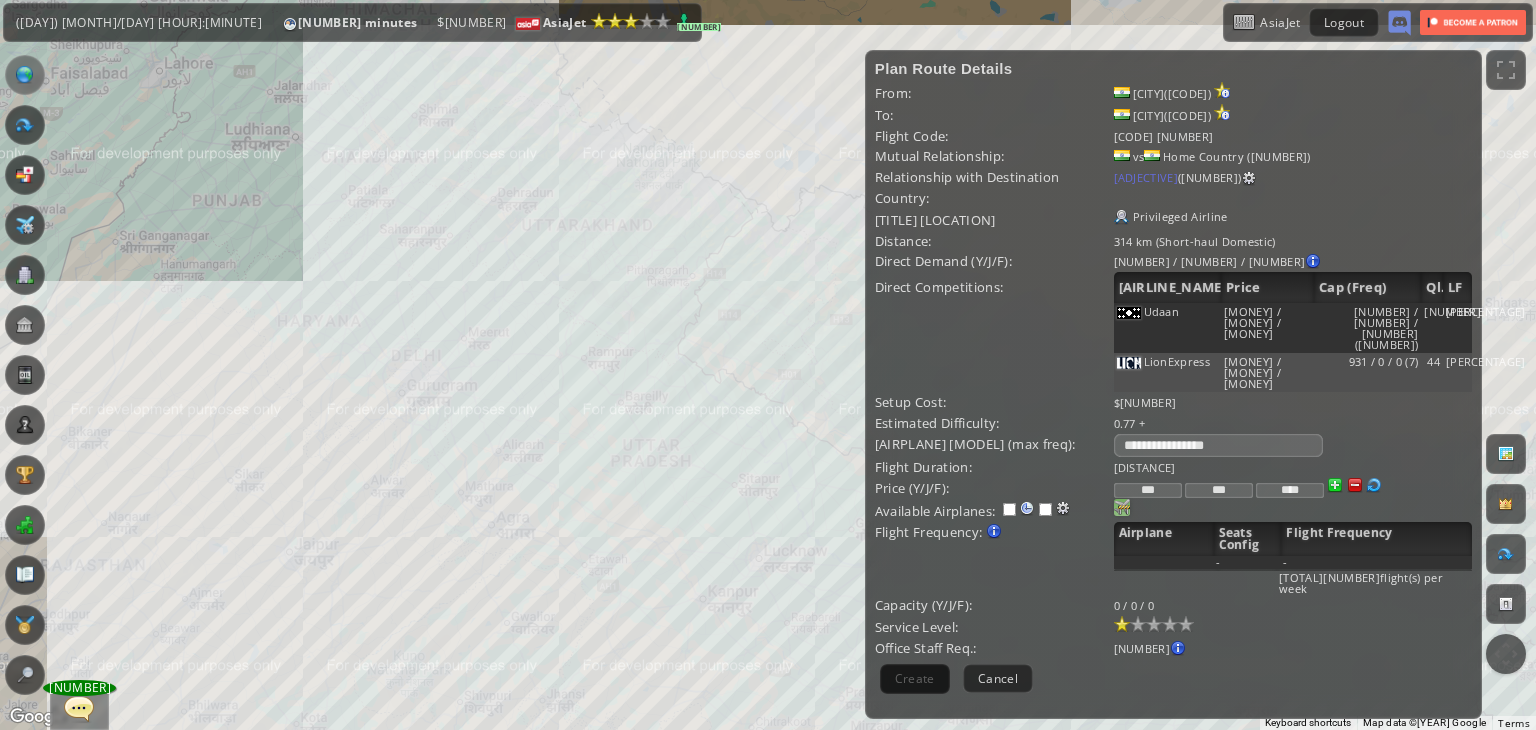 click at bounding box center (1122, 507) 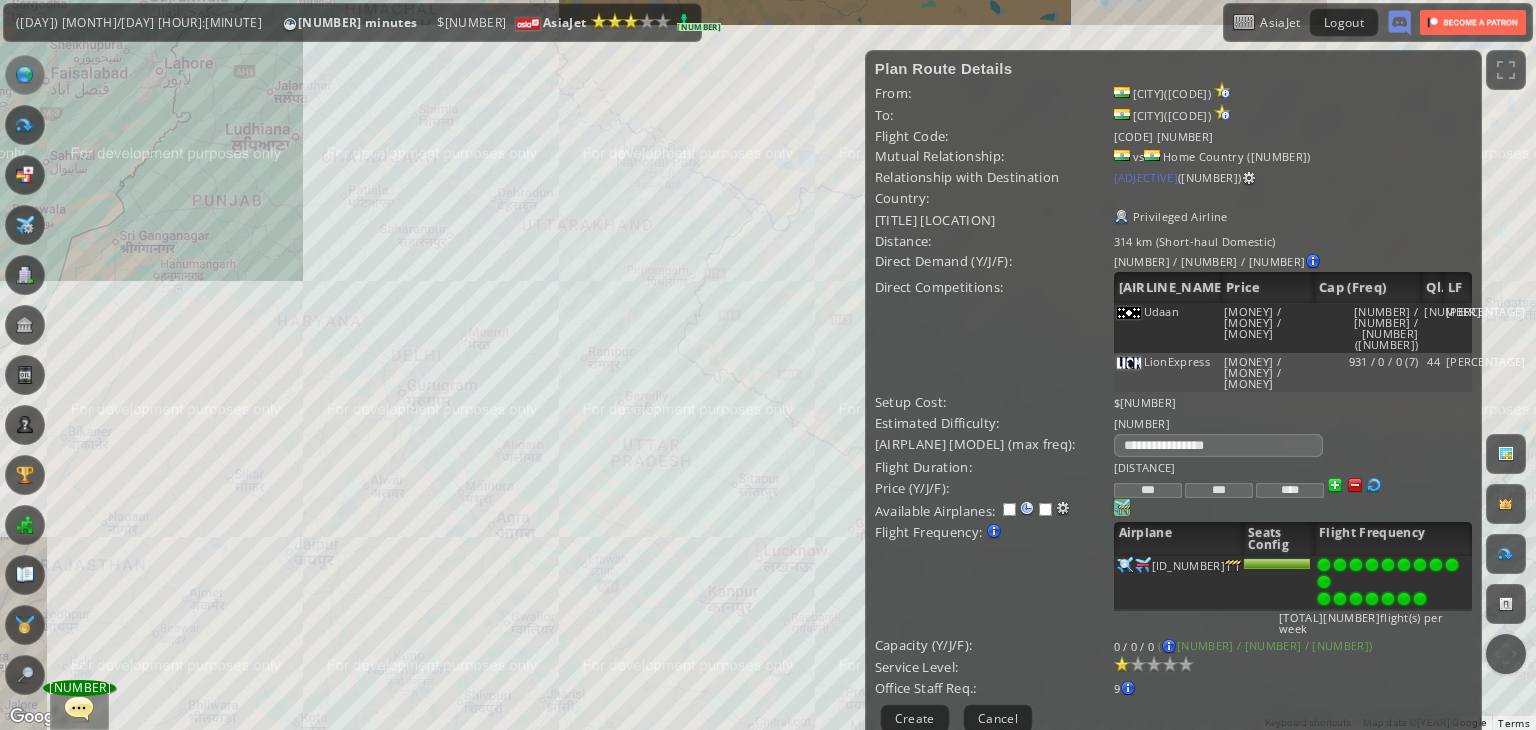 click at bounding box center (1420, 599) 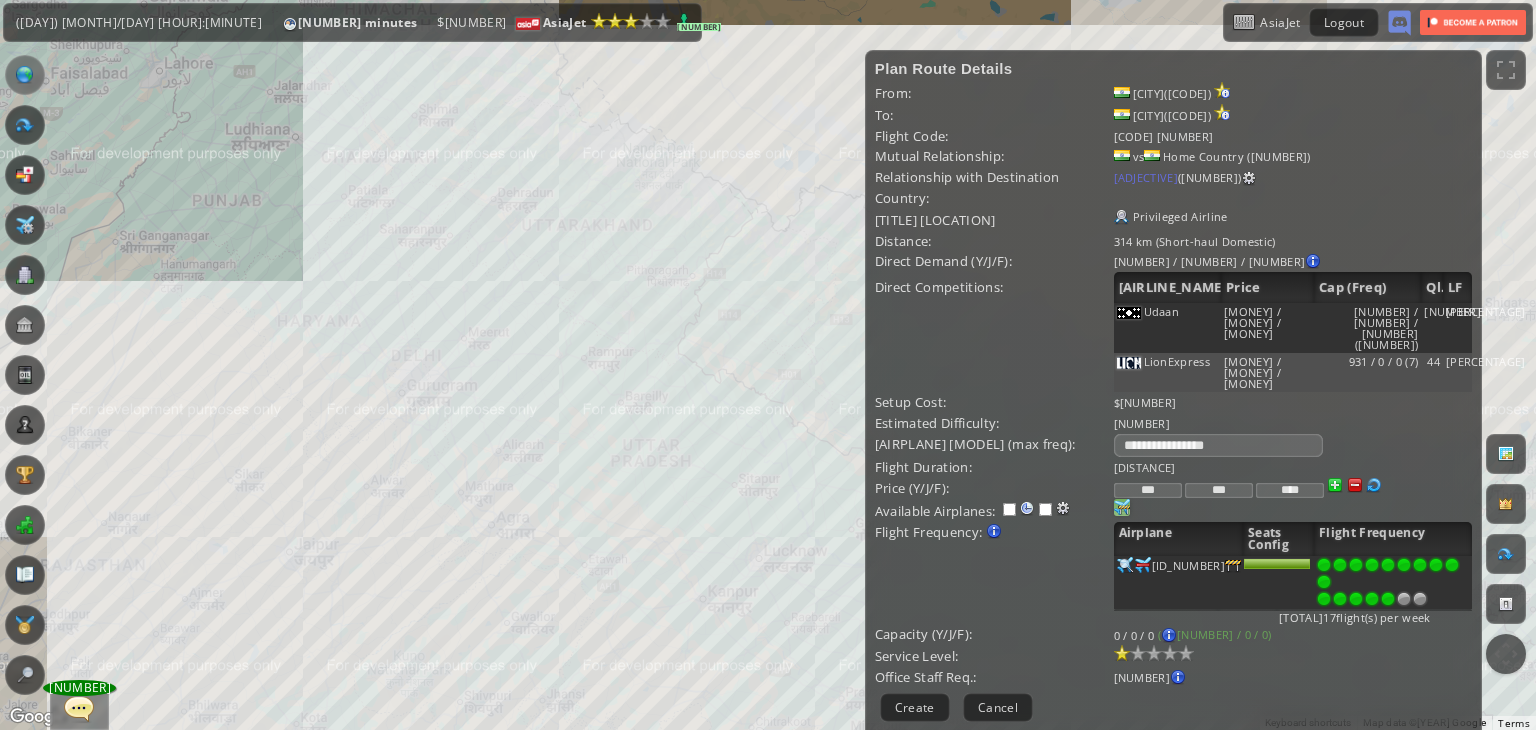 click at bounding box center [1388, 599] 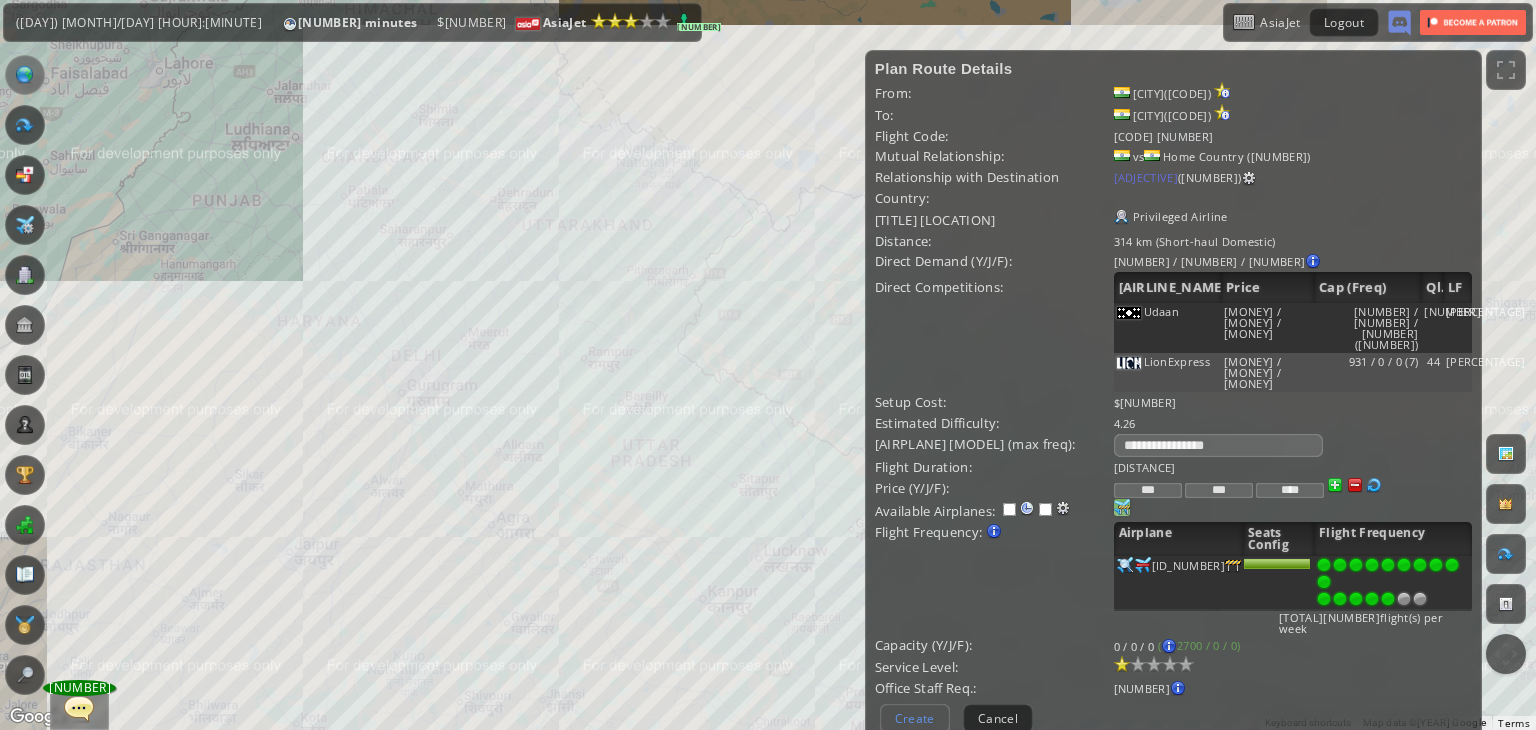 click on "Create" at bounding box center (915, 718) 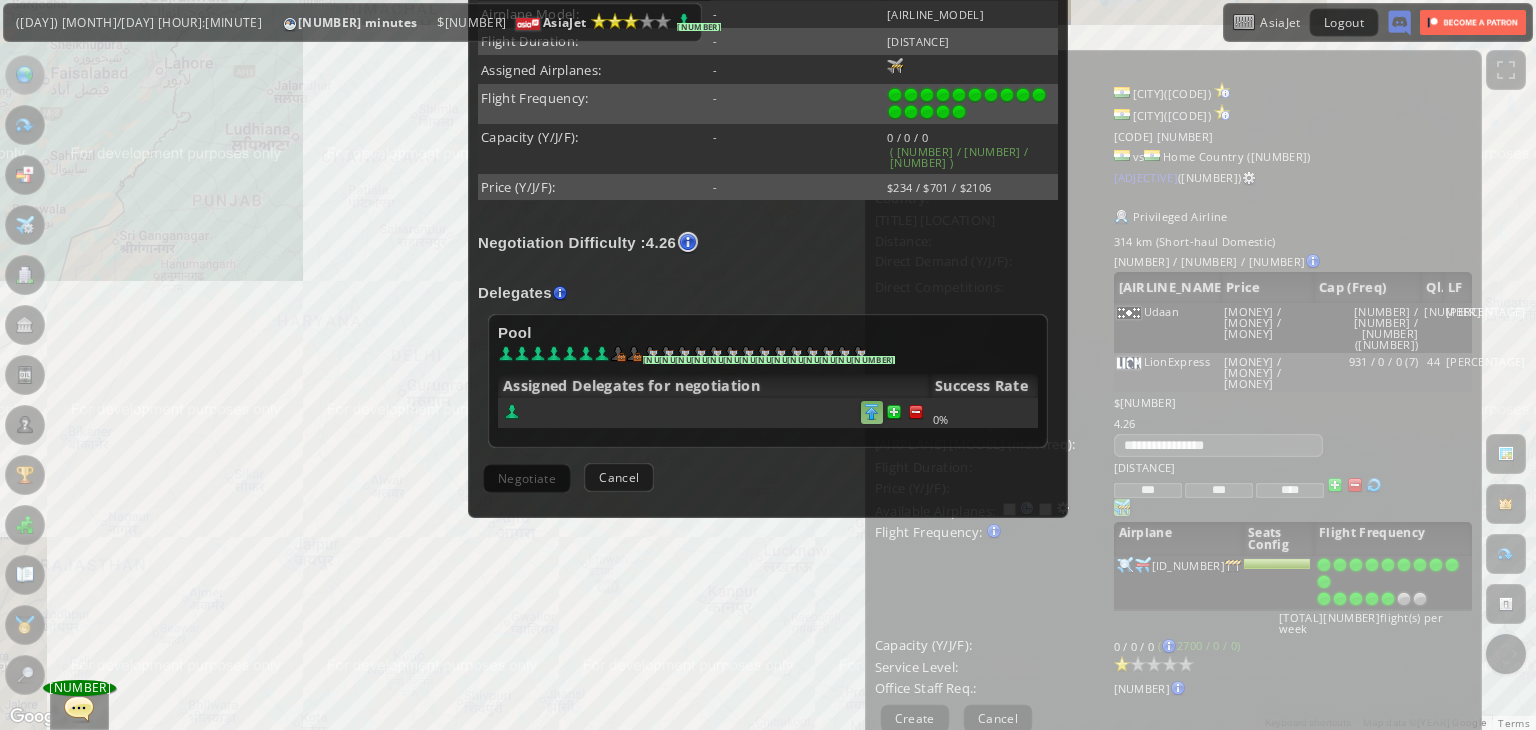 click at bounding box center [916, 412] 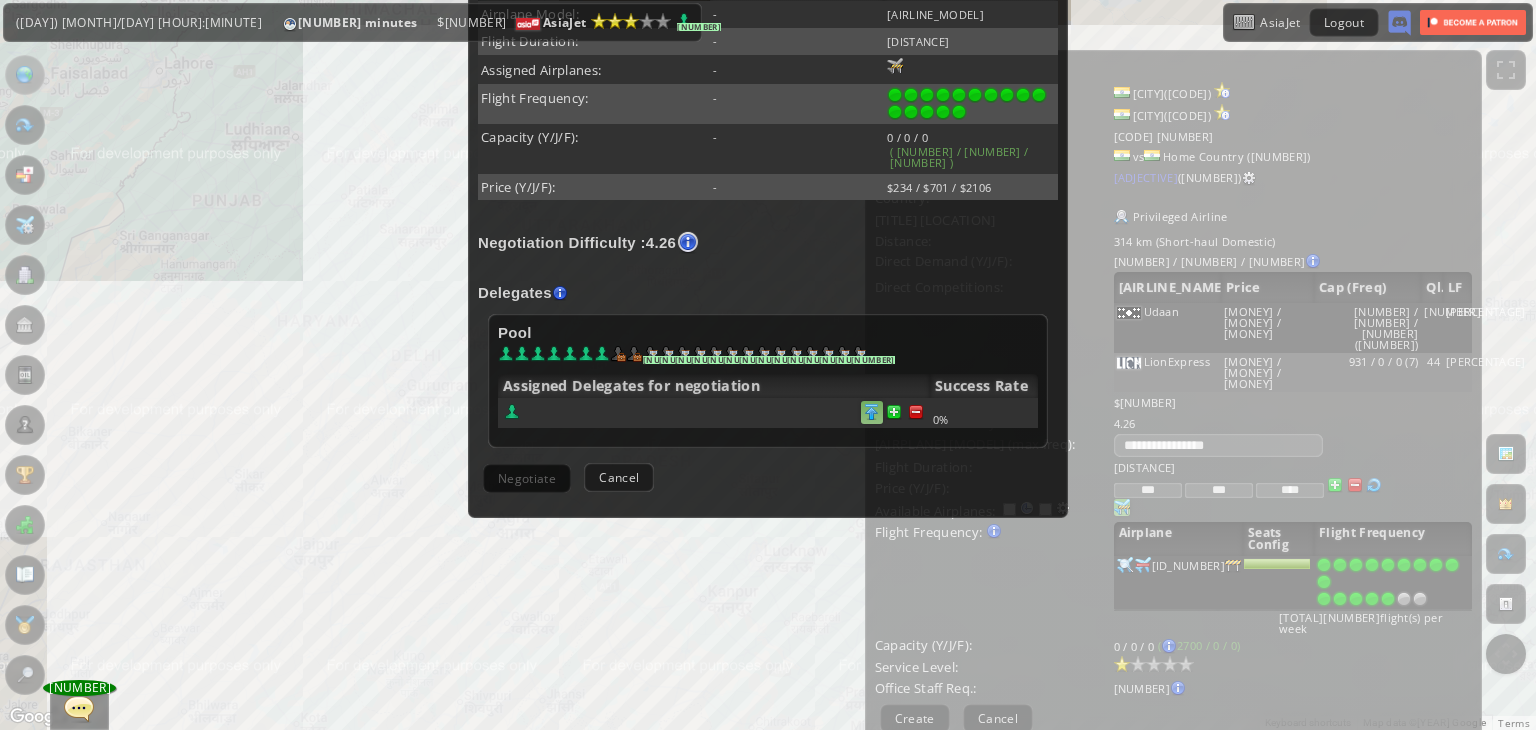 scroll, scrollTop: 476, scrollLeft: 0, axis: vertical 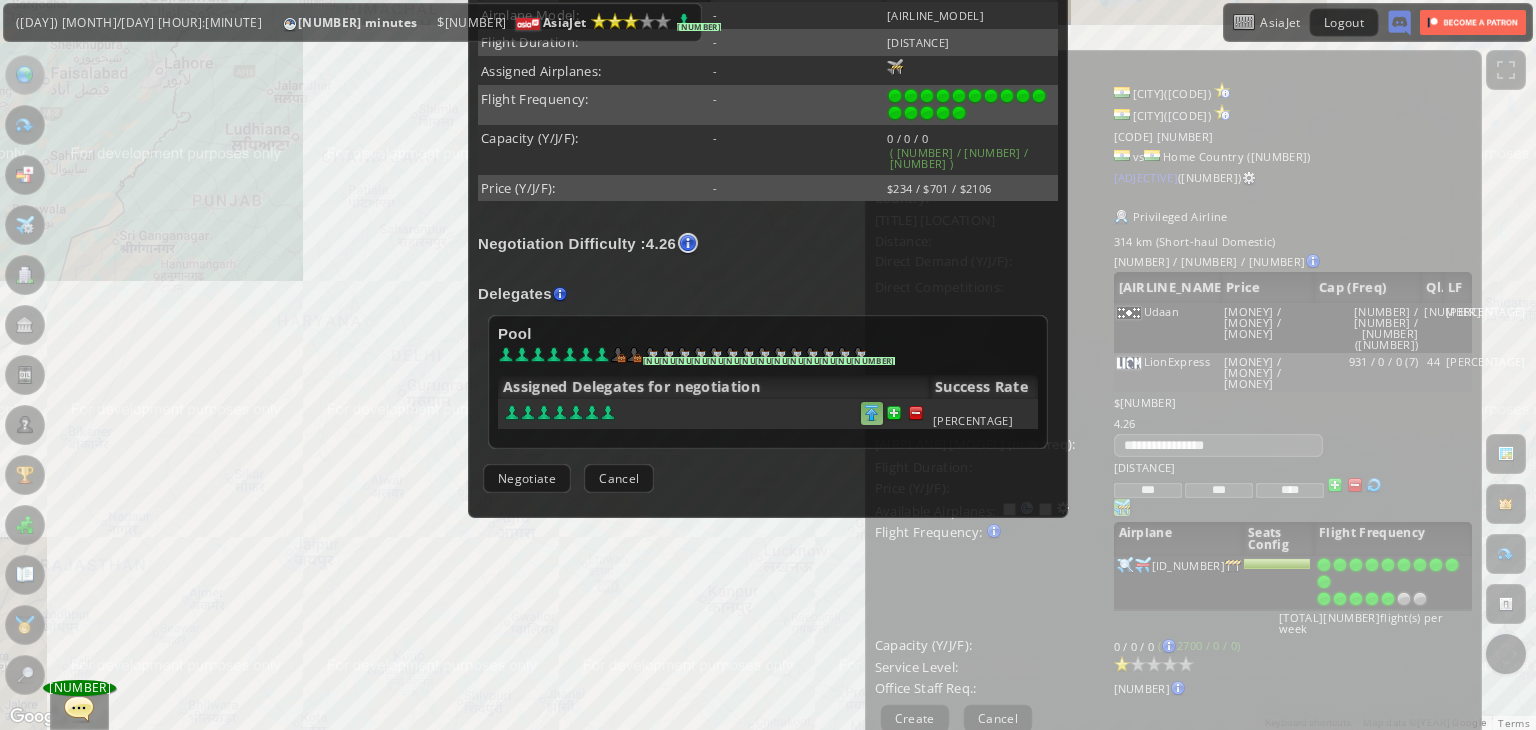 click at bounding box center [916, 413] 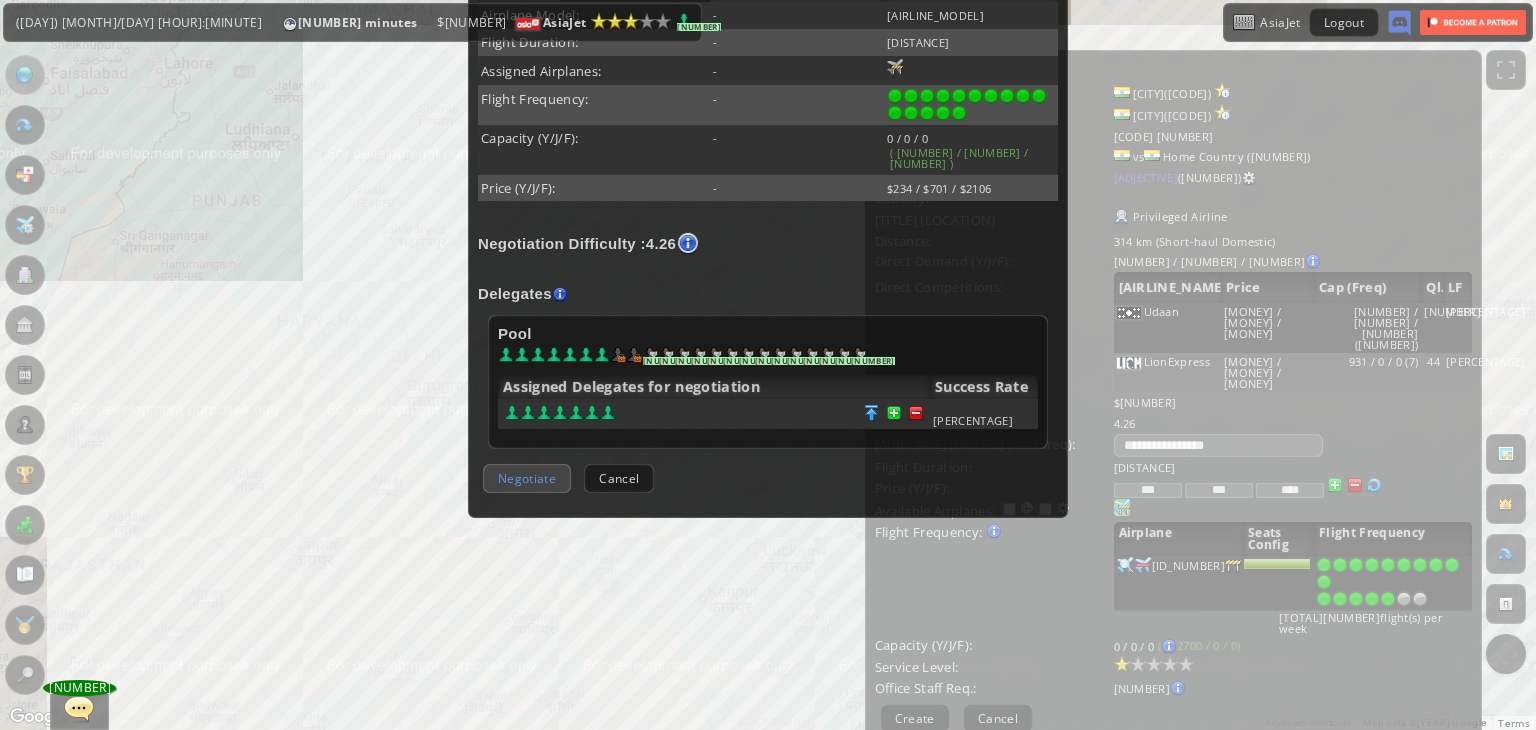 click on "Negotiate" at bounding box center [527, 478] 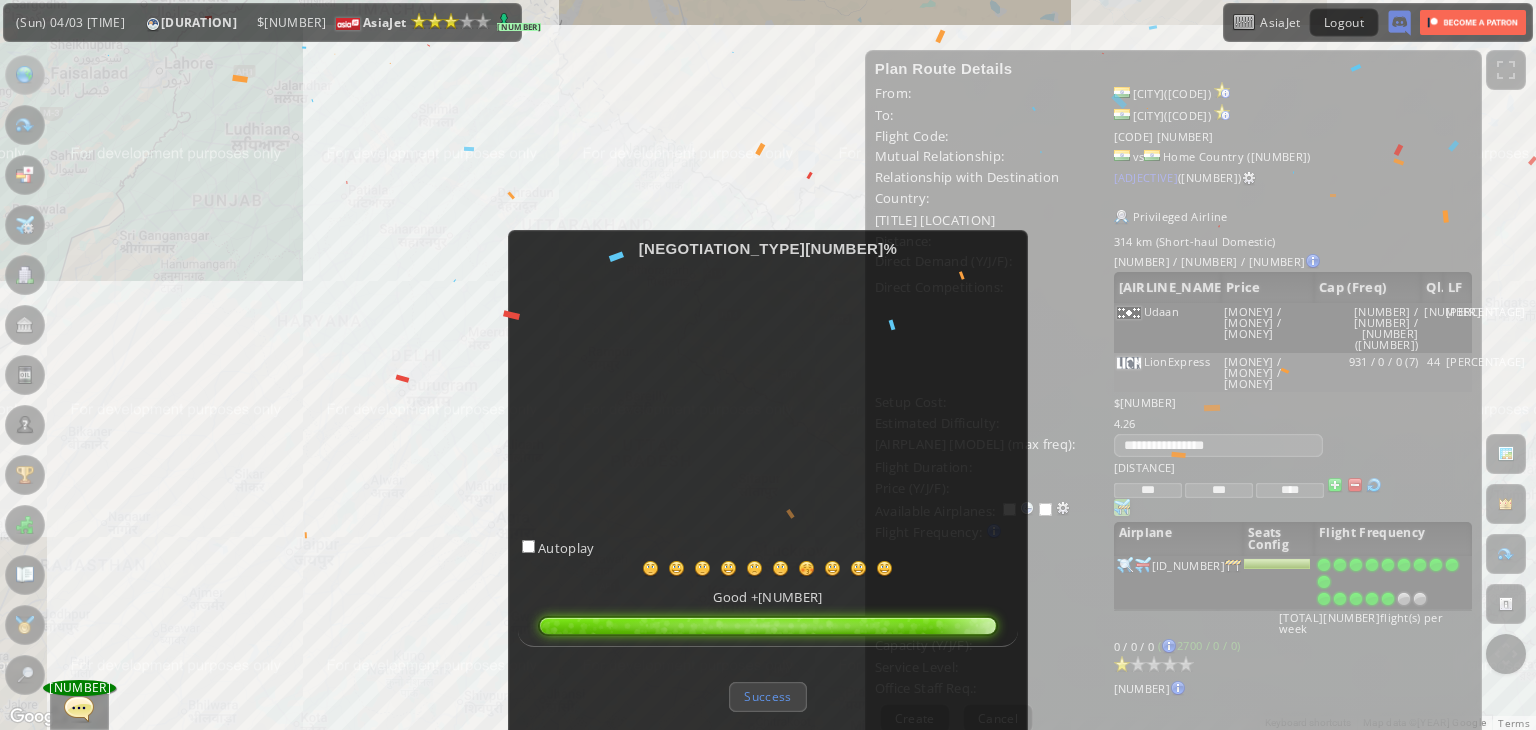 click on "Success" at bounding box center (767, 696) 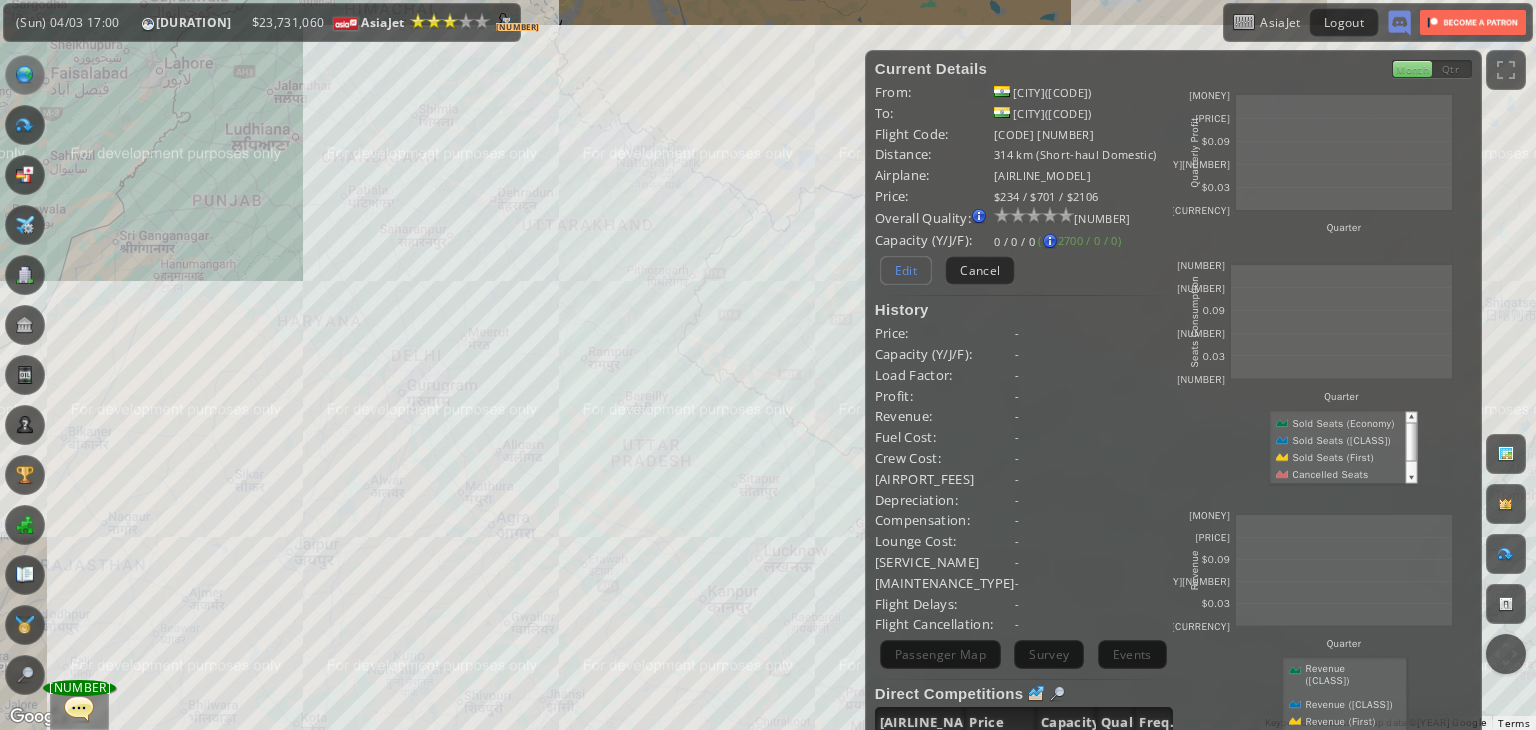 click on "Edit" at bounding box center [906, 270] 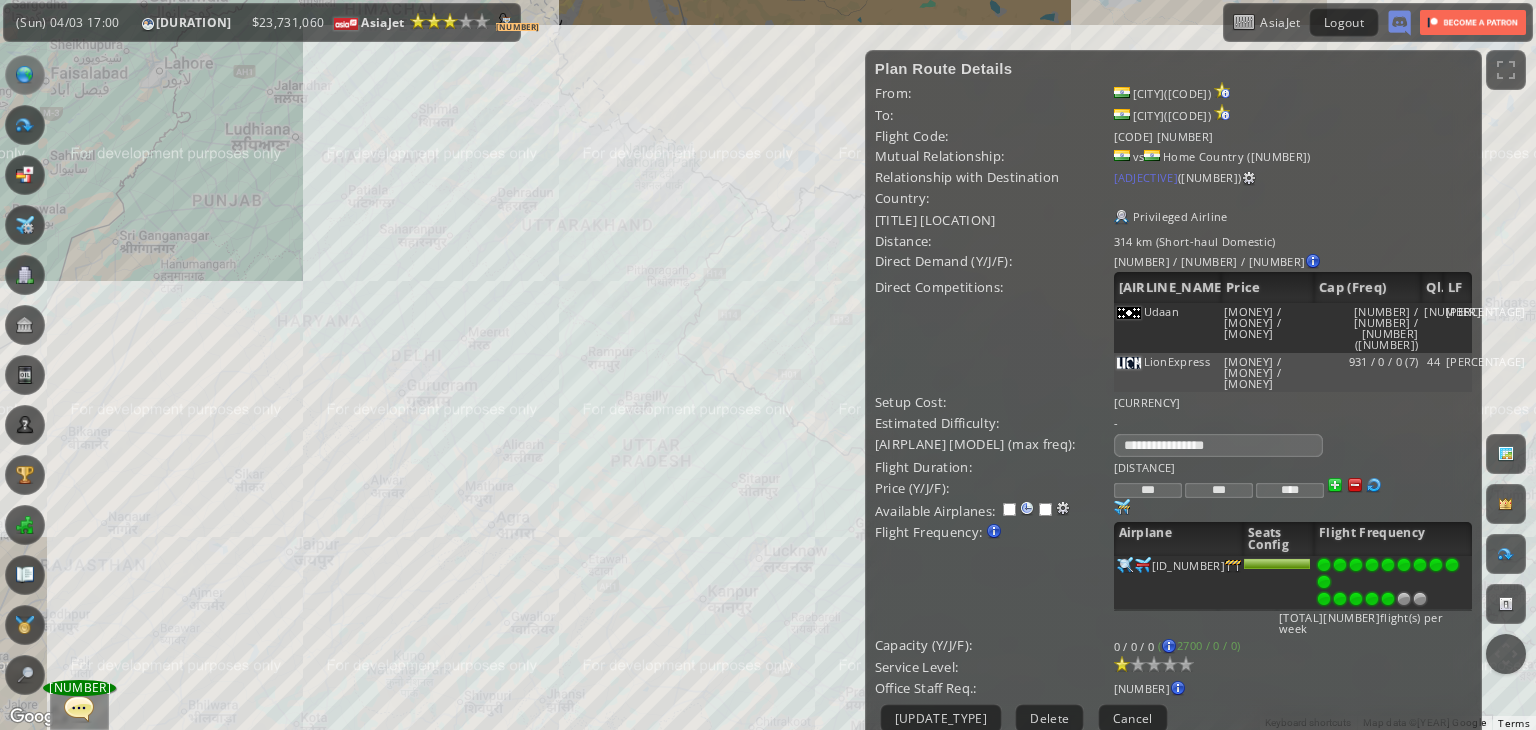 click at bounding box center [1374, 485] 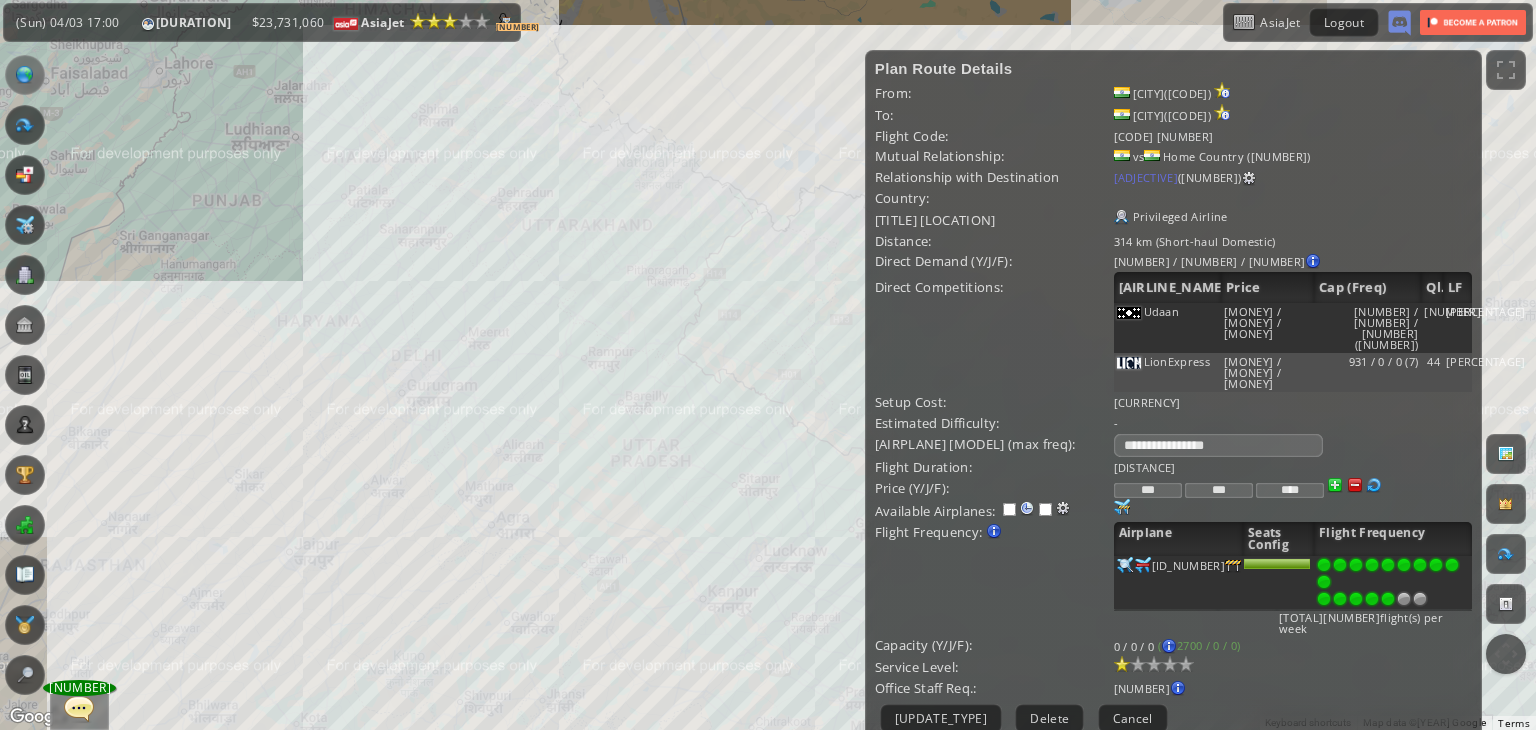 click at bounding box center [1374, 485] 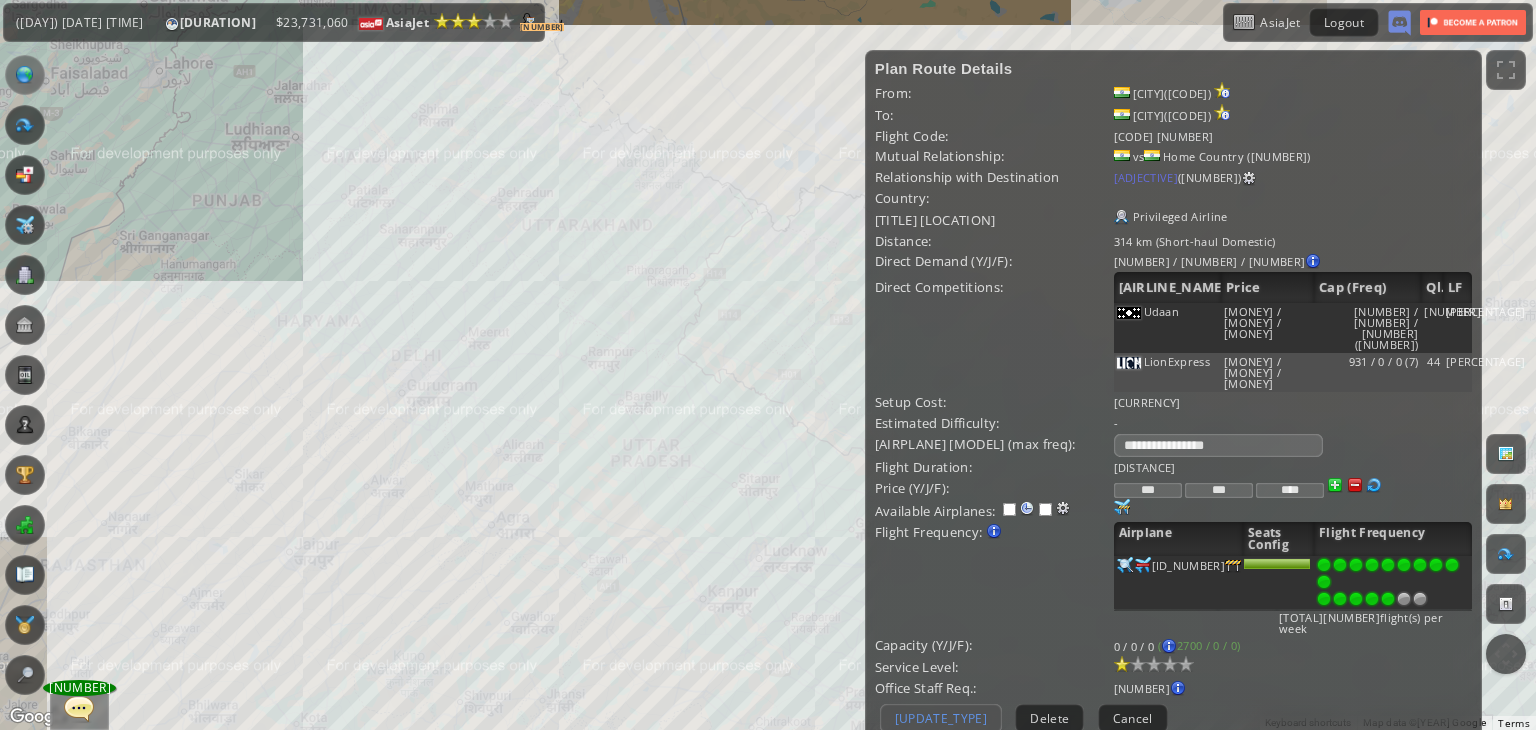 type on "***" 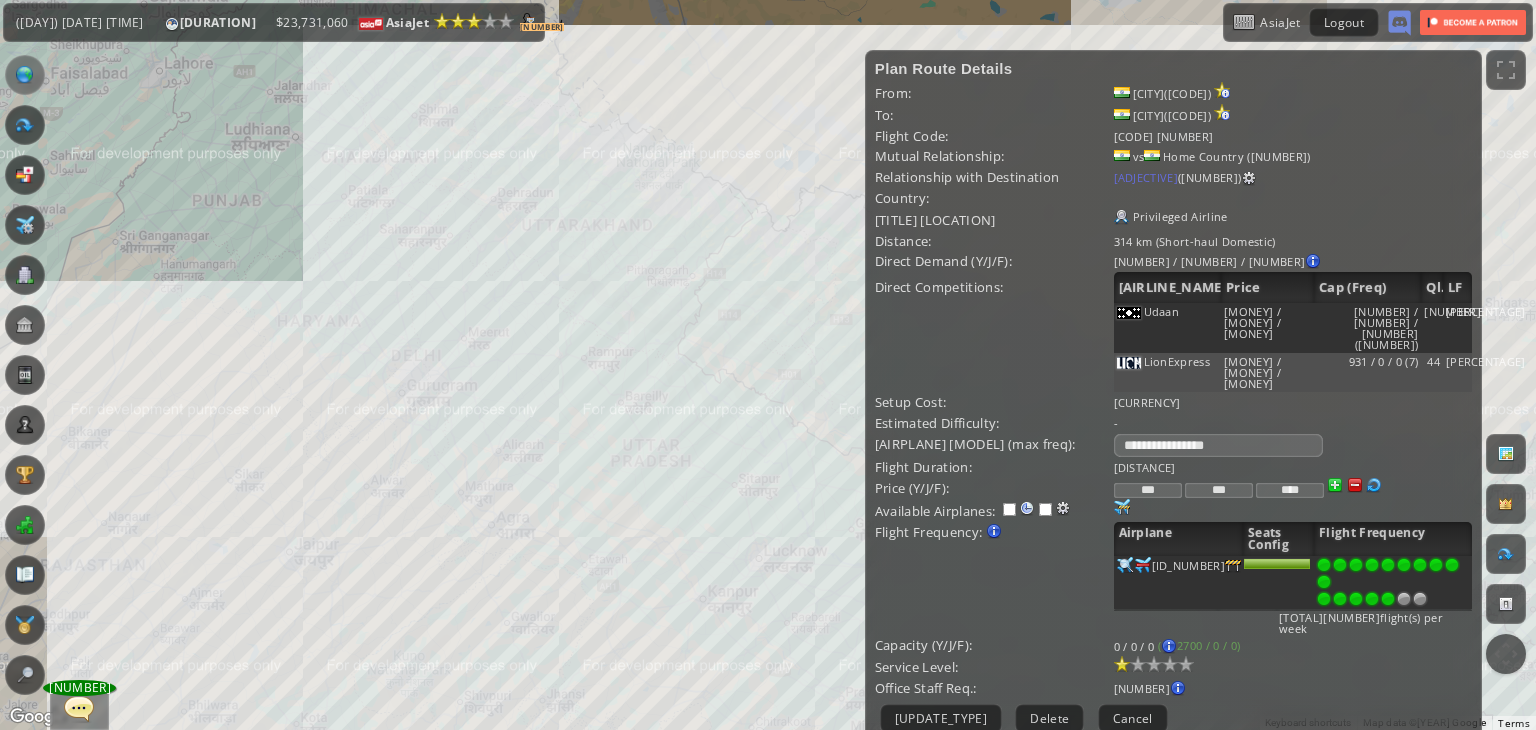 click on "[UPDATE_TYPE]" at bounding box center (941, 718) 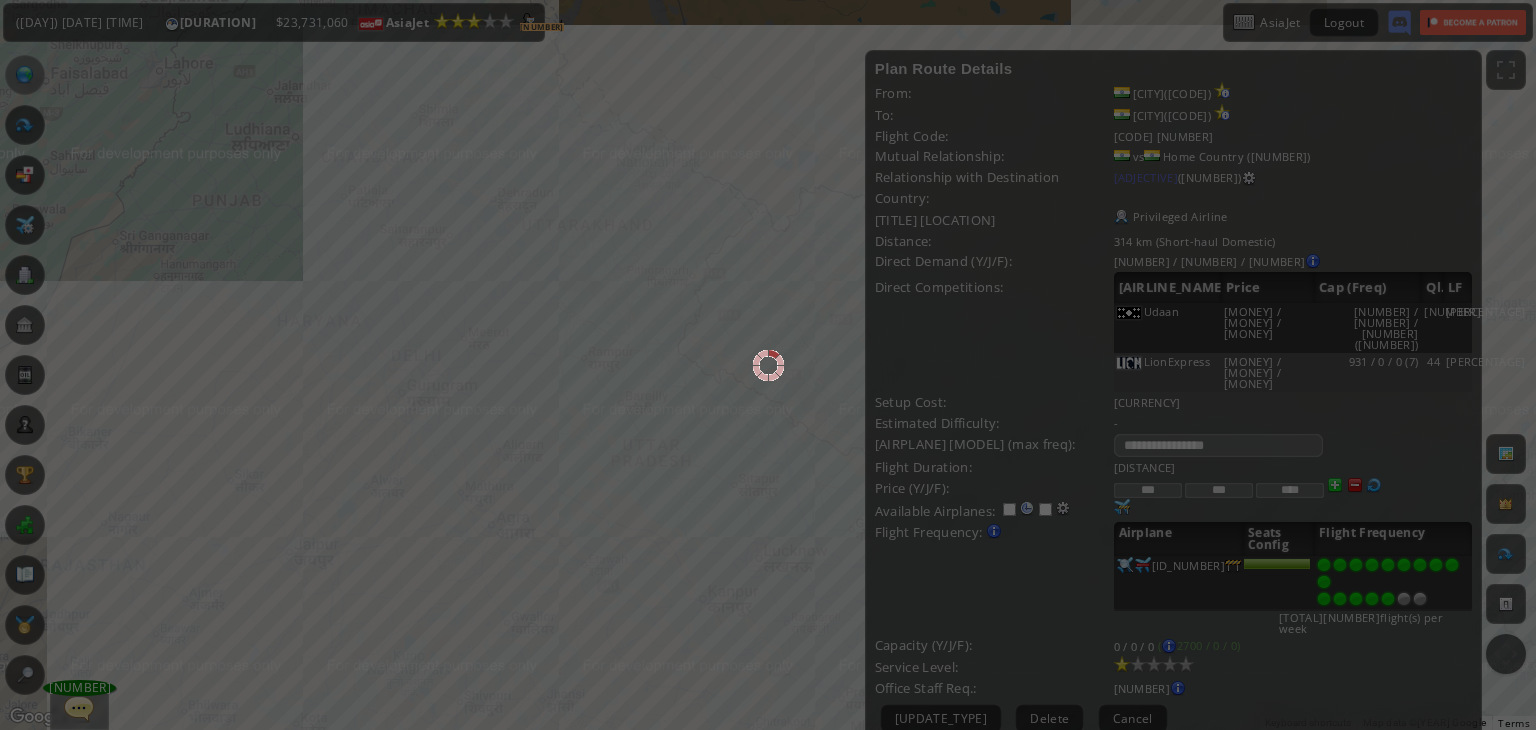 scroll, scrollTop: 173, scrollLeft: 0, axis: vertical 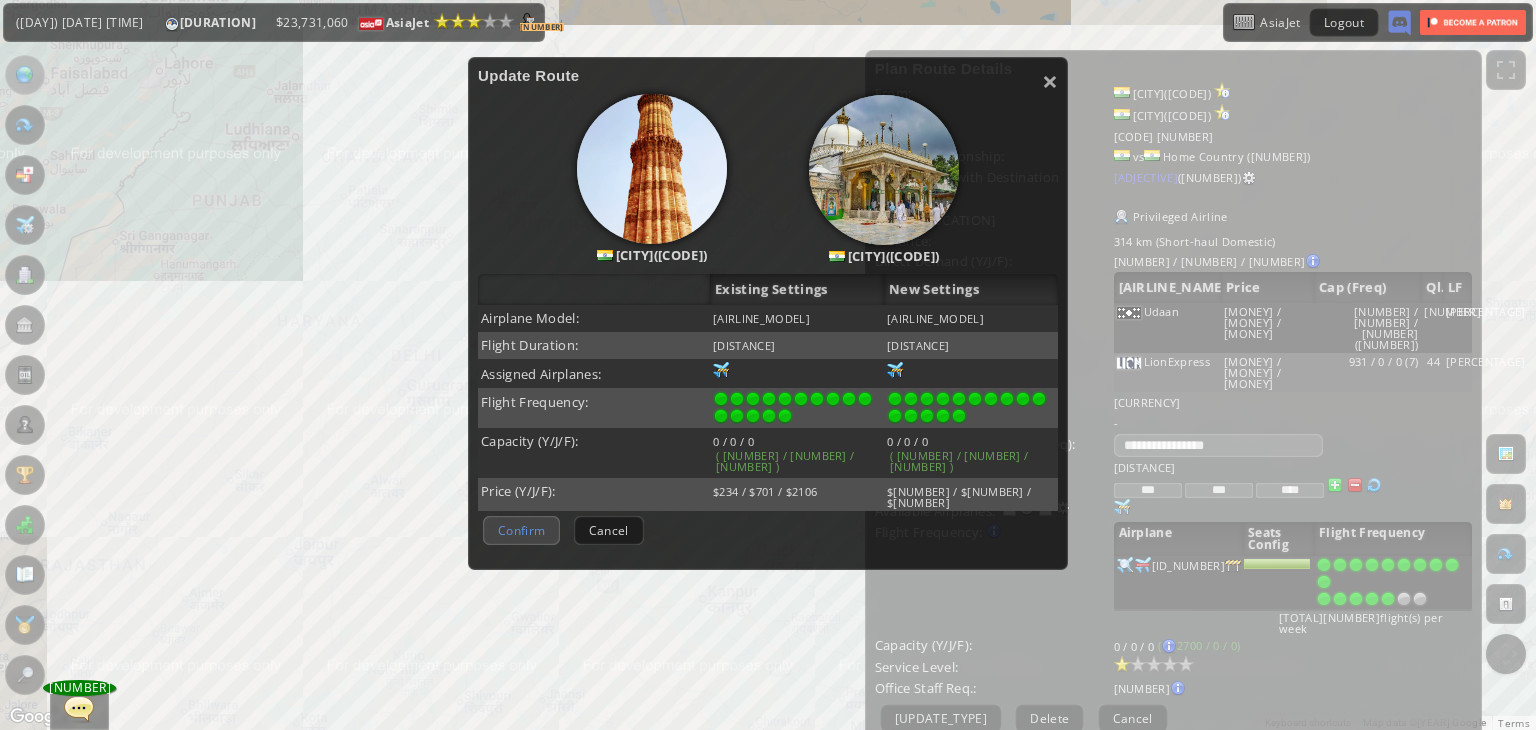 click on "Confirm" at bounding box center (521, 530) 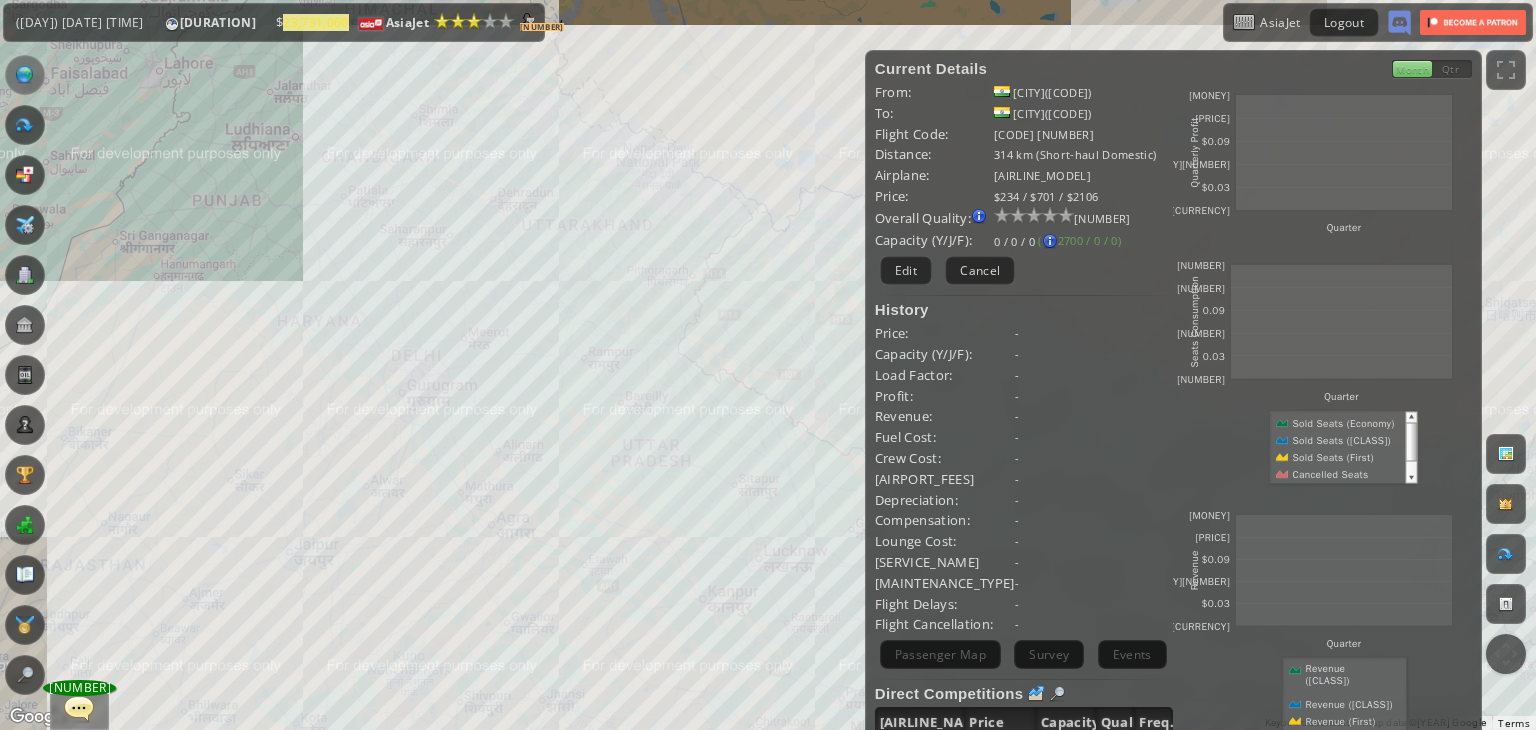click on "To navigate, press the arrow keys." at bounding box center [768, 365] 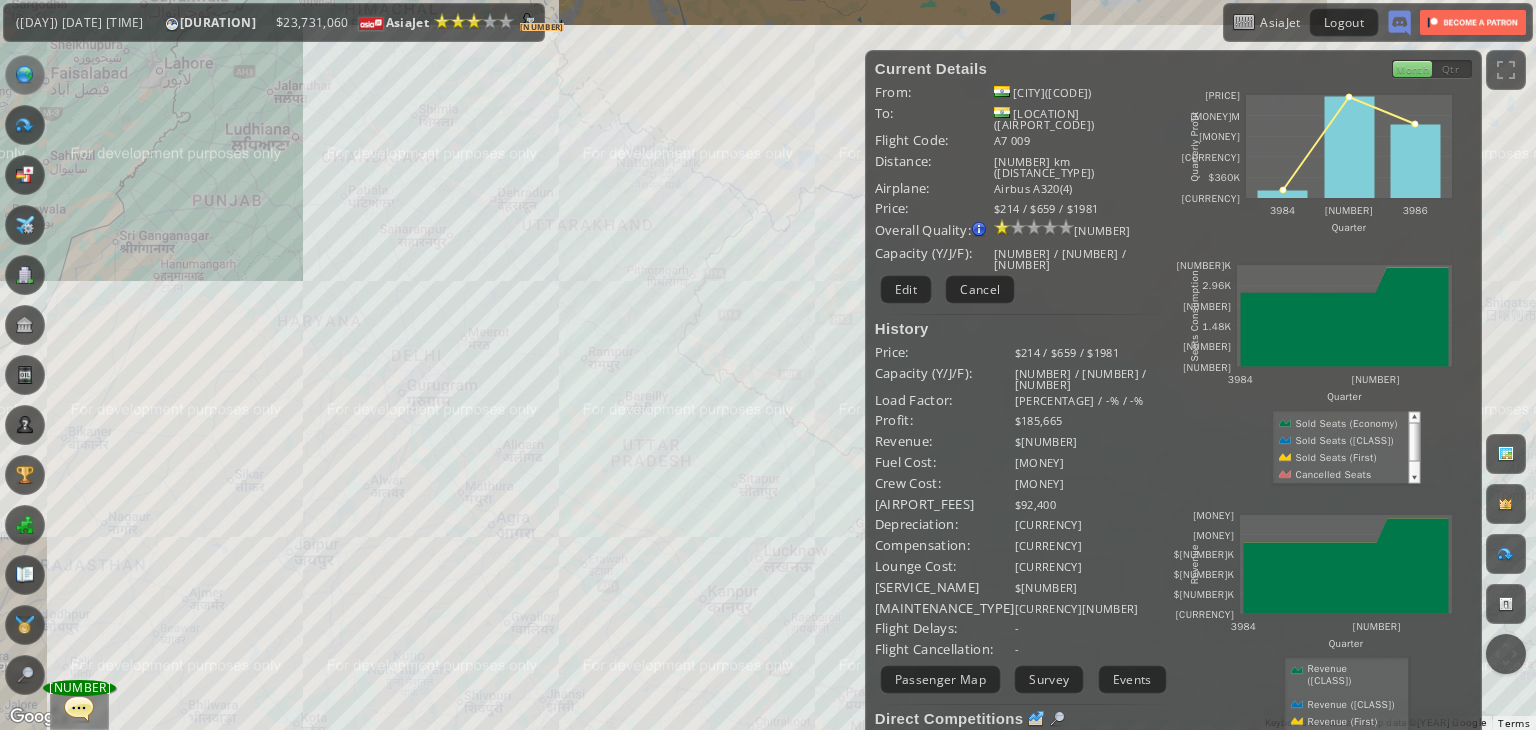 click on "To navigate, press the arrow keys." at bounding box center (768, 365) 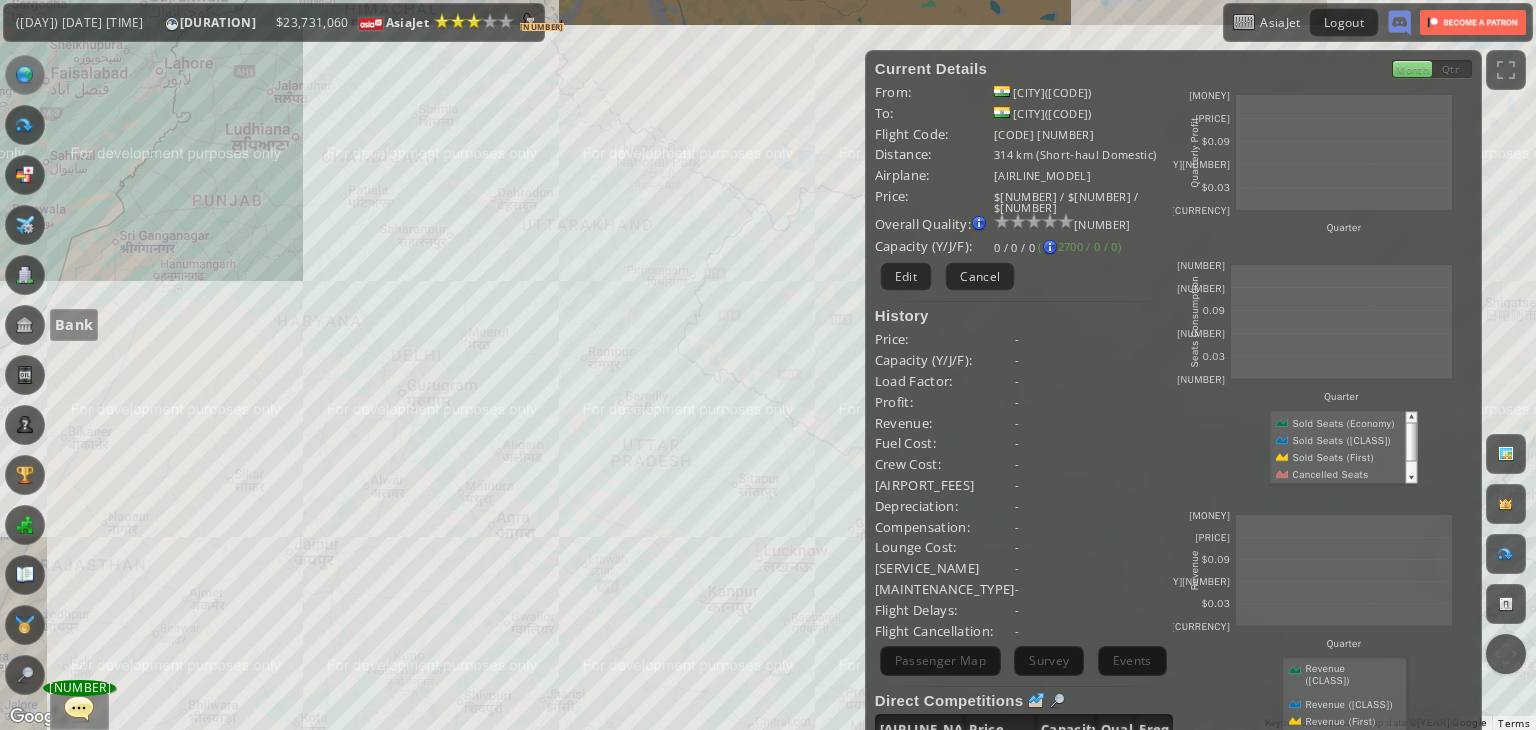 click at bounding box center [25, 325] 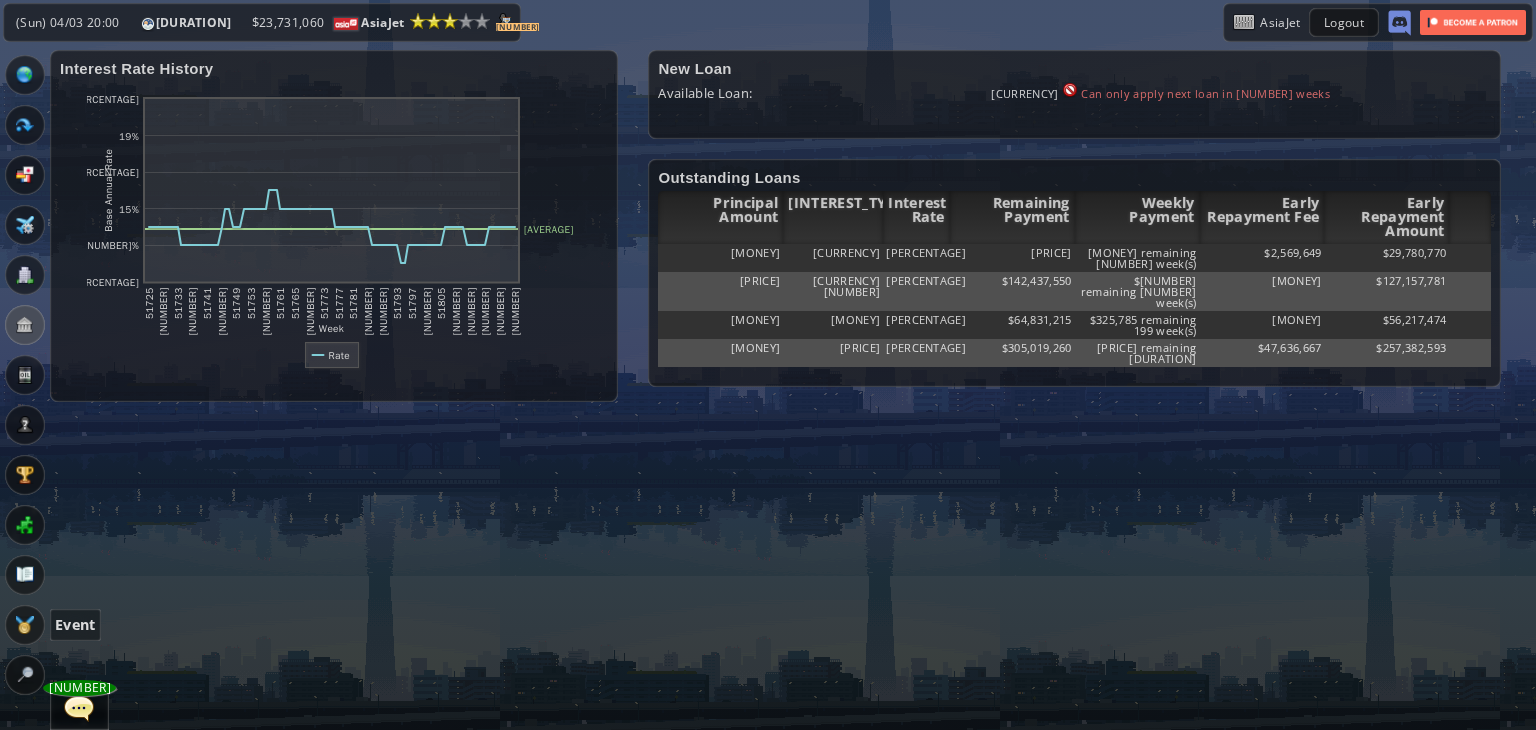 click at bounding box center (25, 625) 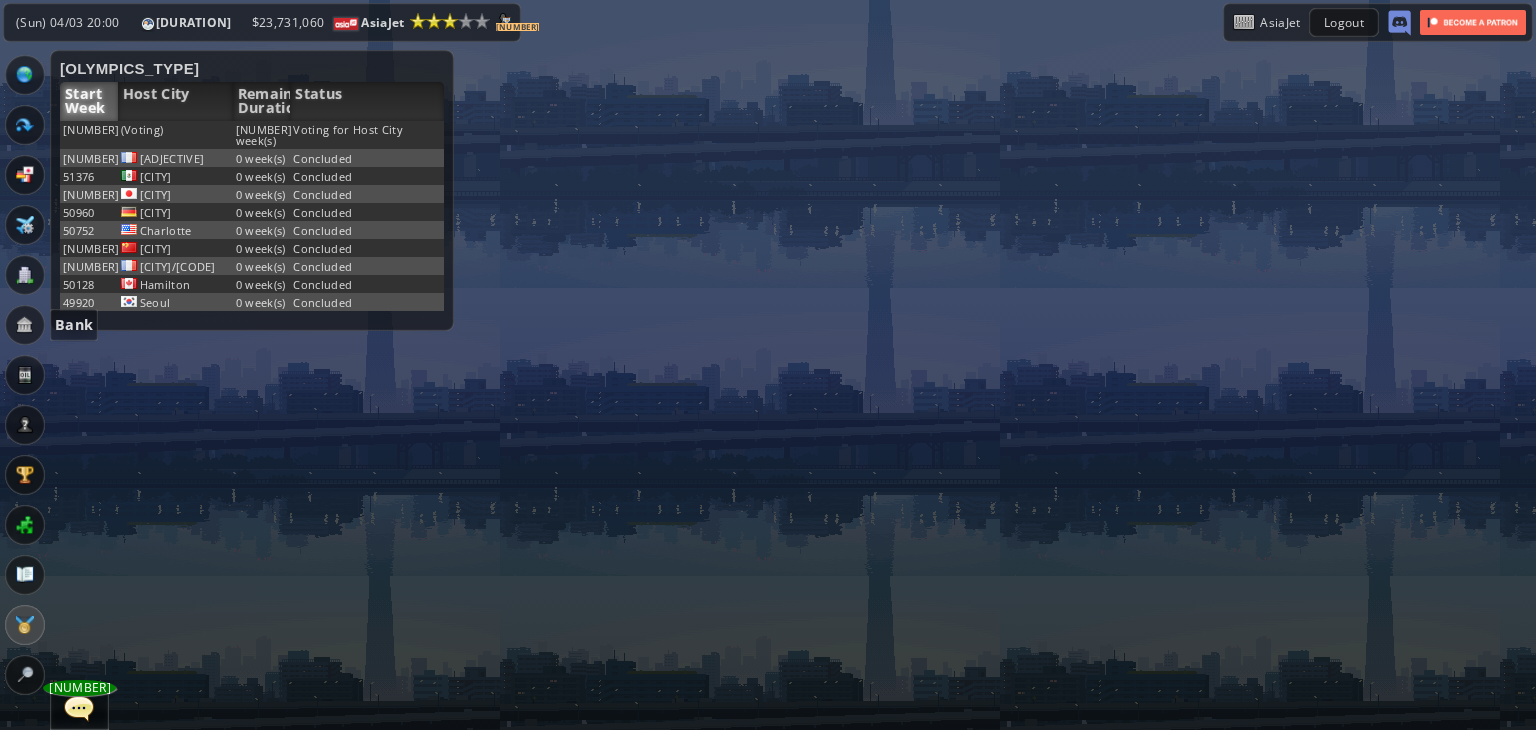 click at bounding box center [25, 325] 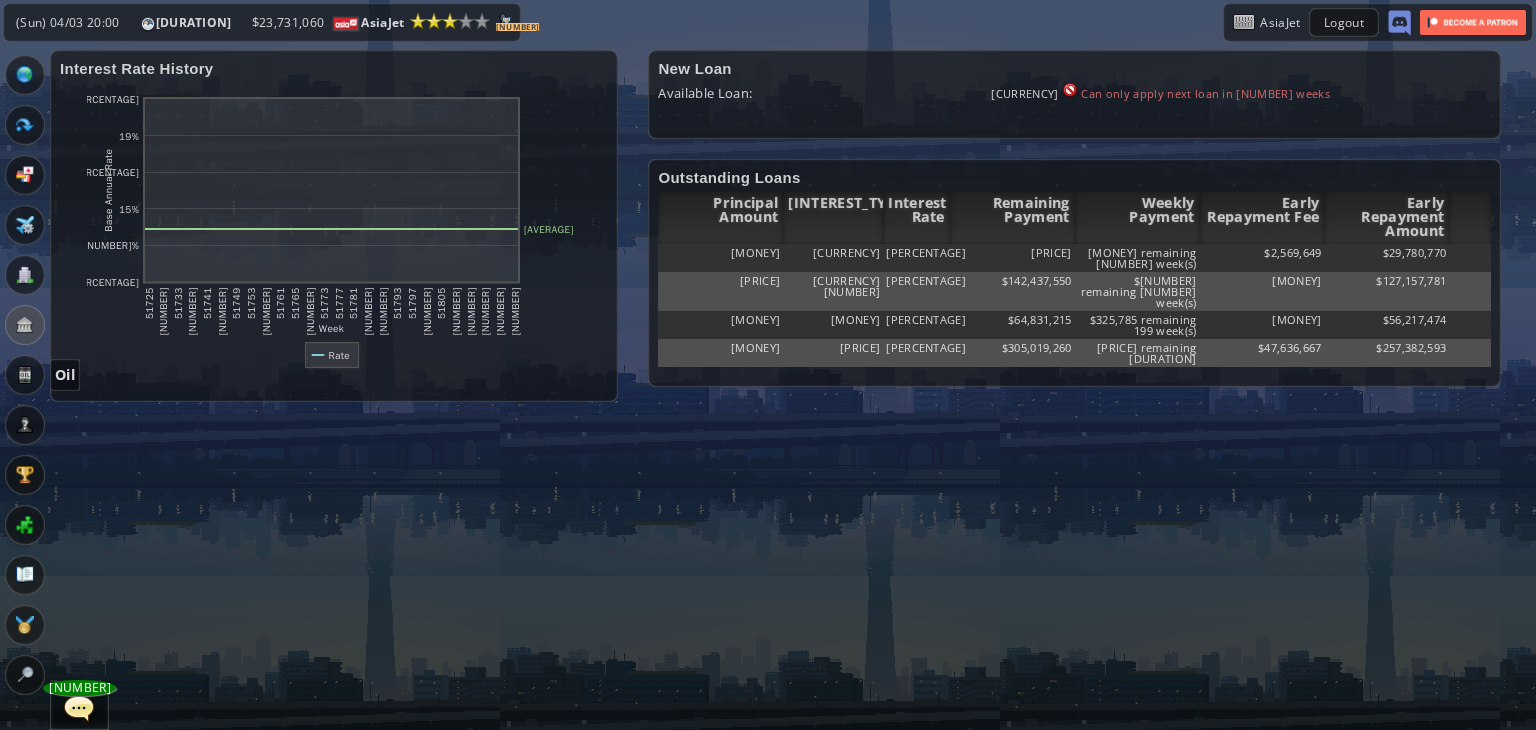 click at bounding box center [25, 375] 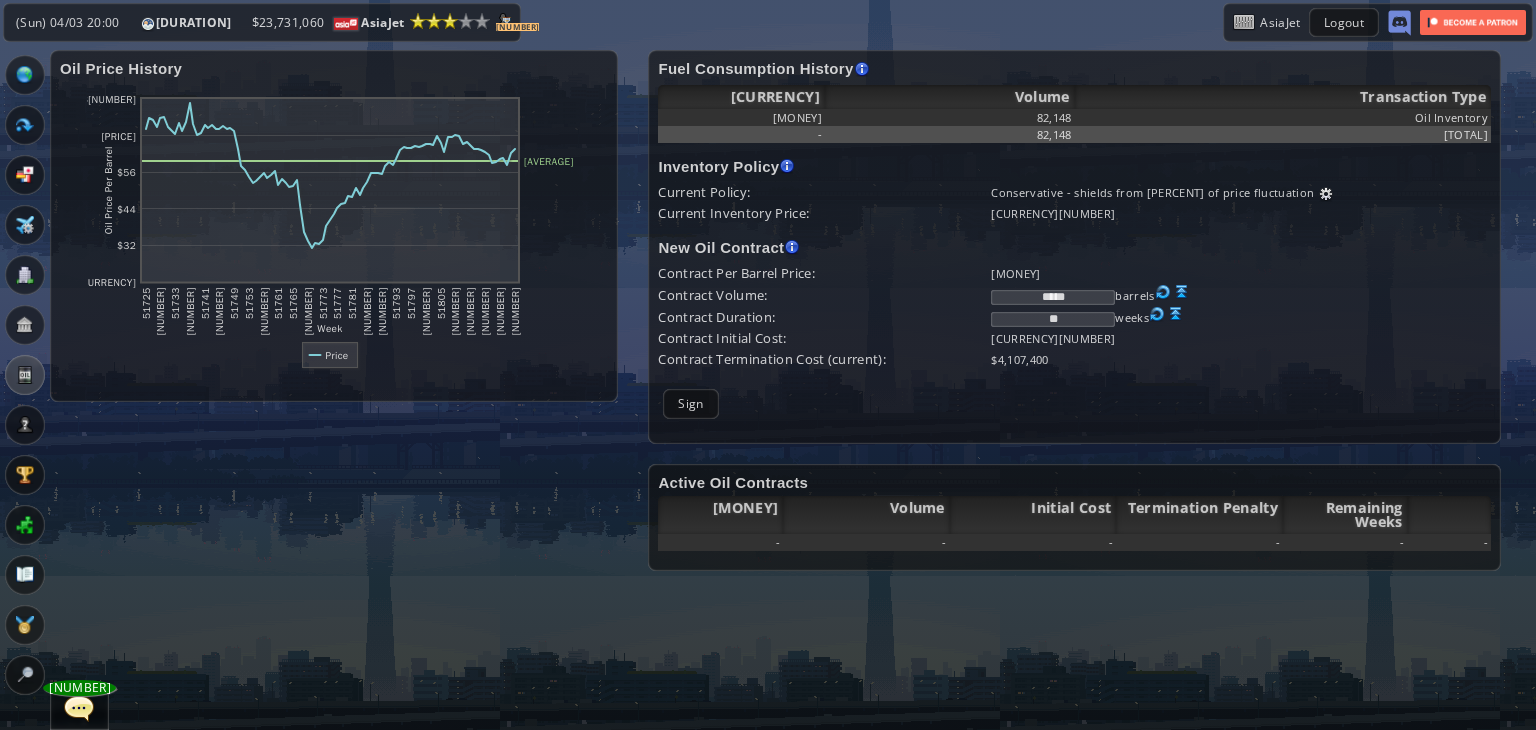 click at bounding box center [1182, 292] 